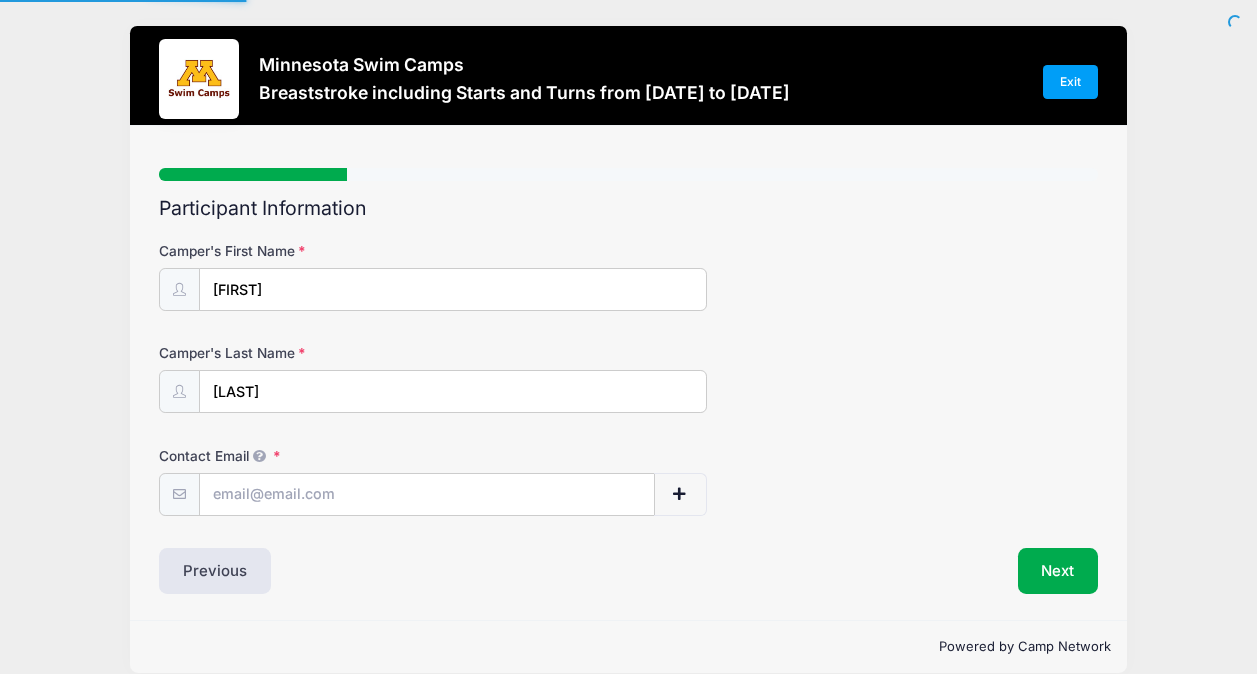 scroll, scrollTop: 0, scrollLeft: 0, axis: both 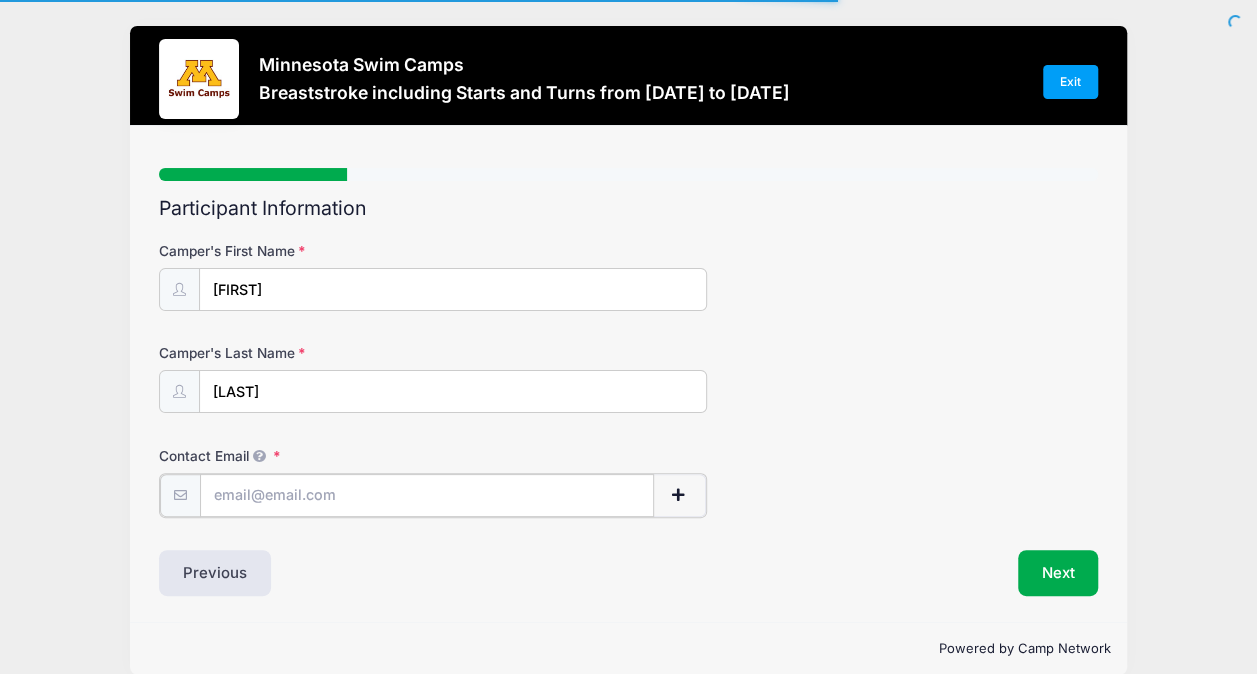 click on "Contact Email" at bounding box center (427, 495) 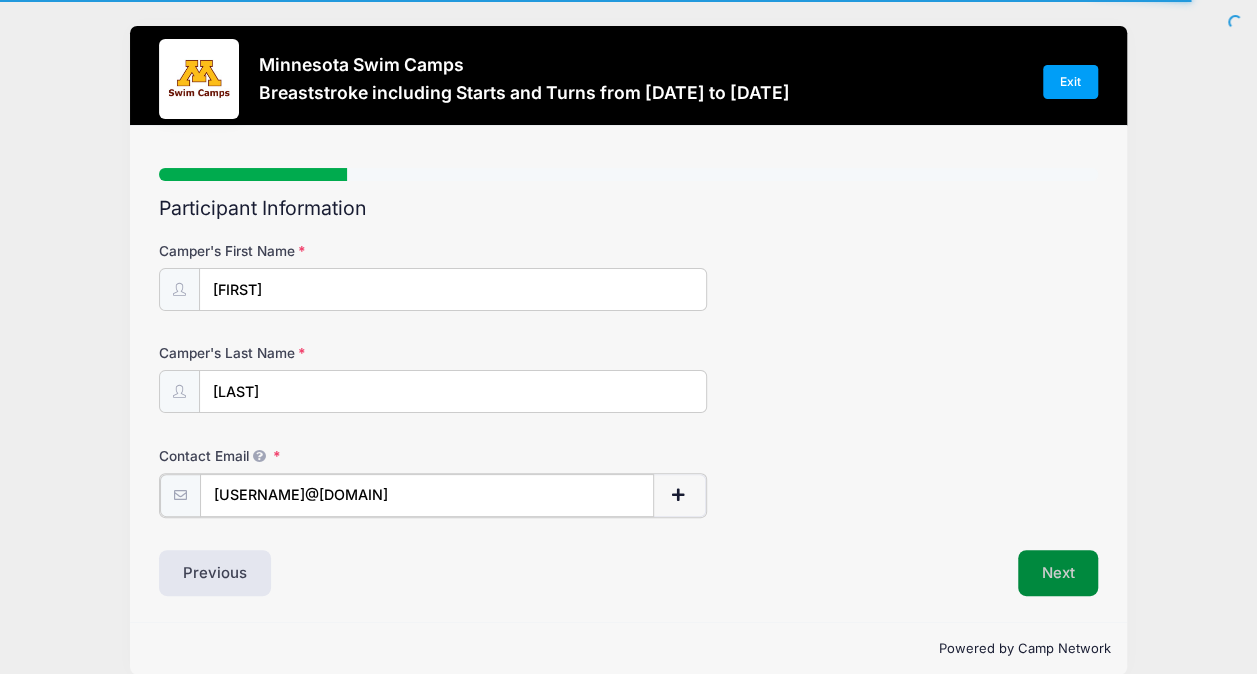 type on "martha.a.knodt@gmail.com" 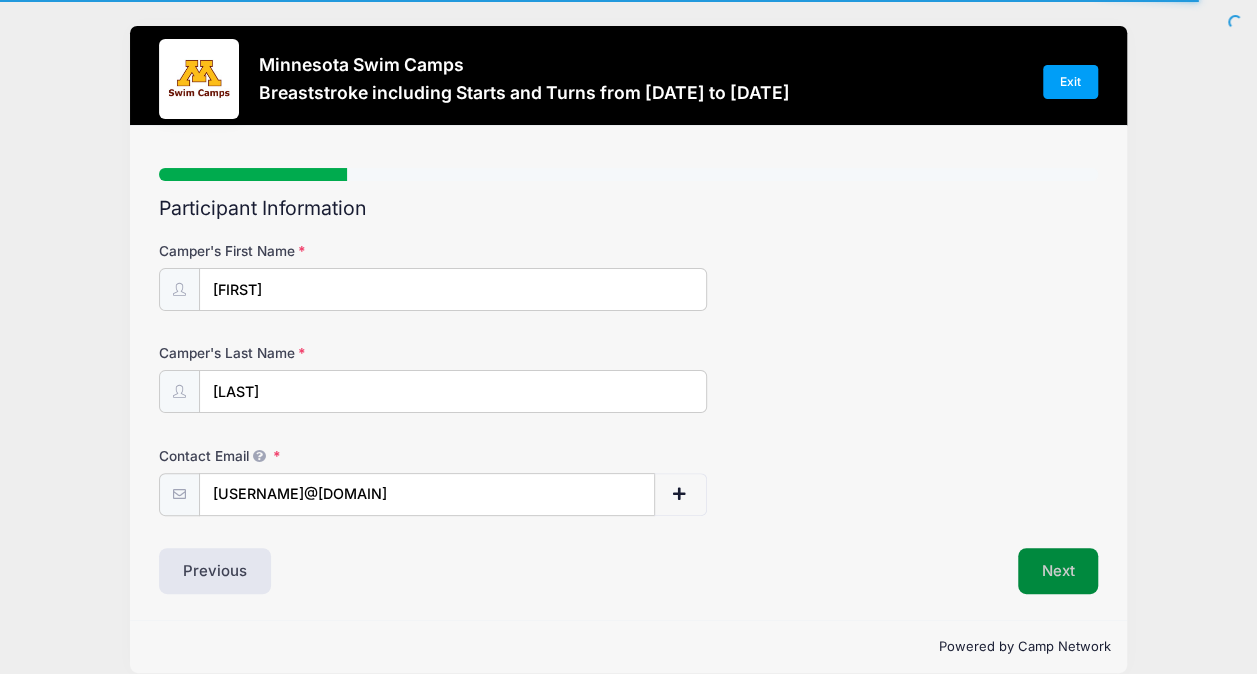 click on "Next" at bounding box center [1058, 571] 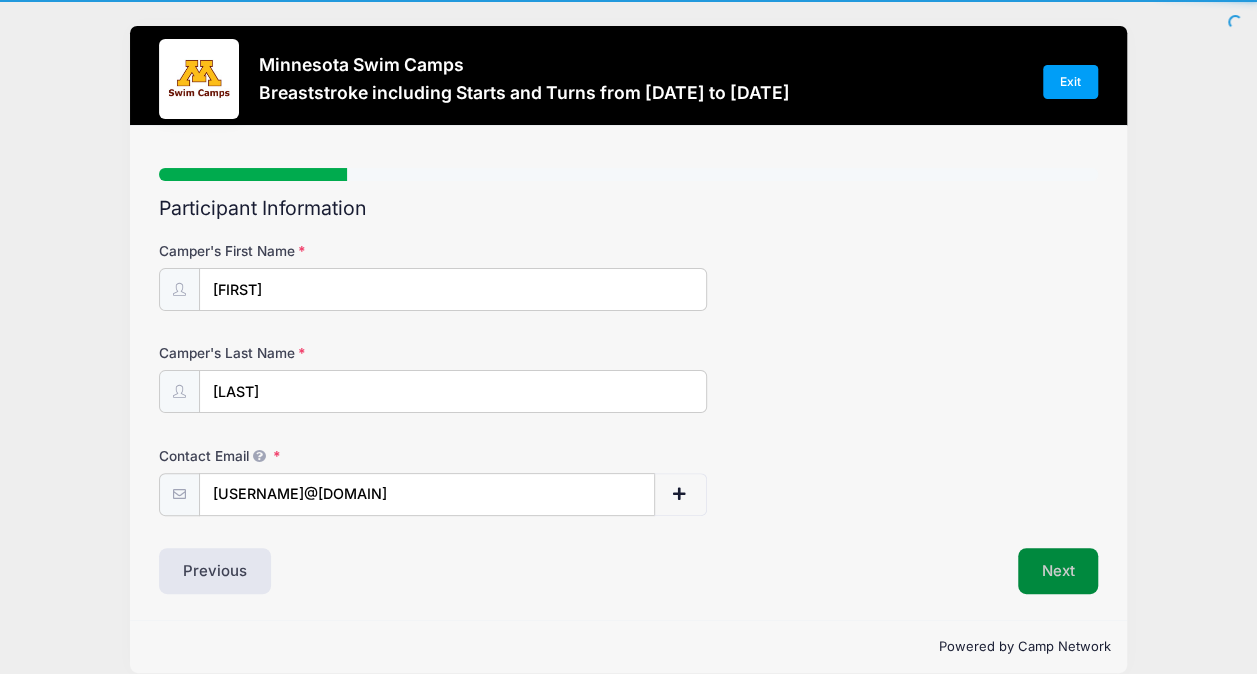 click on "Next" at bounding box center (1058, 571) 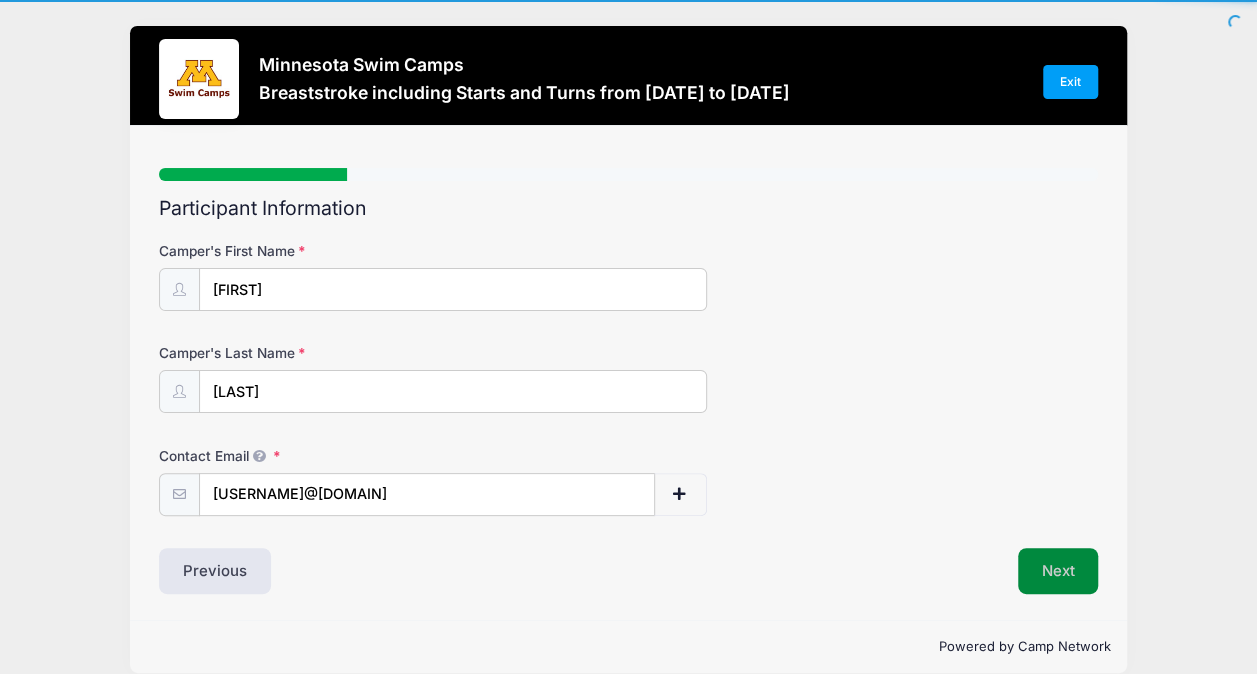 scroll, scrollTop: 22, scrollLeft: 0, axis: vertical 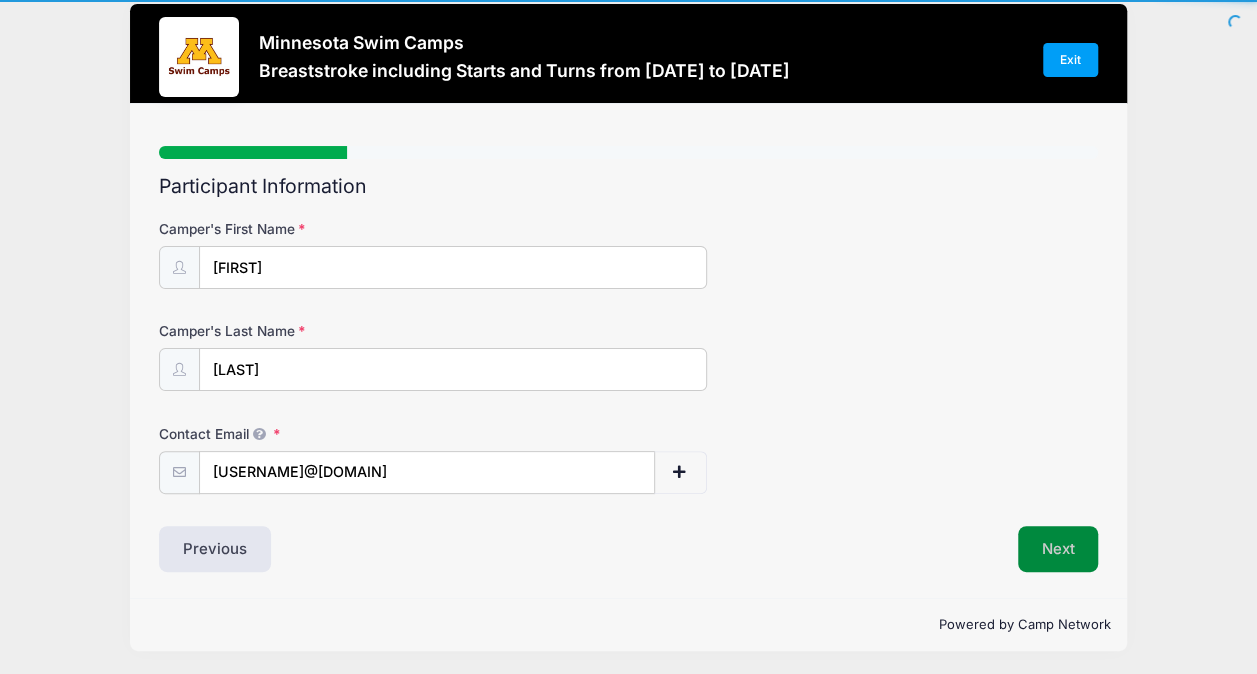 click on "Next" at bounding box center (1058, 549) 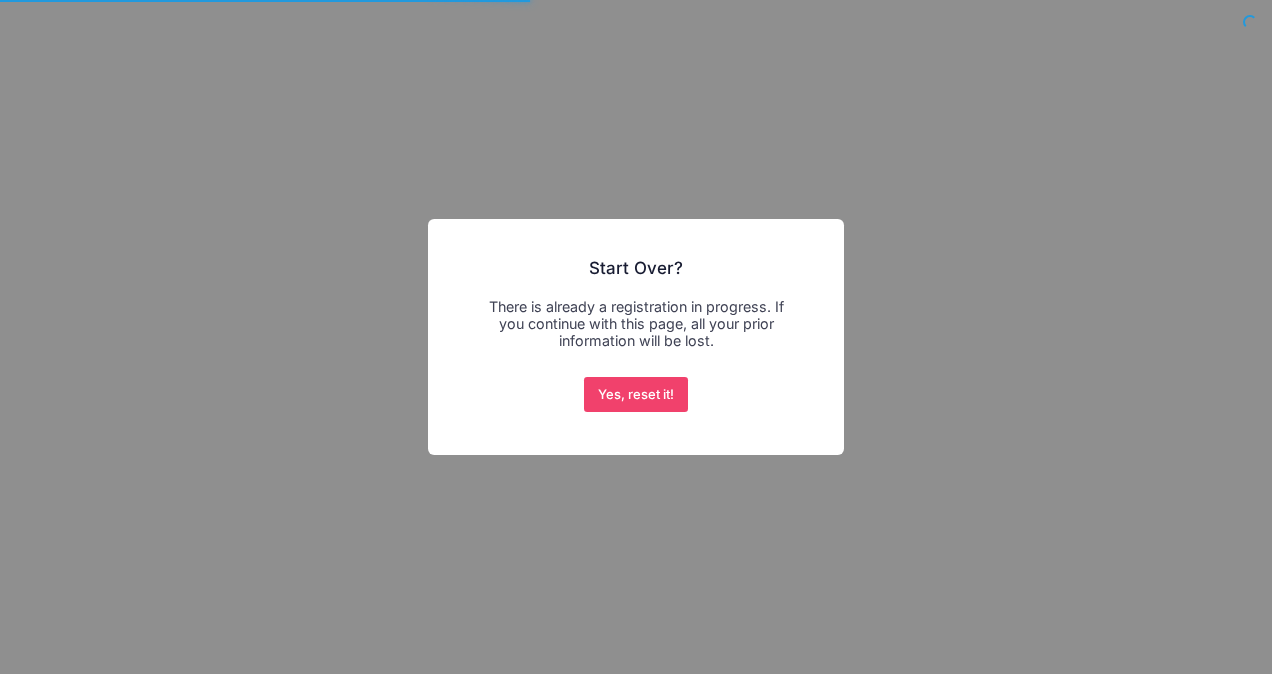 scroll, scrollTop: 0, scrollLeft: 0, axis: both 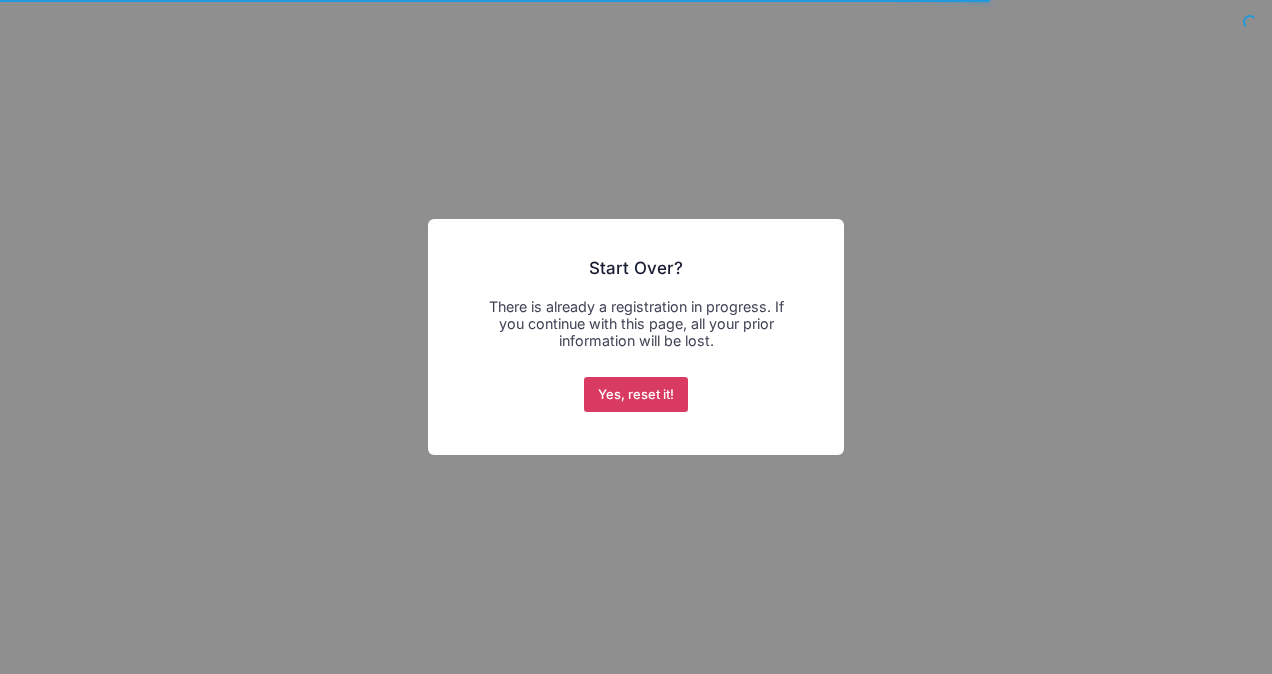 click on "Yes, reset it!" at bounding box center (636, 395) 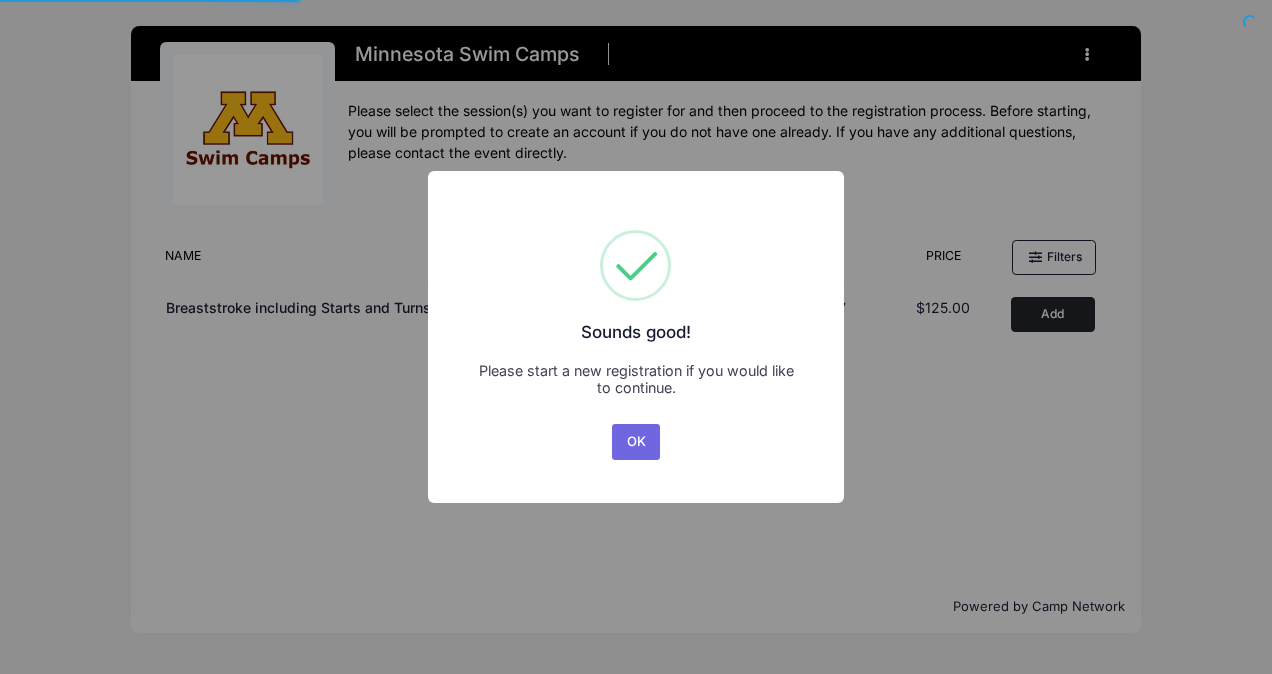 scroll, scrollTop: 0, scrollLeft: 0, axis: both 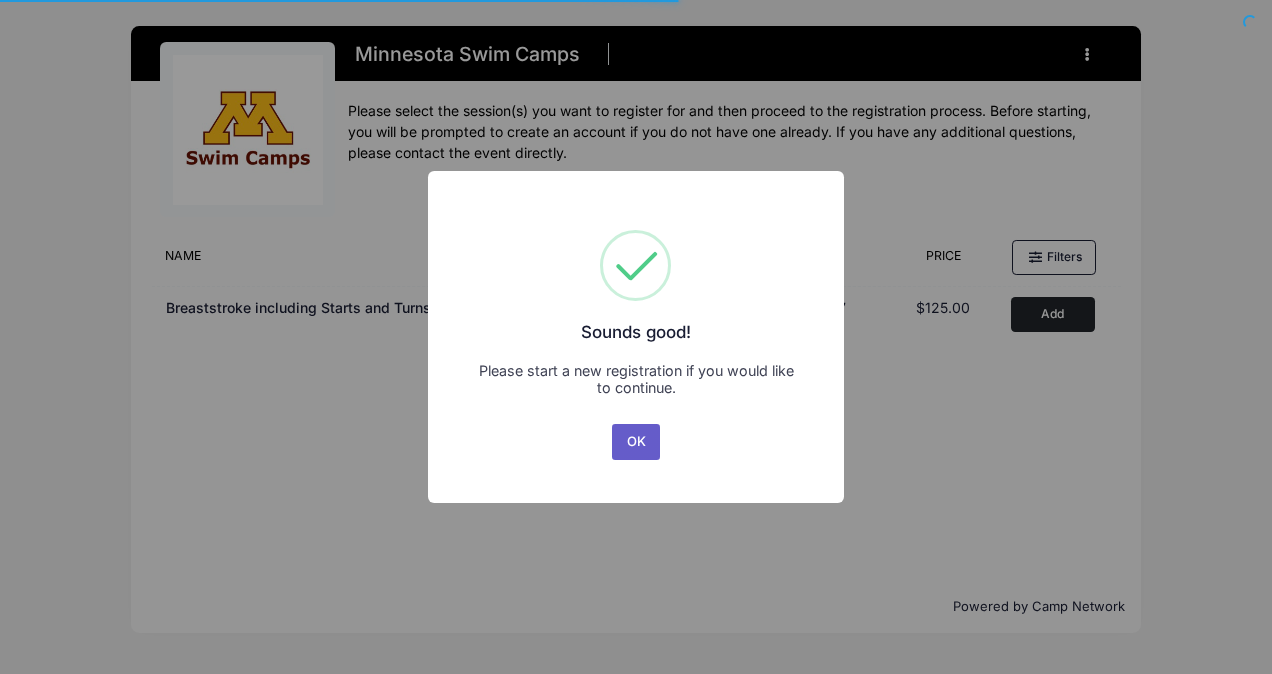 click on "OK" at bounding box center (636, 442) 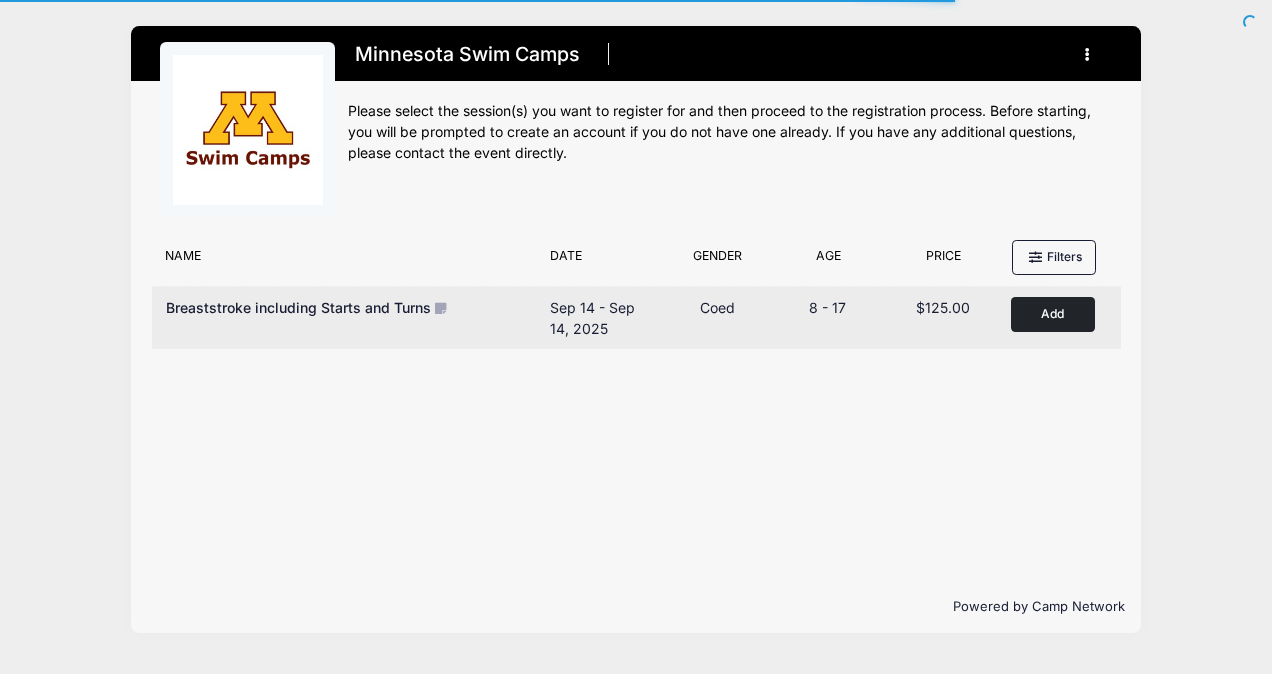 click on "Add  to Cart" at bounding box center [1053, 314] 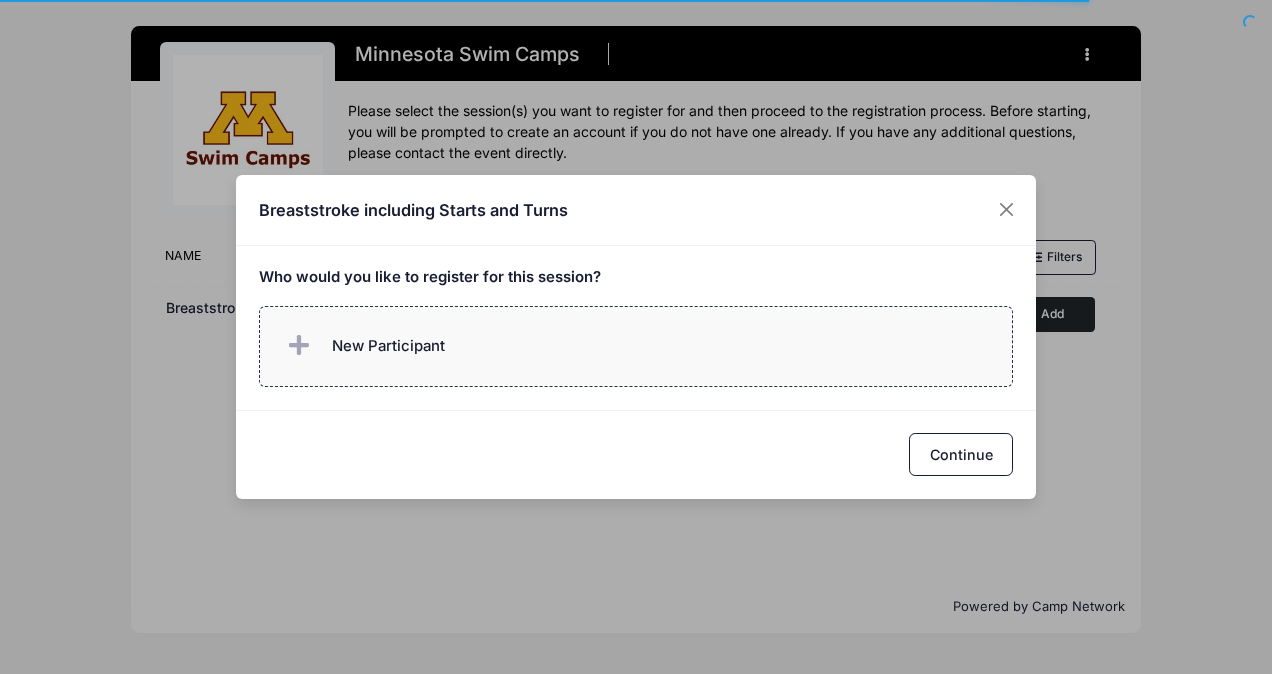 click on "New Participant" at bounding box center [636, 346] 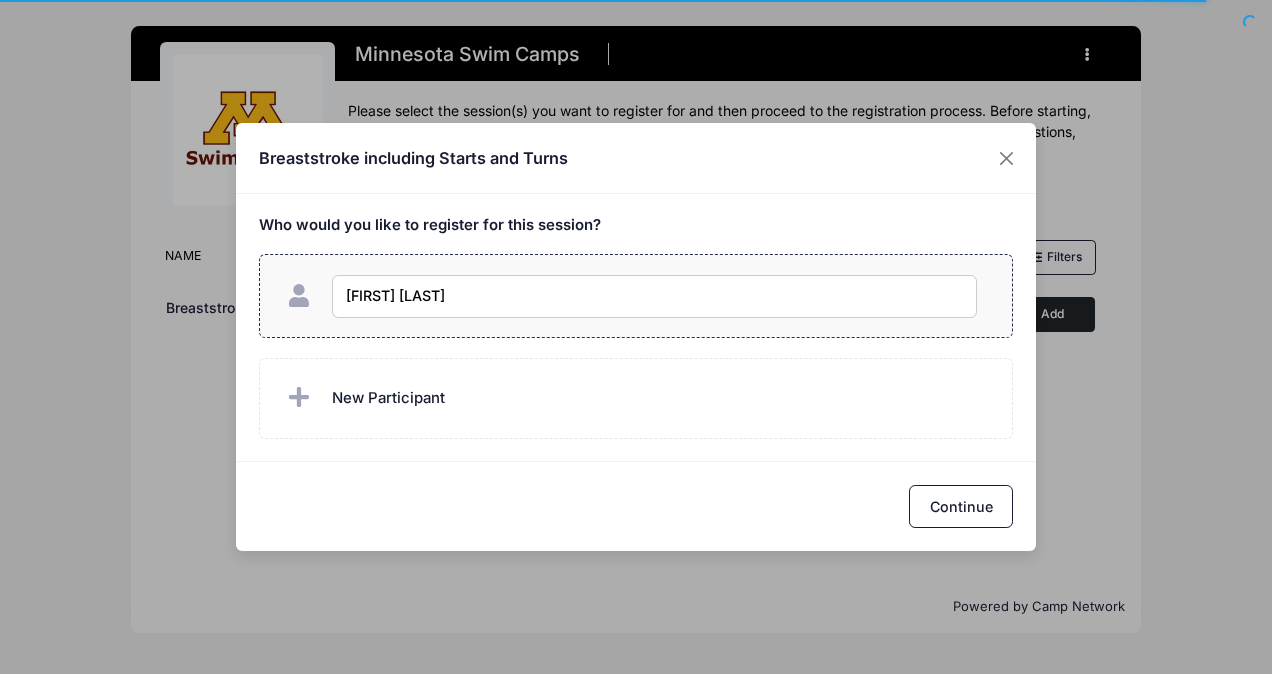 type on "Louisa Knodt" 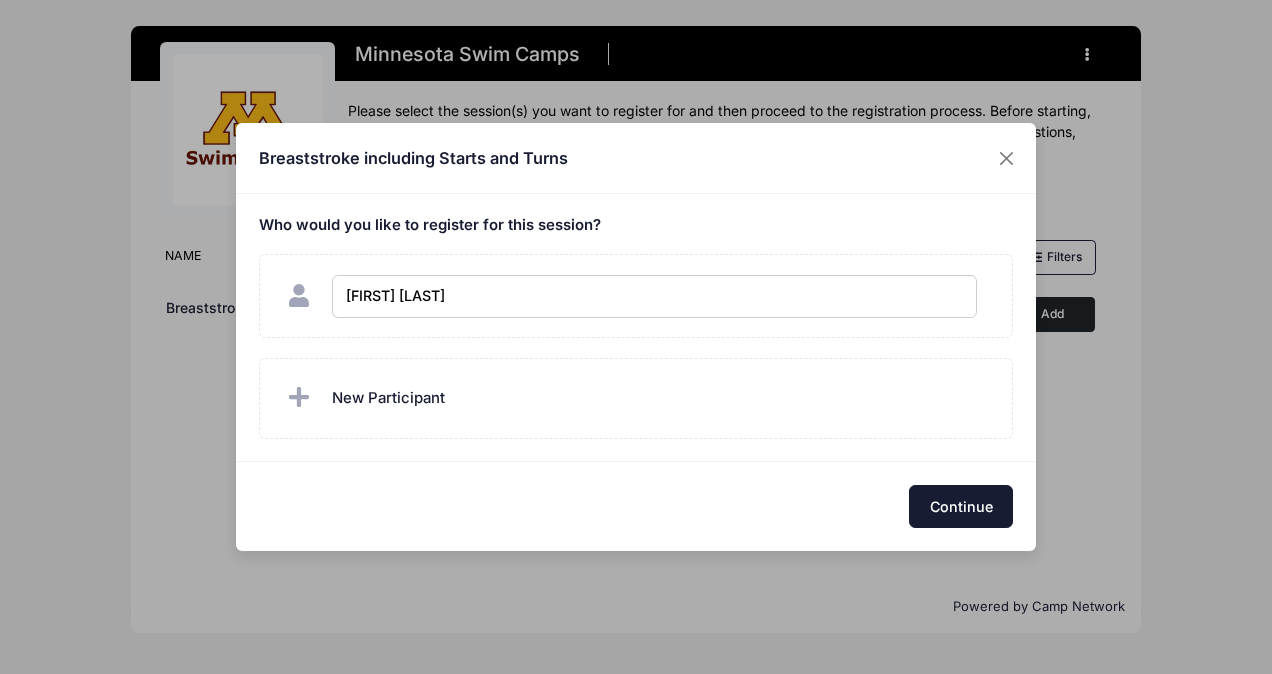 checkbox on "true" 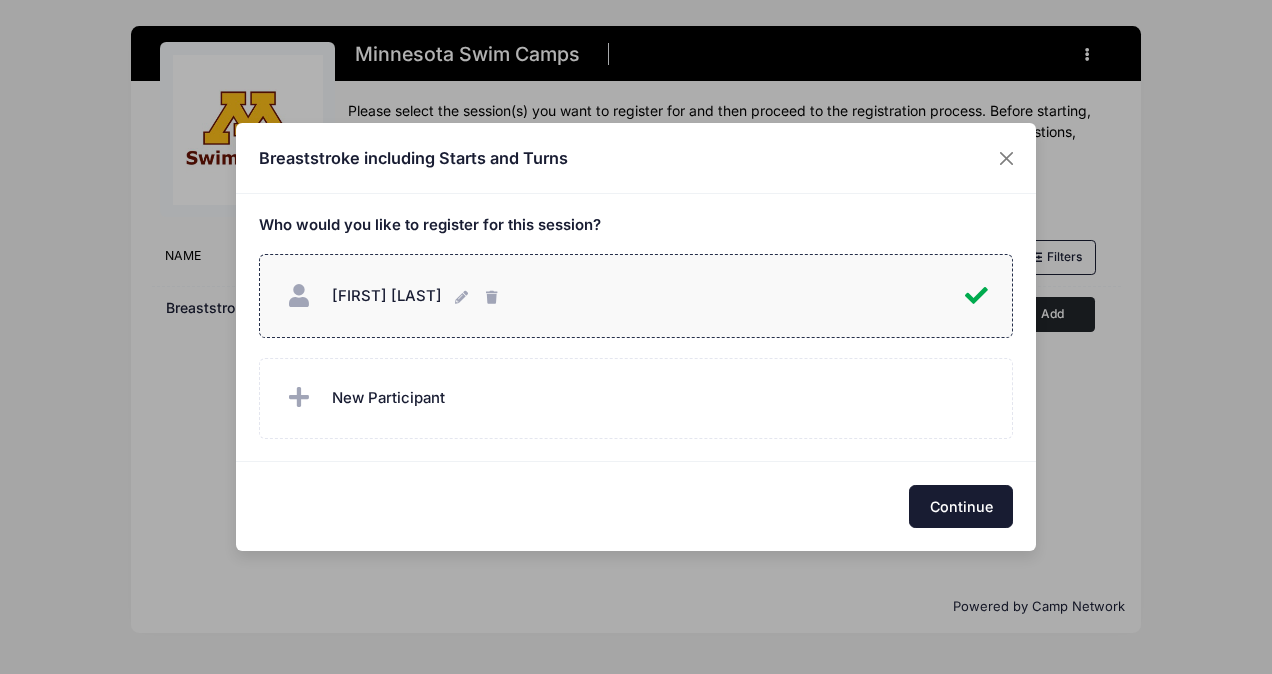 click on "Continue" at bounding box center (961, 506) 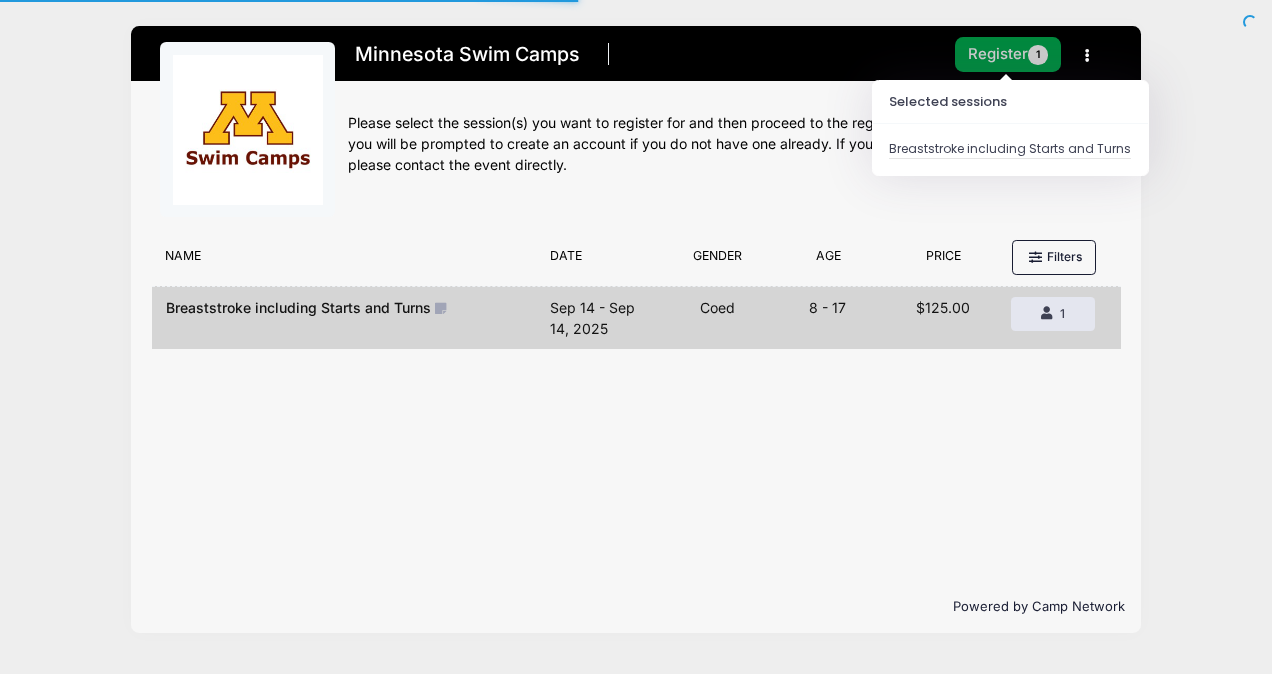 click on "Register  1" at bounding box center [1008, 54] 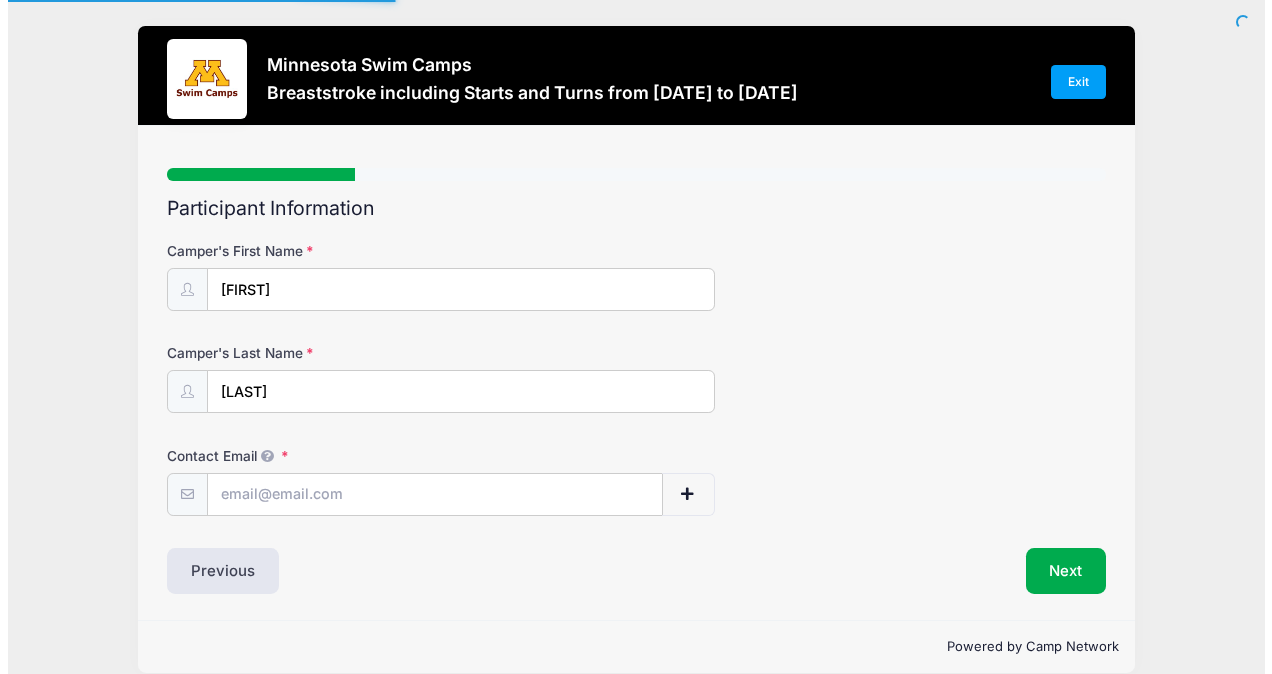 scroll, scrollTop: 0, scrollLeft: 0, axis: both 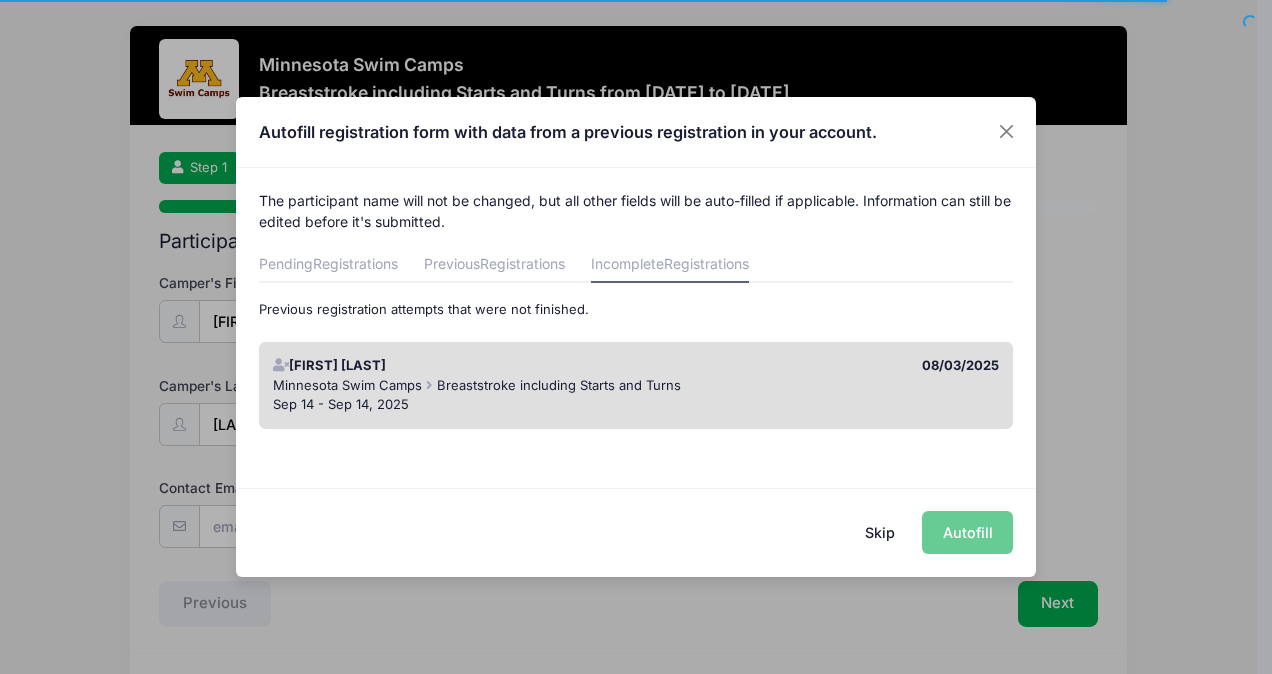 click on "Breaststroke including Starts and Turns" at bounding box center [559, 385] 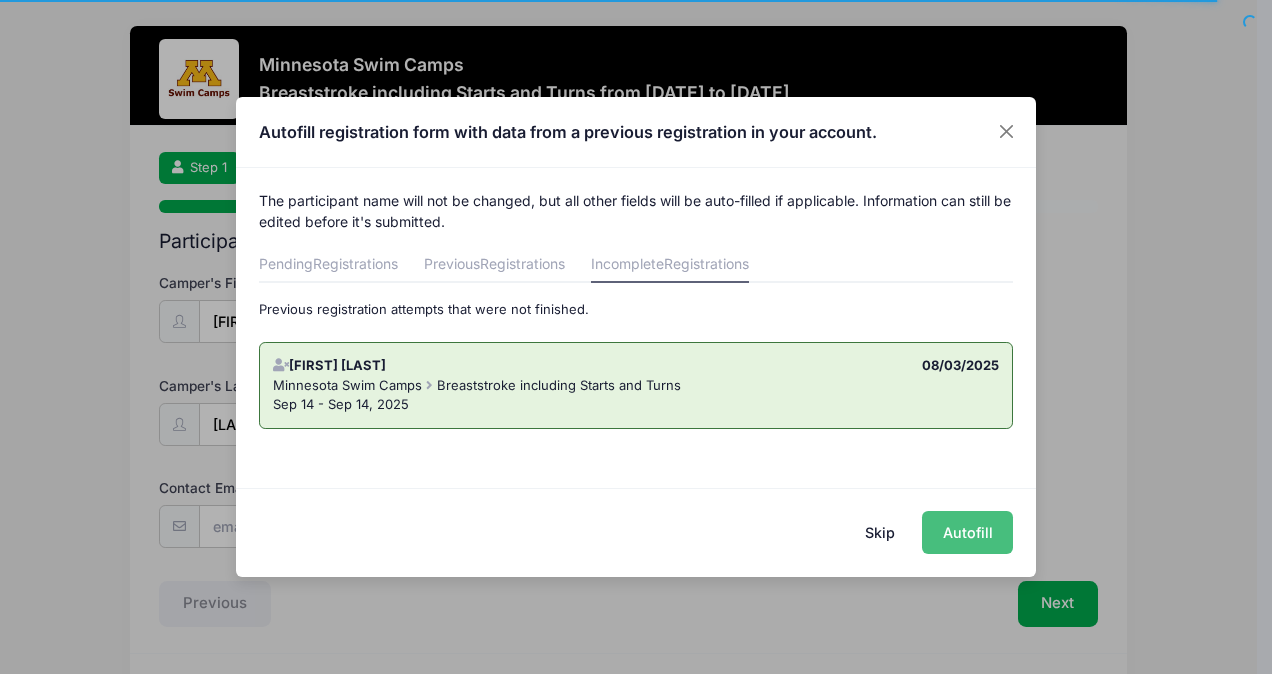 click on "Autofill" at bounding box center [967, 532] 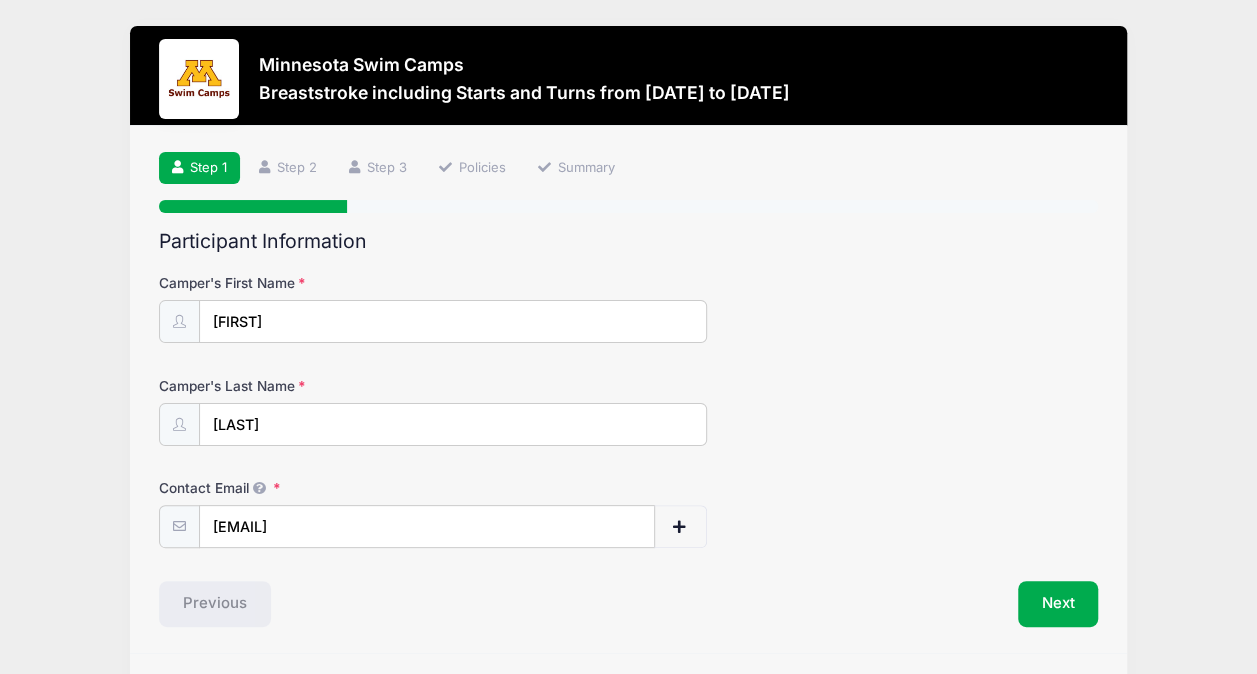scroll, scrollTop: 54, scrollLeft: 0, axis: vertical 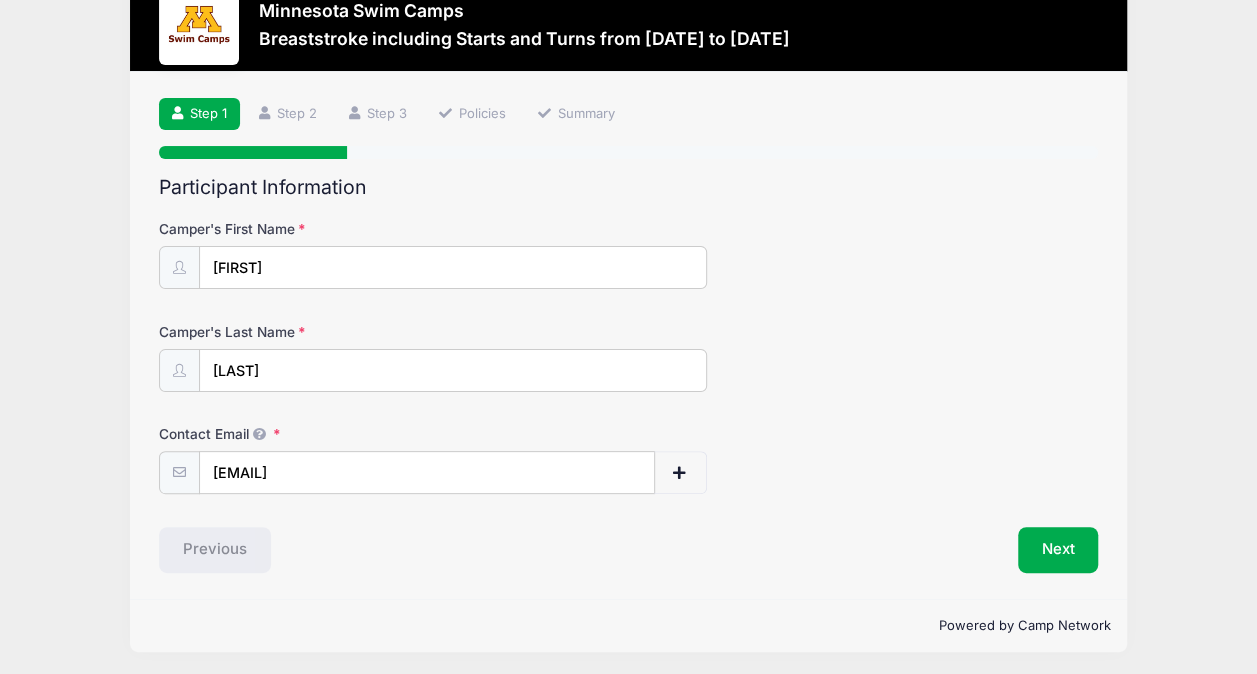 click on "Next" at bounding box center [868, 550] 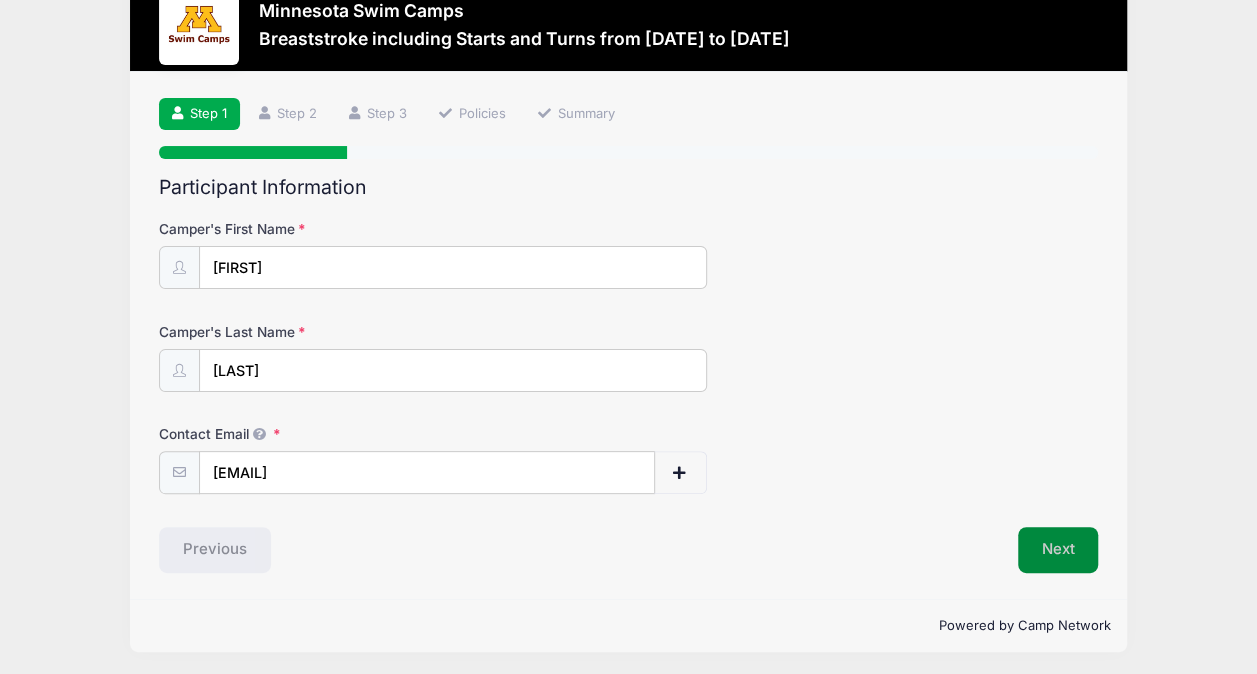 click on "Next" at bounding box center (1058, 550) 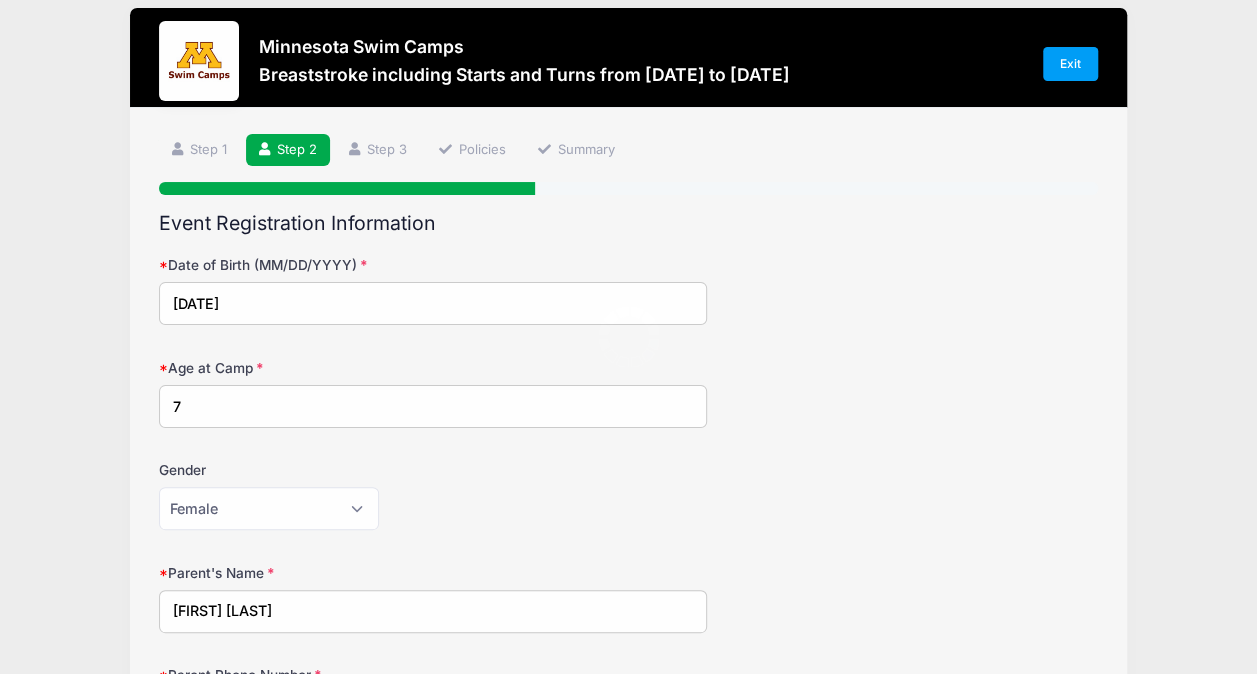 scroll, scrollTop: 0, scrollLeft: 0, axis: both 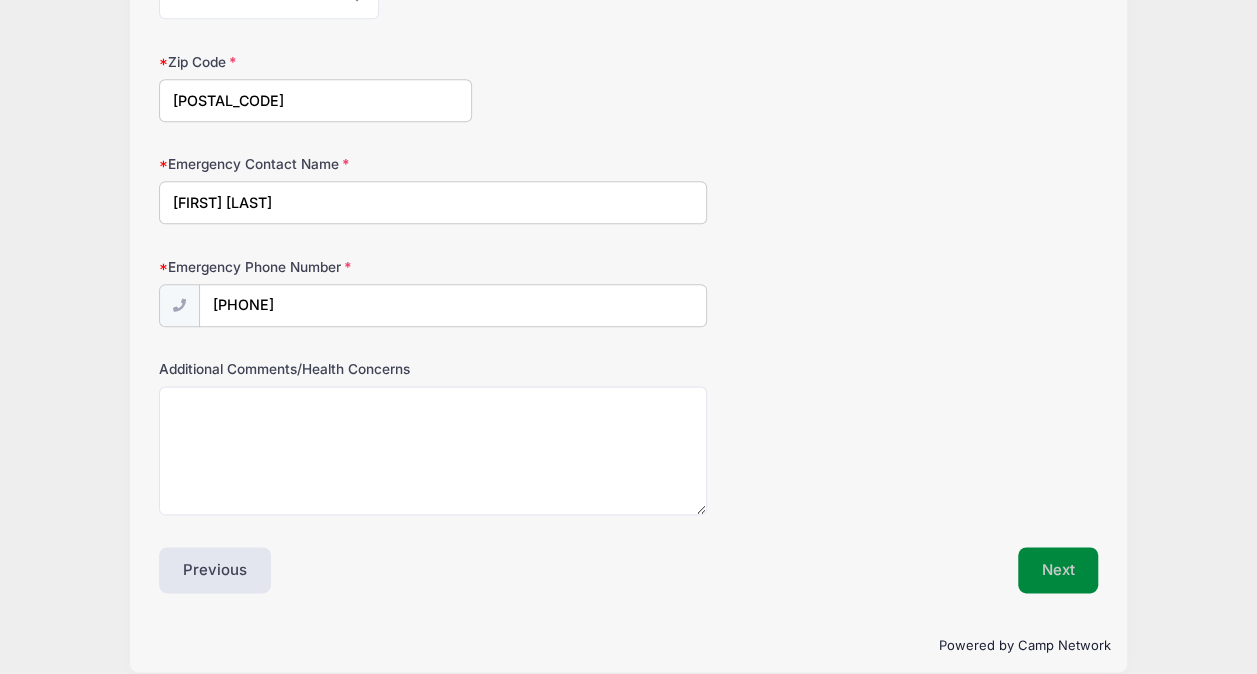 click on "Next" at bounding box center [1058, 570] 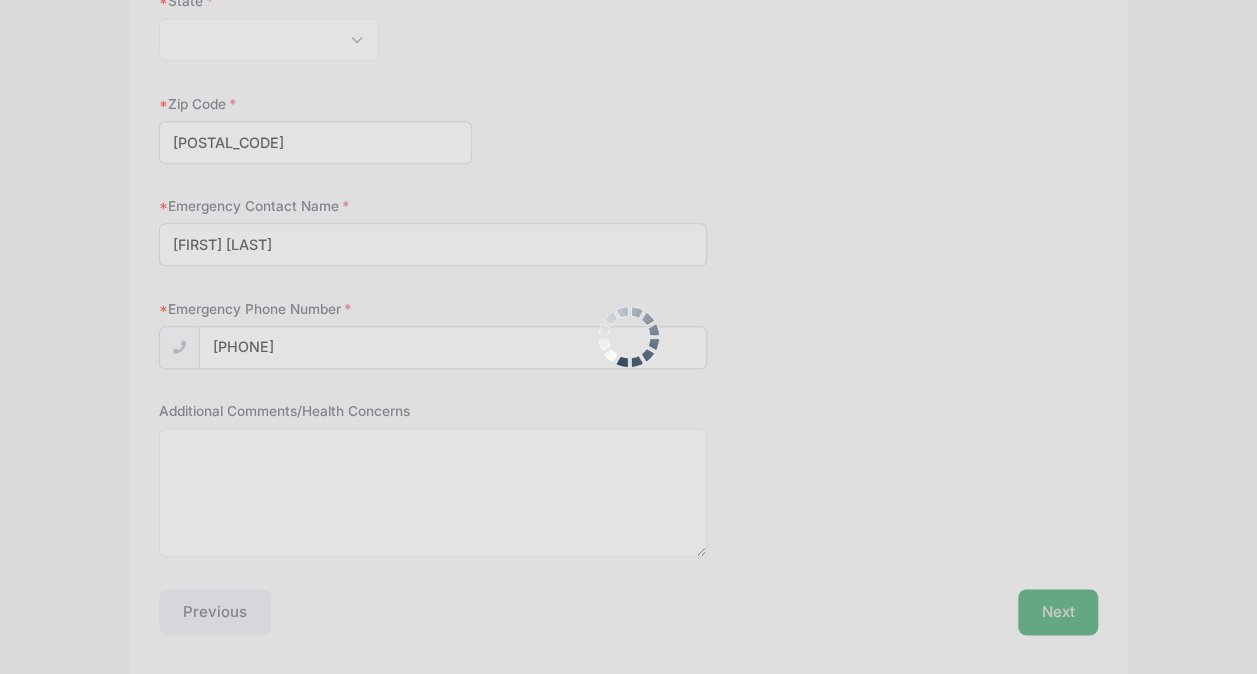 scroll, scrollTop: 0, scrollLeft: 0, axis: both 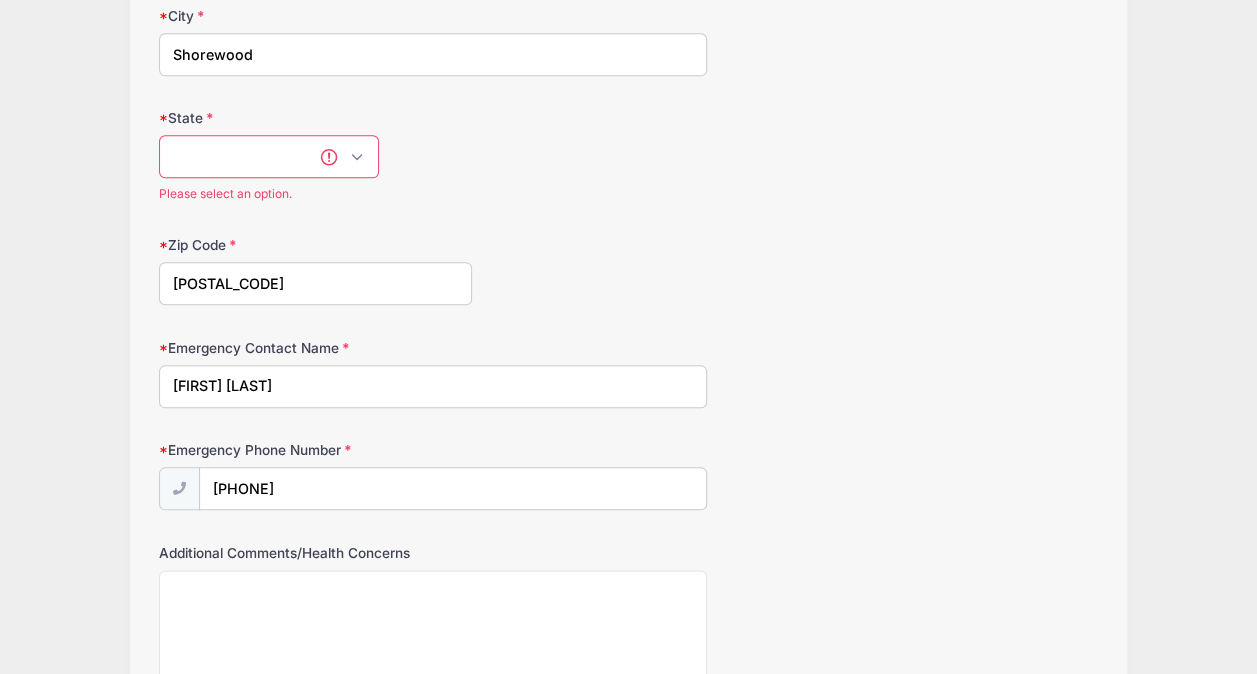click on "State" at bounding box center [269, 156] 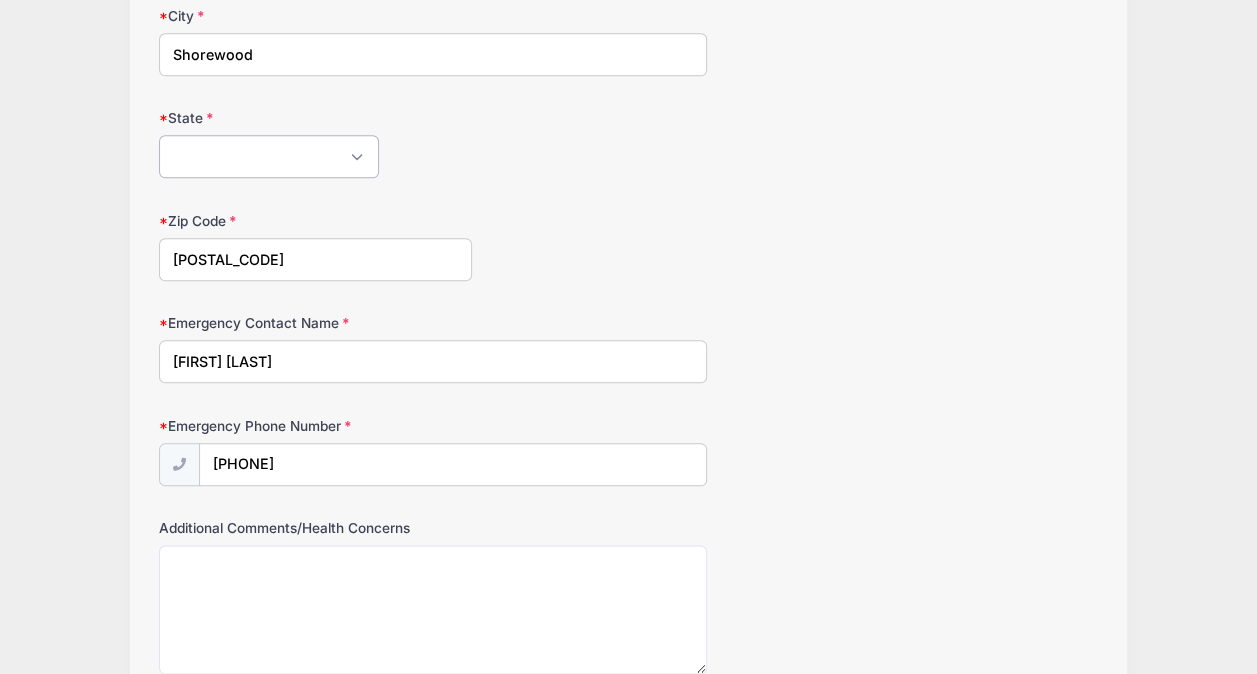 click on "State" at bounding box center [269, 156] 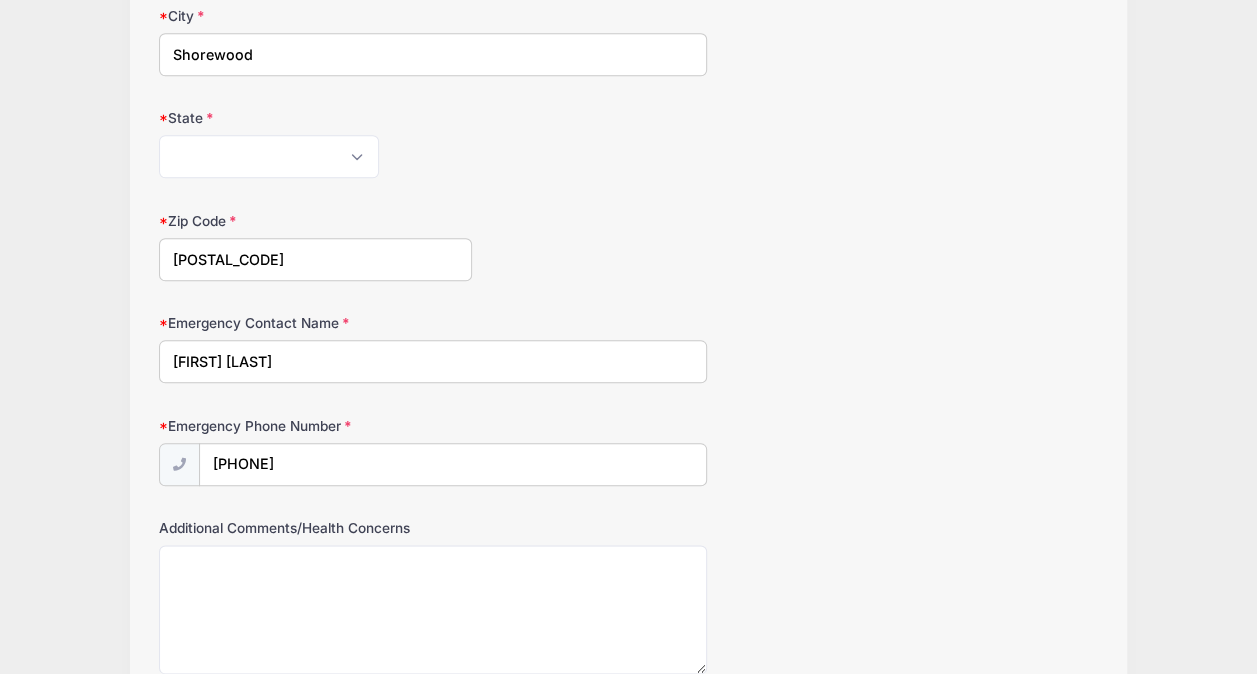 click on "Date of Birth (MM/DD/YYYY)
01/03/2018
Age at Camp
7
Gender
Please Select Female
Male
Parent's Name
Martha Knodt
Address" at bounding box center [628, 32] 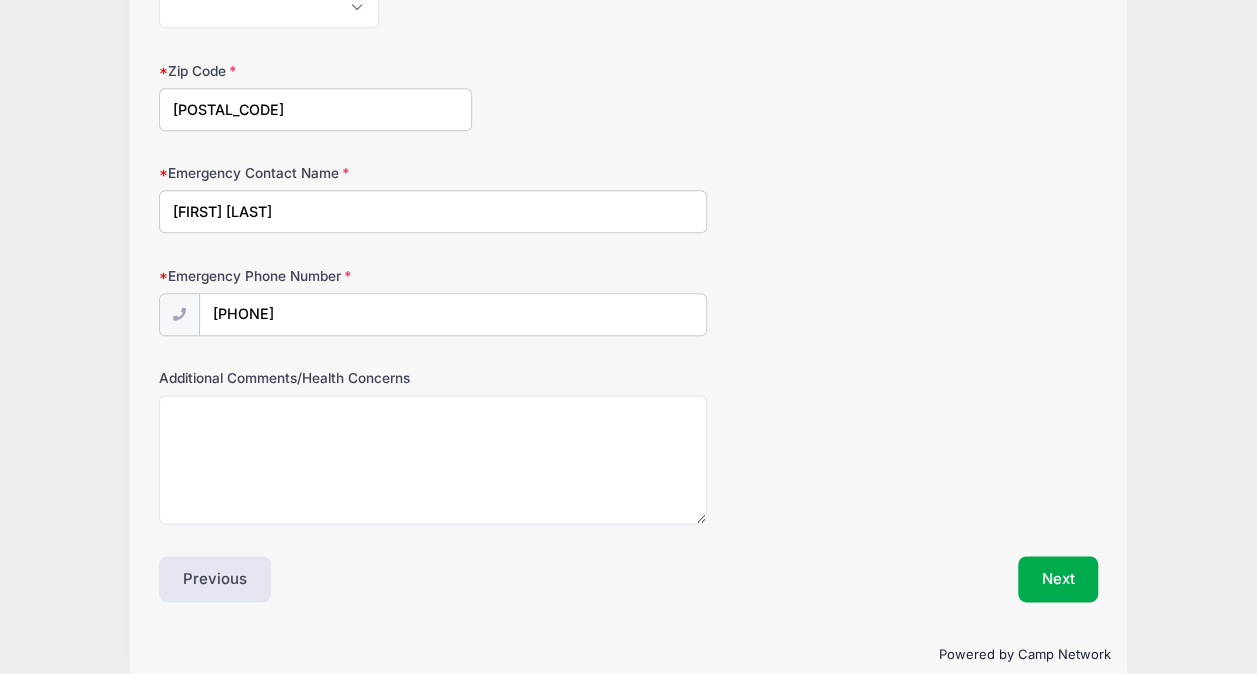 scroll, scrollTop: 1056, scrollLeft: 0, axis: vertical 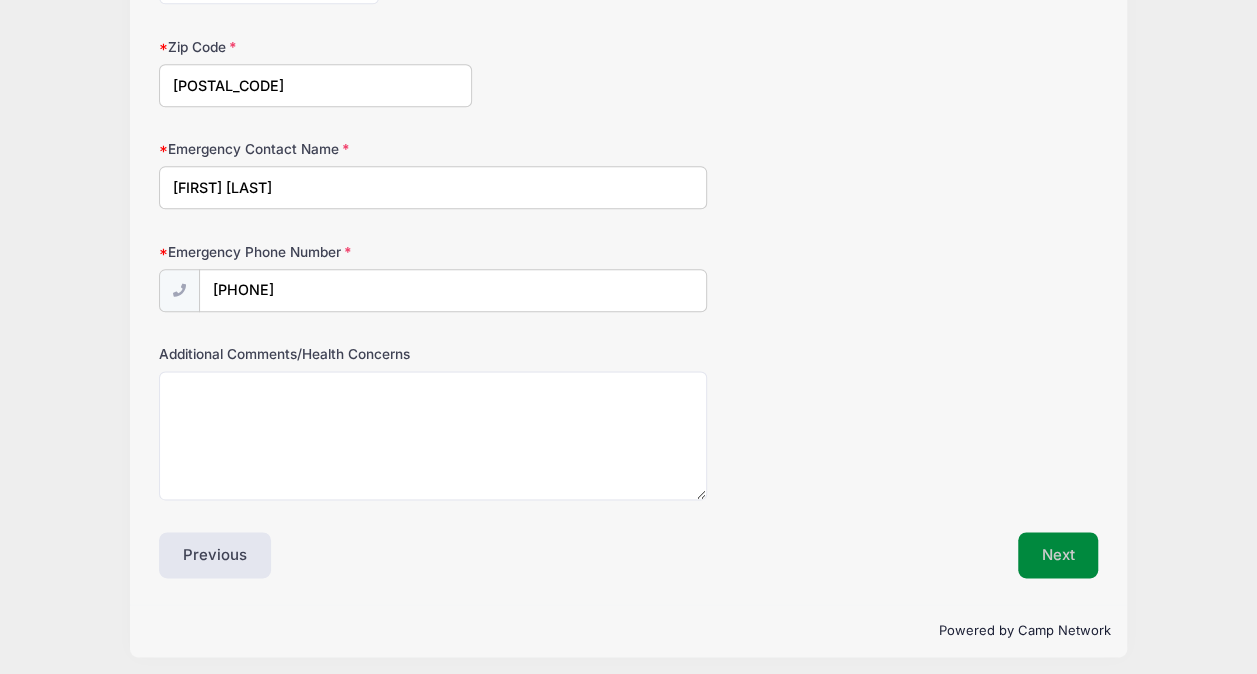 click on "Next" at bounding box center [1058, 555] 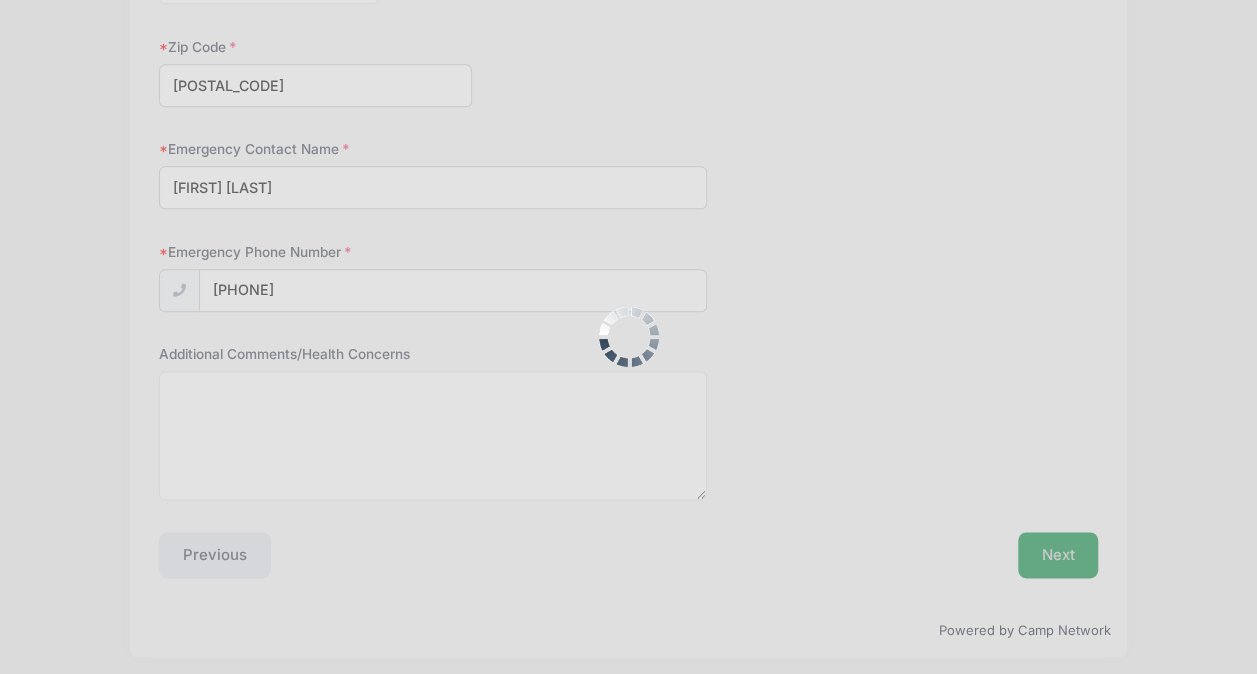 scroll, scrollTop: 0, scrollLeft: 0, axis: both 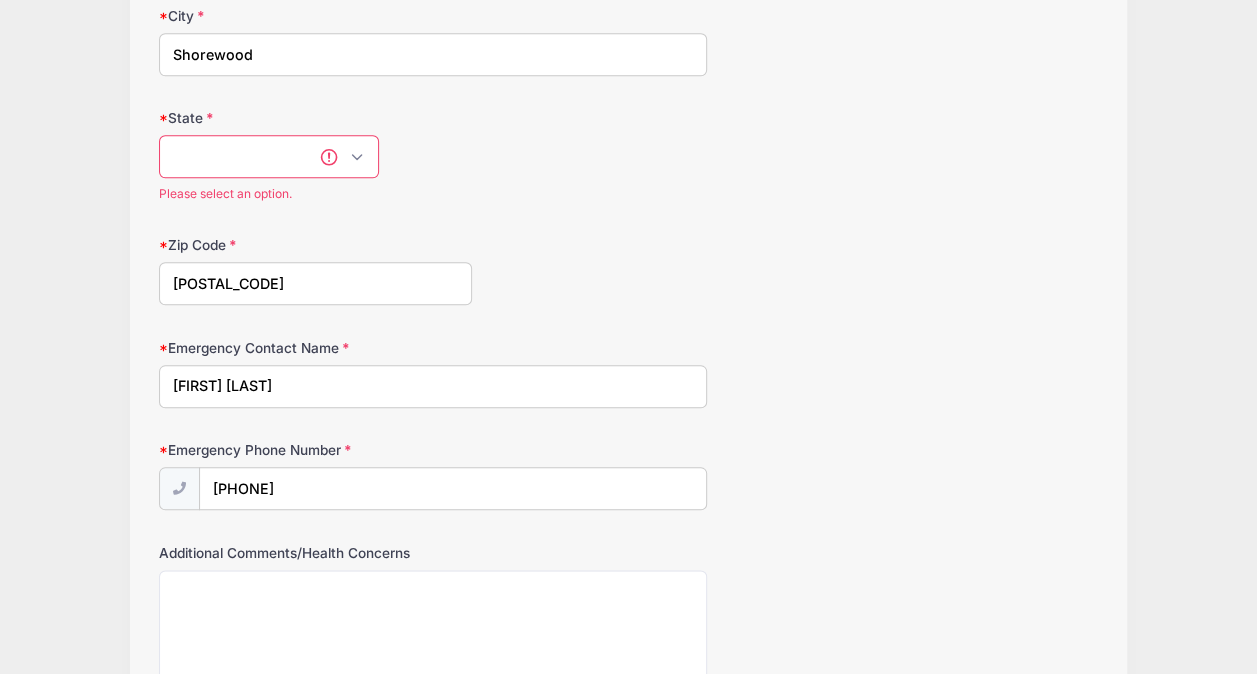 click on "State" at bounding box center [269, 156] 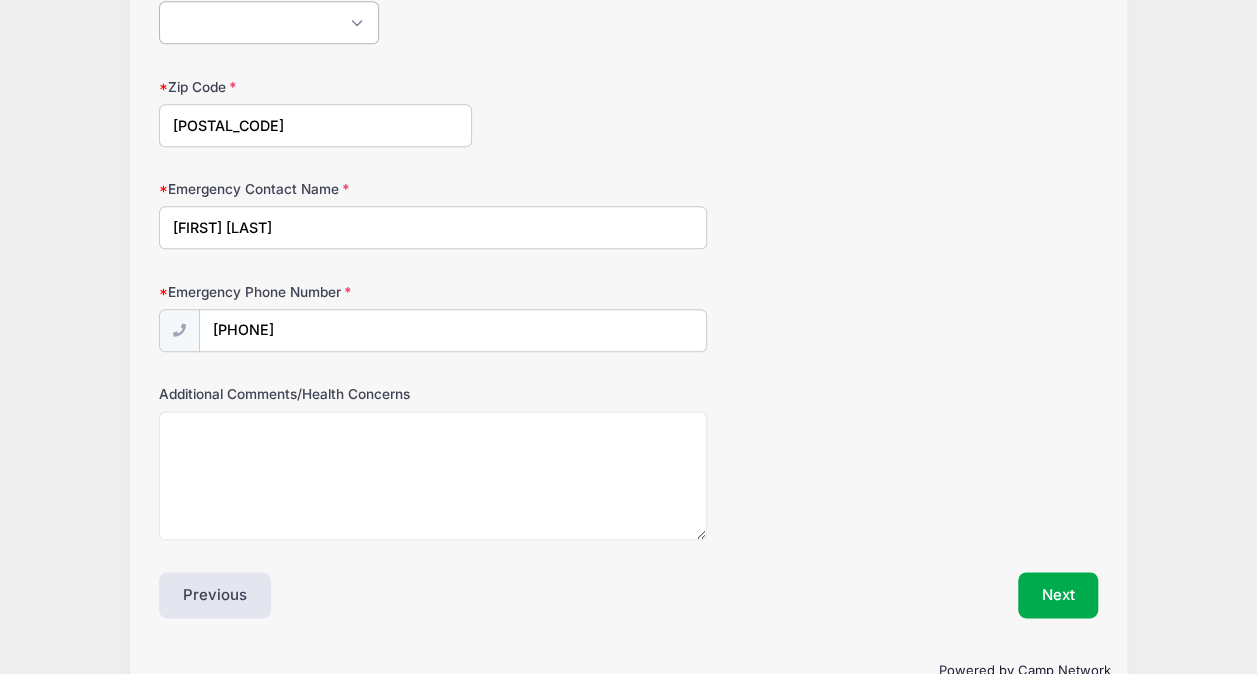 scroll, scrollTop: 1056, scrollLeft: 0, axis: vertical 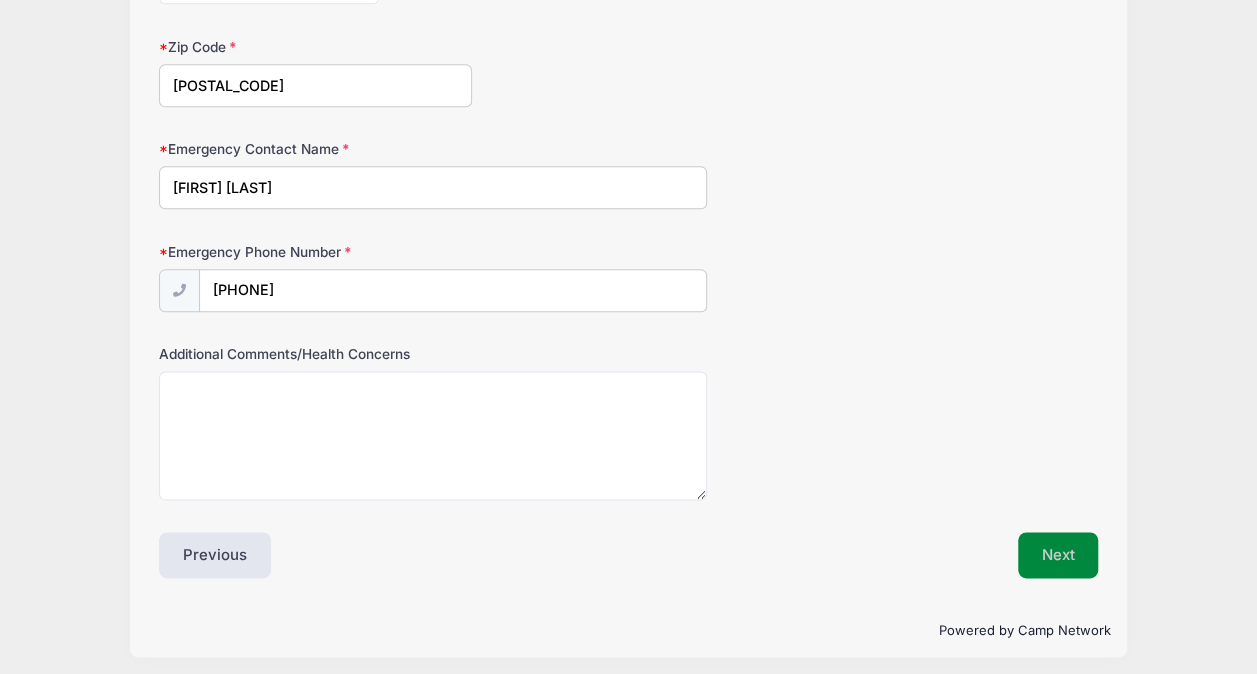 click on "Next" at bounding box center (1058, 555) 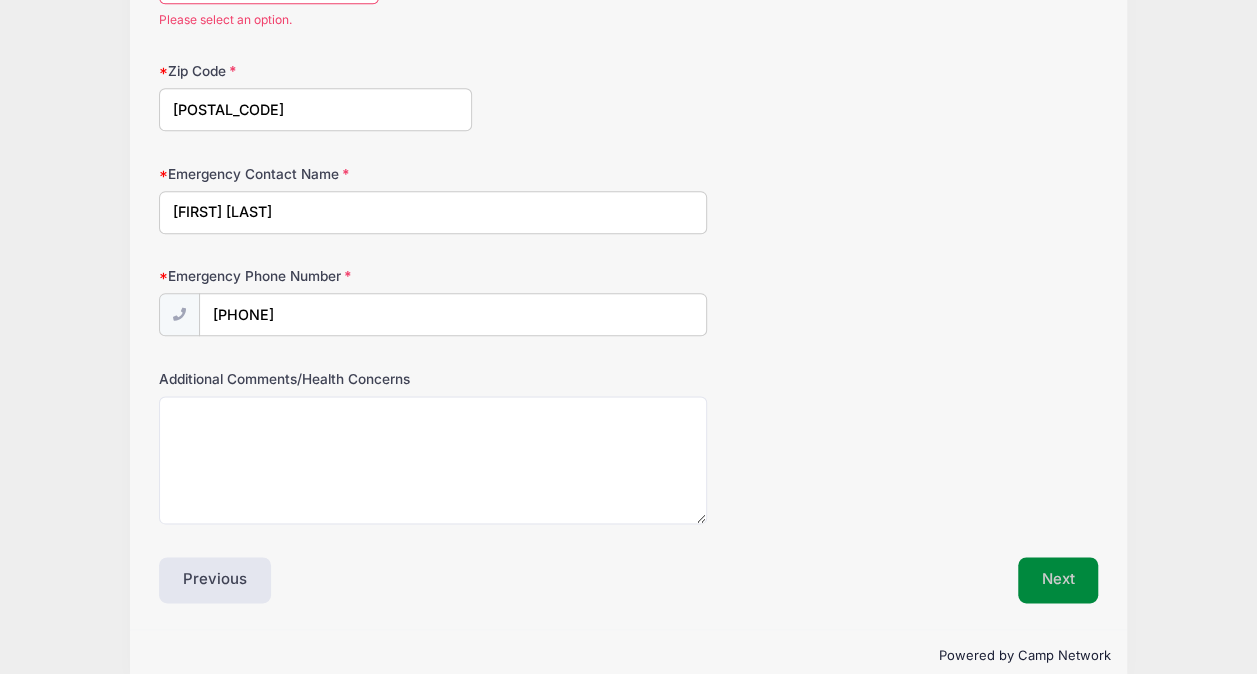 scroll, scrollTop: 0, scrollLeft: 0, axis: both 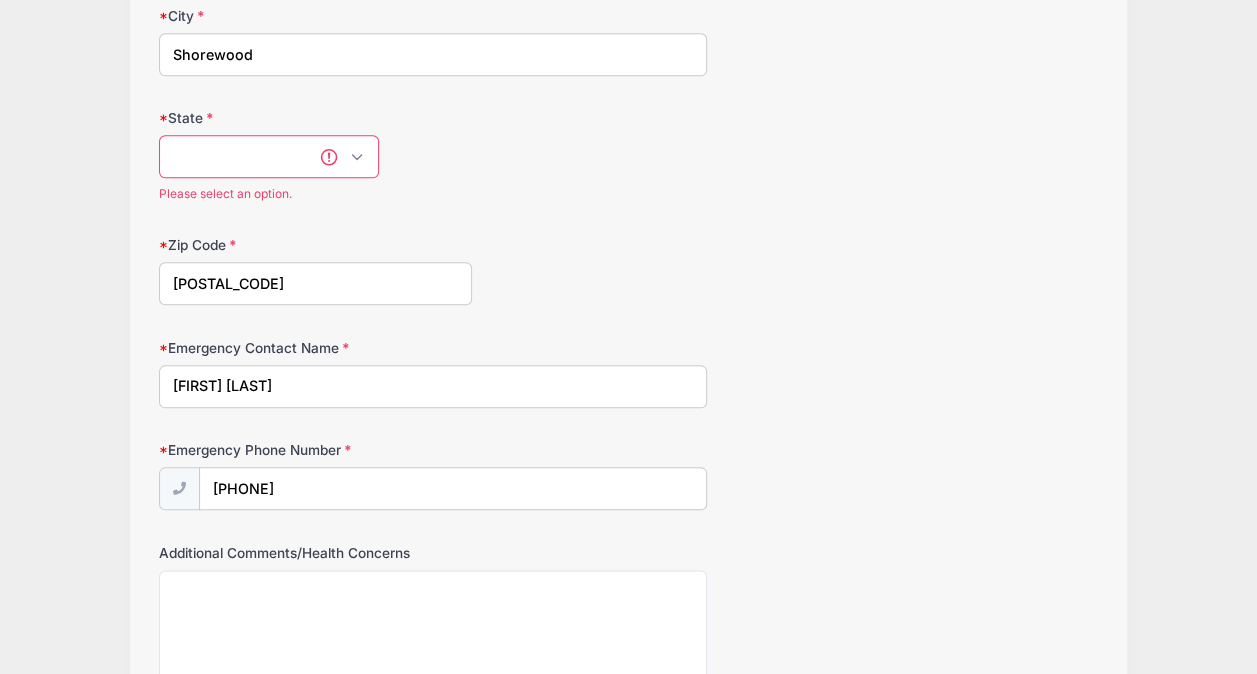 click on "State" at bounding box center [269, 156] 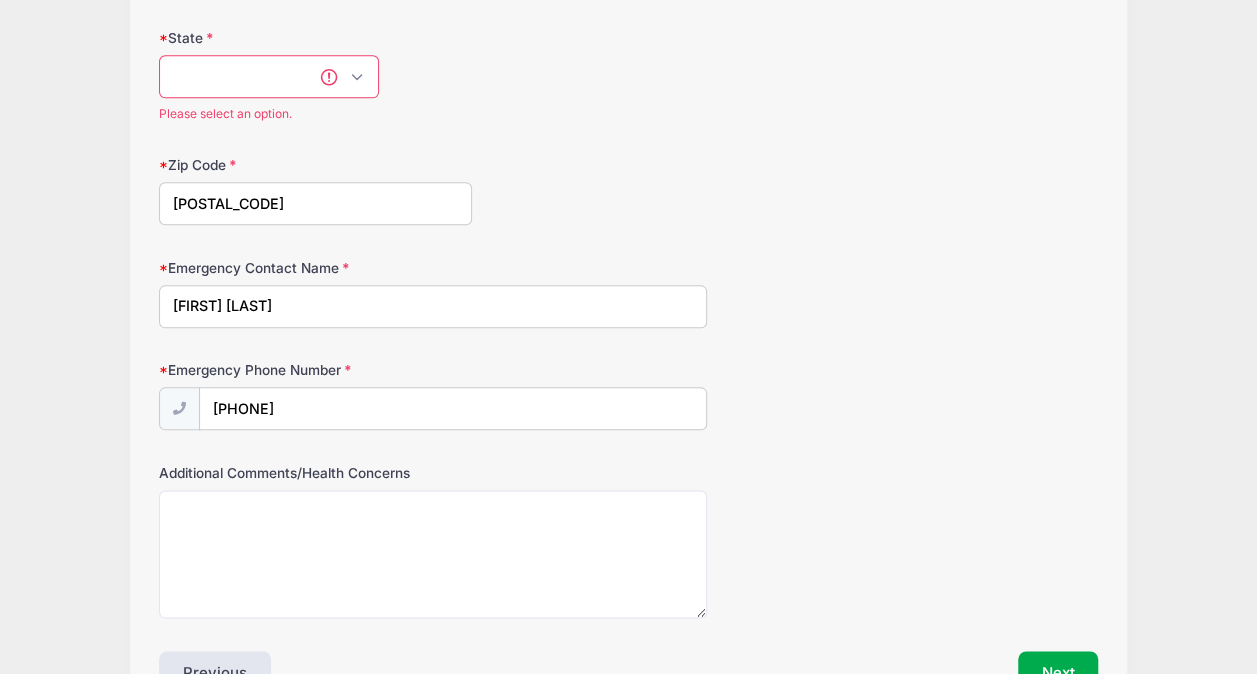 scroll, scrollTop: 1080, scrollLeft: 0, axis: vertical 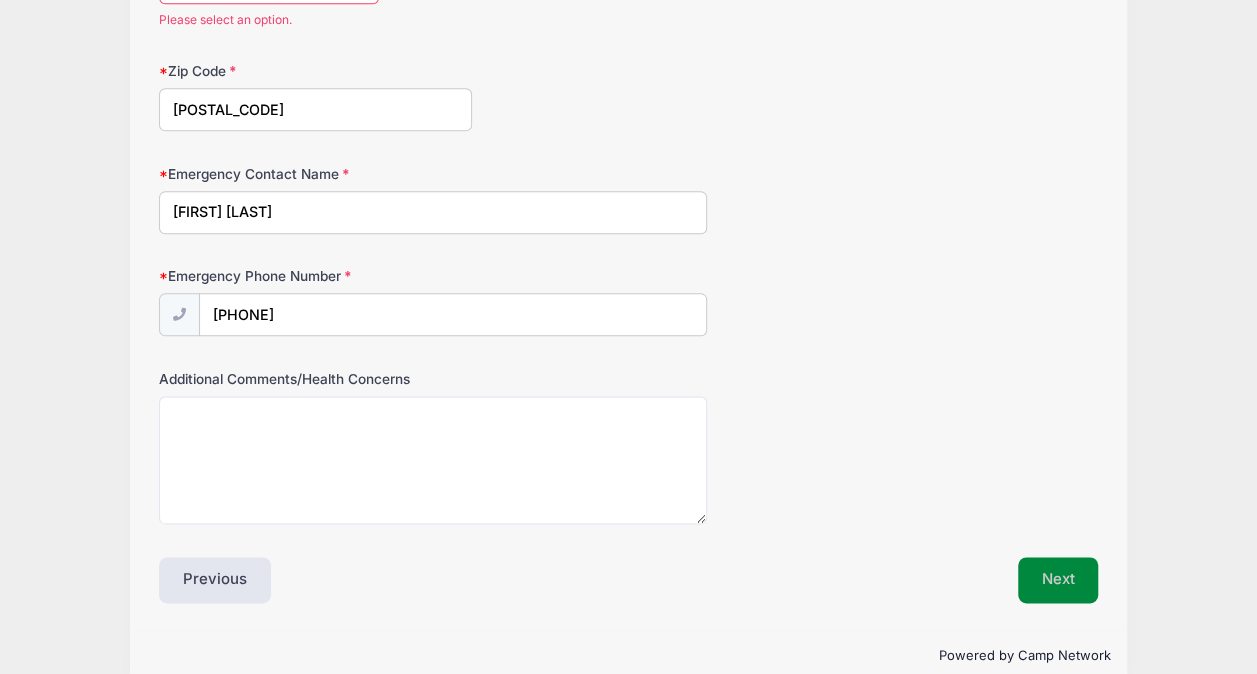 click on "Next" at bounding box center (1058, 580) 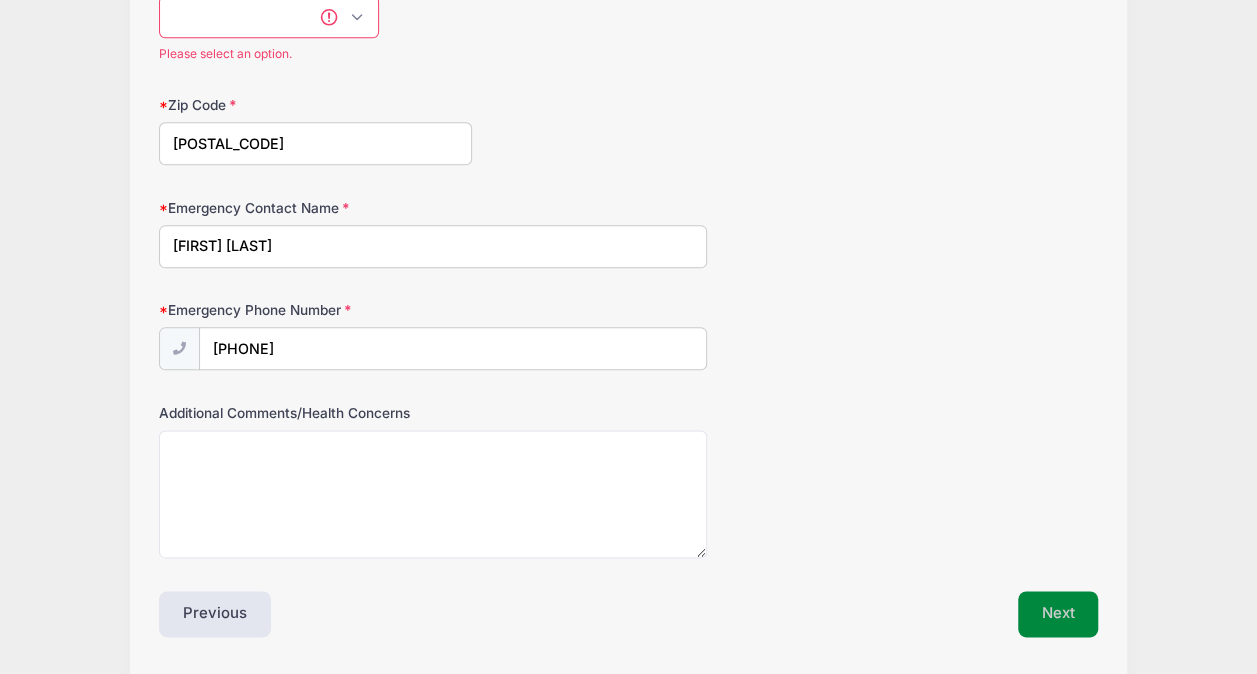 scroll, scrollTop: 0, scrollLeft: 0, axis: both 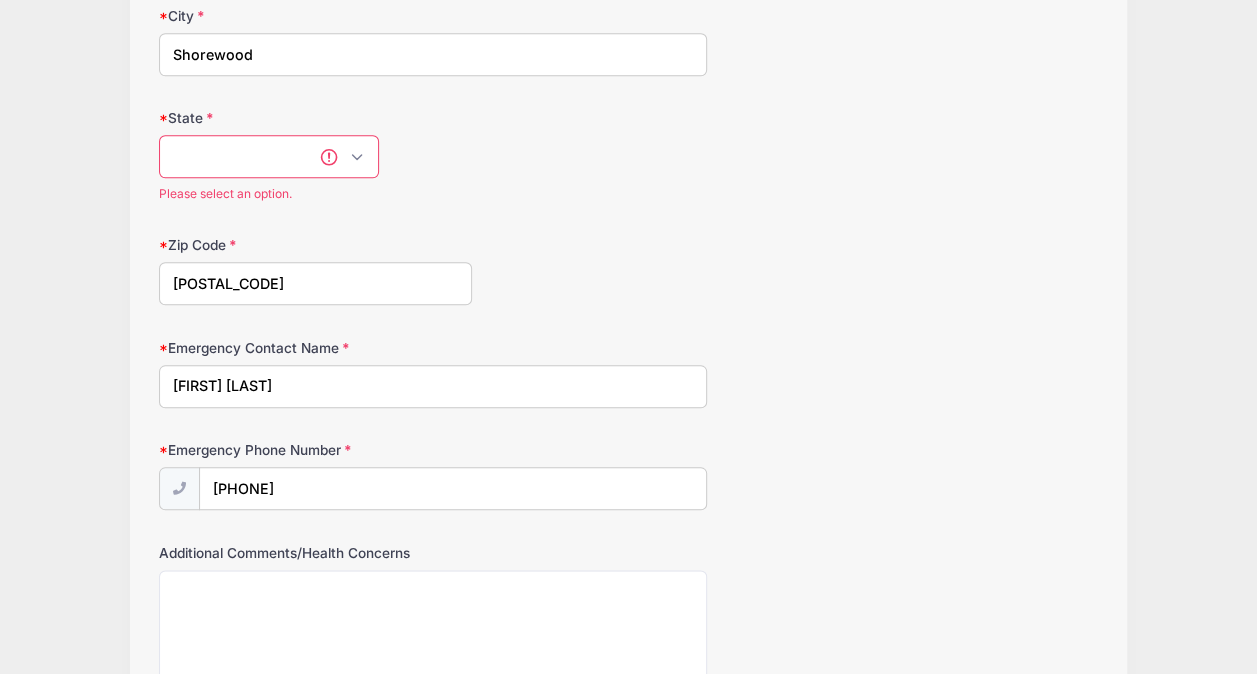 click on "State" at bounding box center (269, 156) 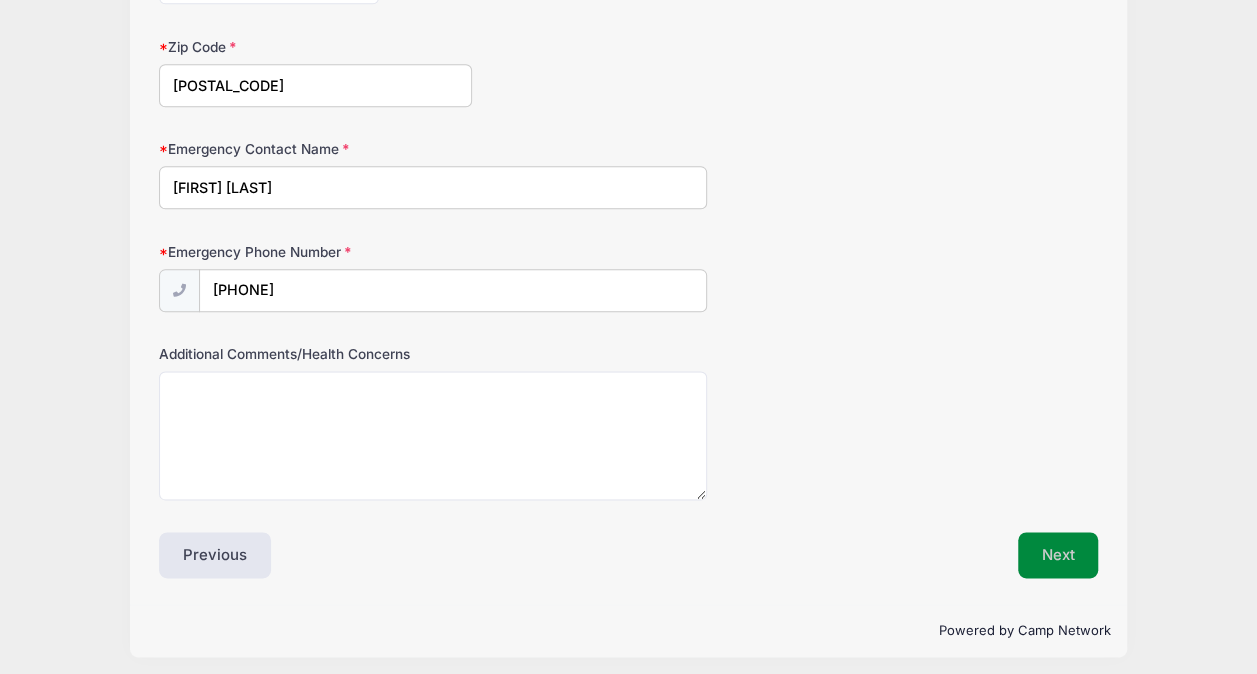 click on "Next" at bounding box center (1058, 555) 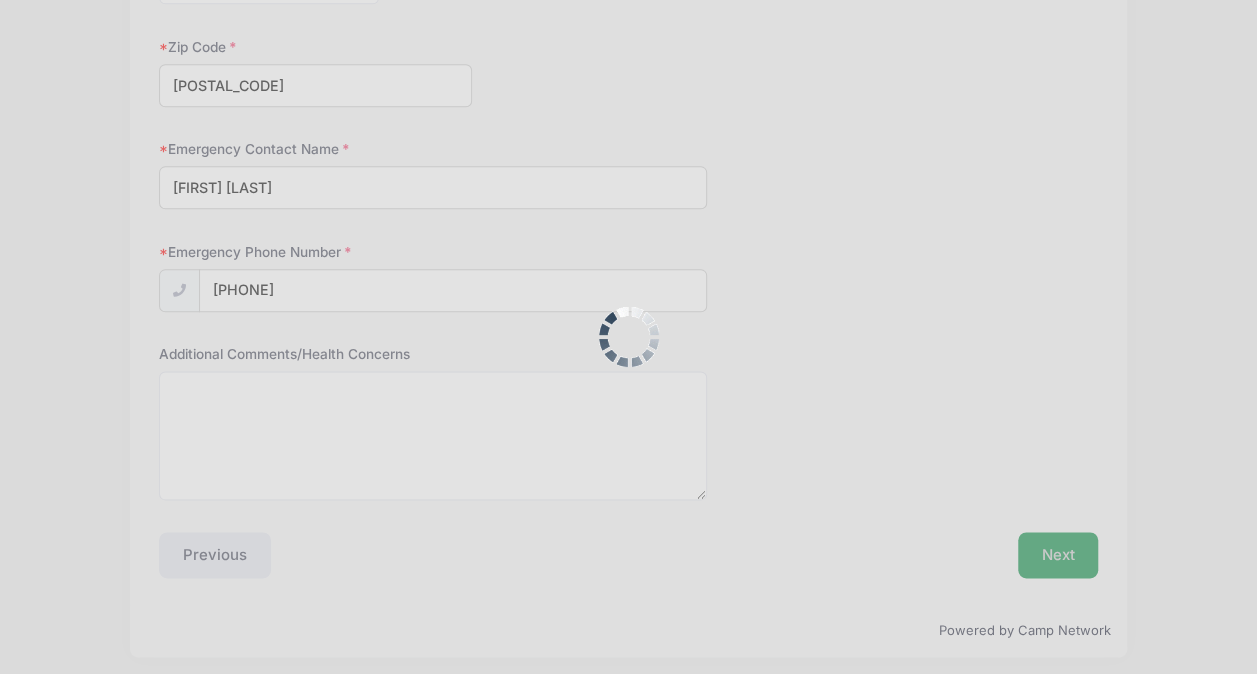 scroll, scrollTop: 1028, scrollLeft: 0, axis: vertical 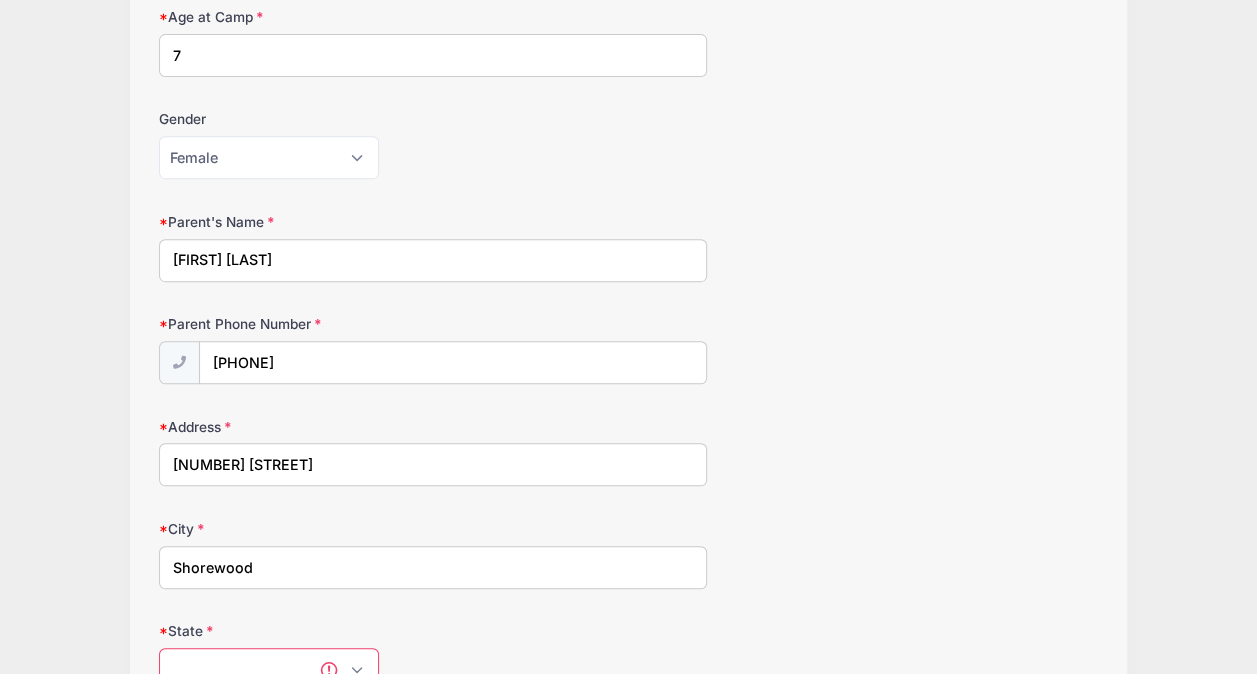 click on "Shorewood" at bounding box center [433, 567] 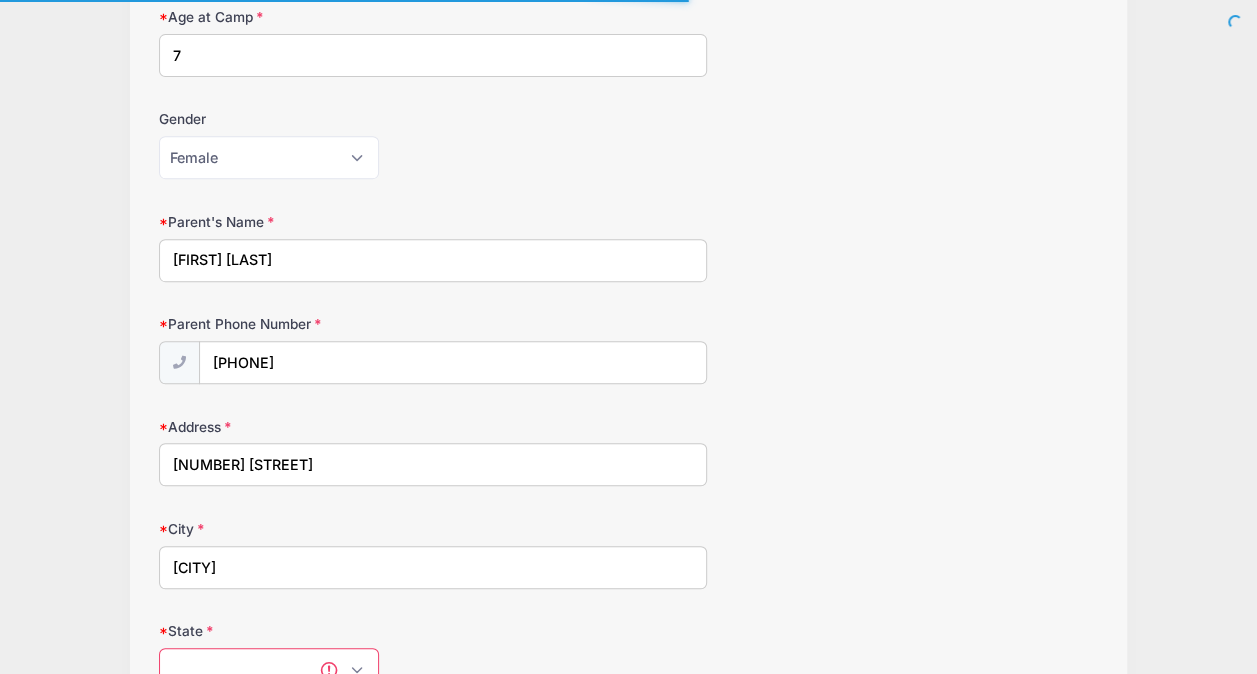 type on "Shorewood" 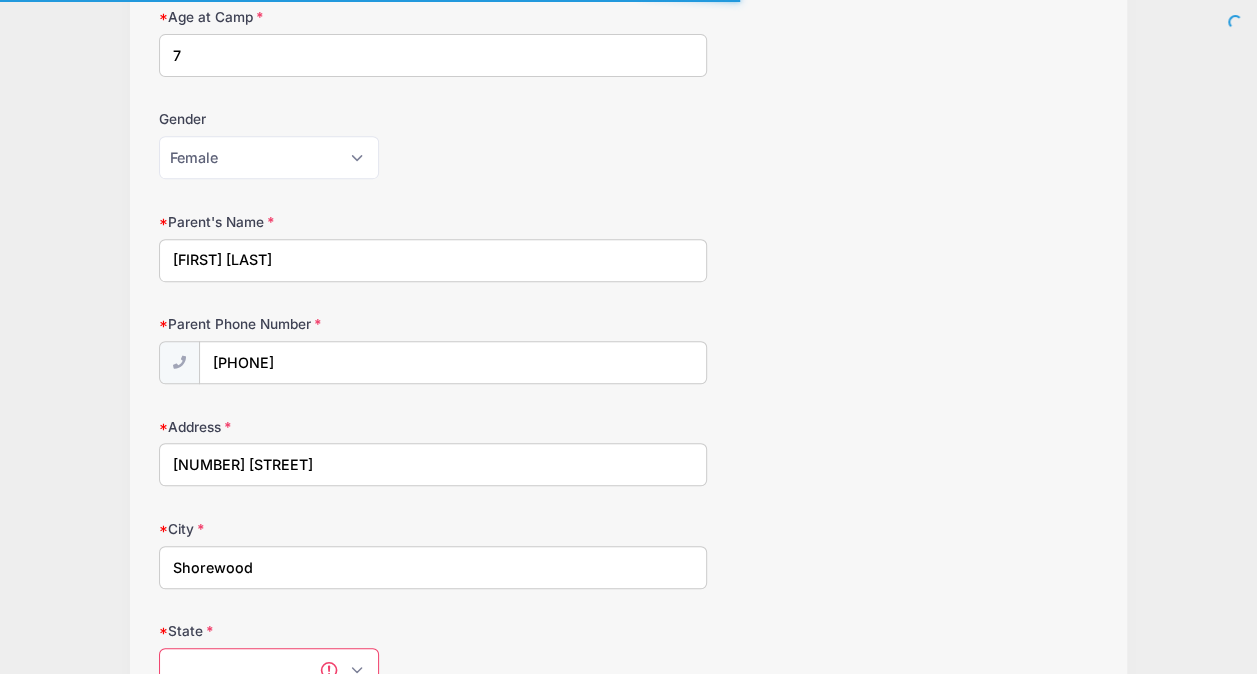 scroll, scrollTop: 380, scrollLeft: 0, axis: vertical 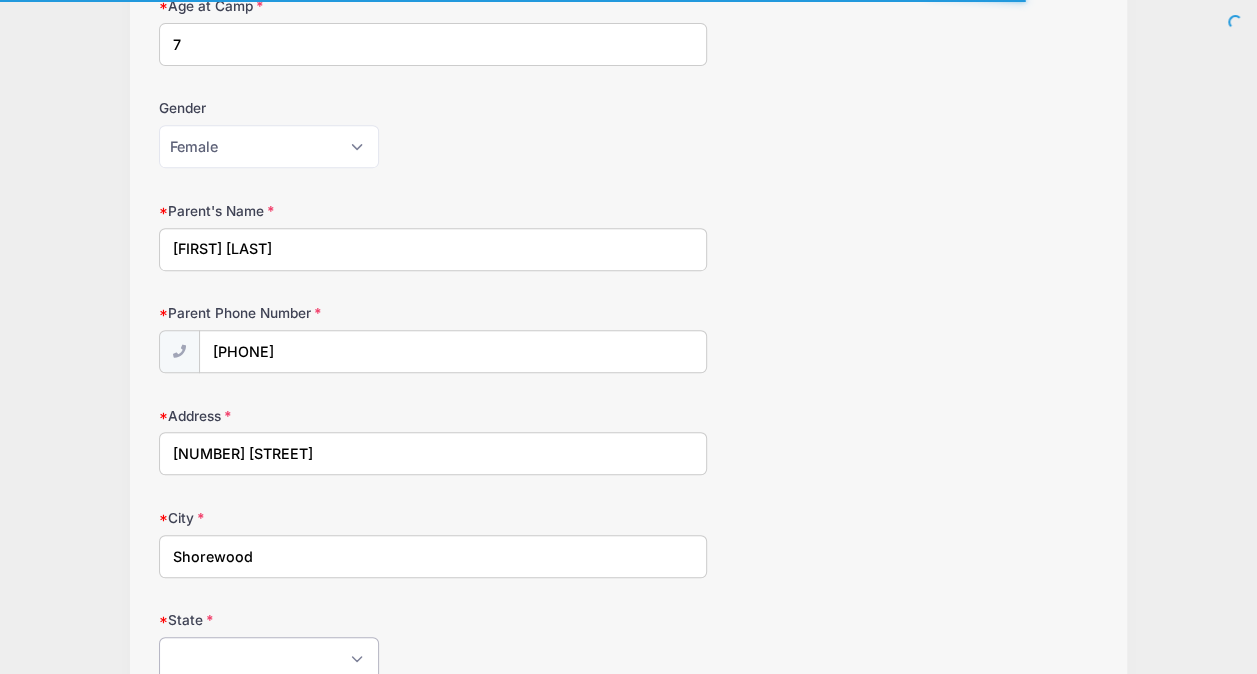 click on "State" at bounding box center (269, 658) 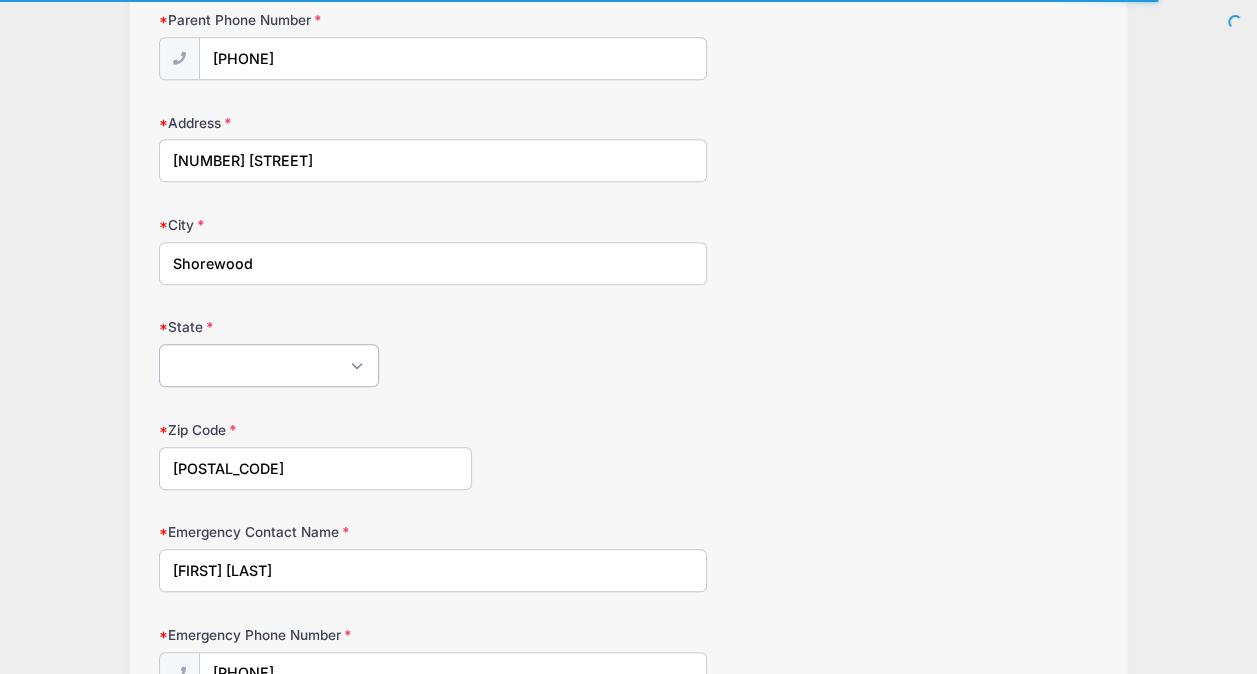 scroll, scrollTop: 682, scrollLeft: 0, axis: vertical 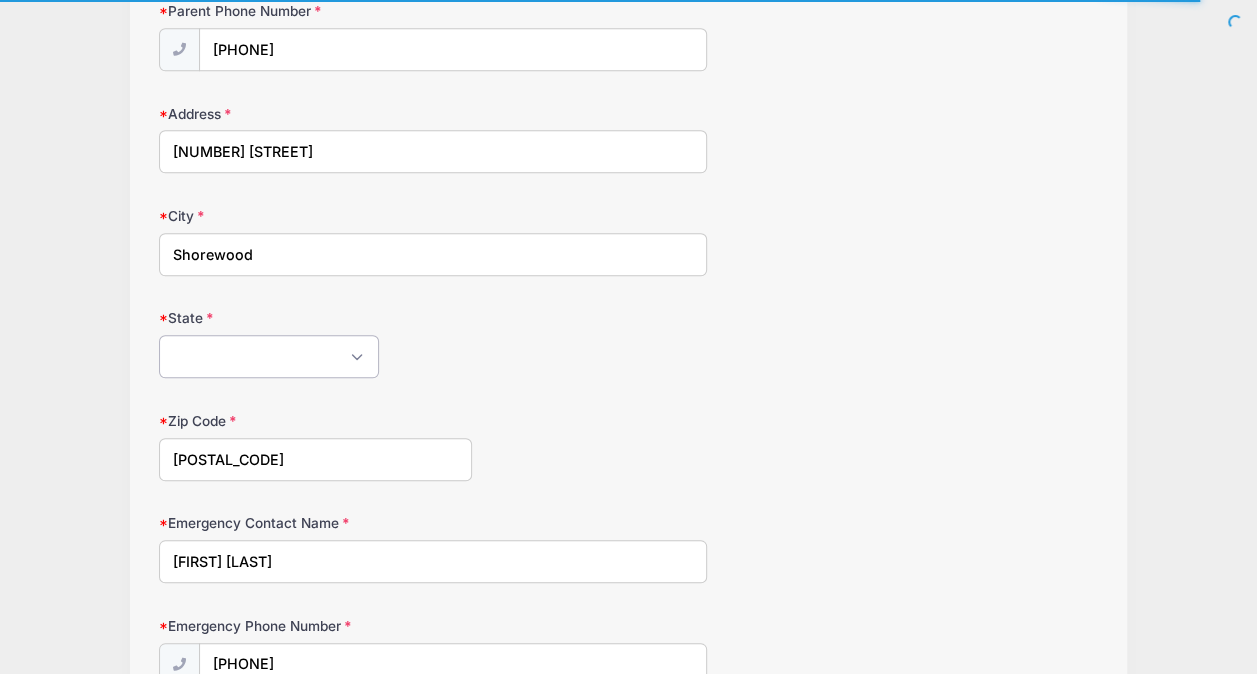 click on "State" at bounding box center [269, 356] 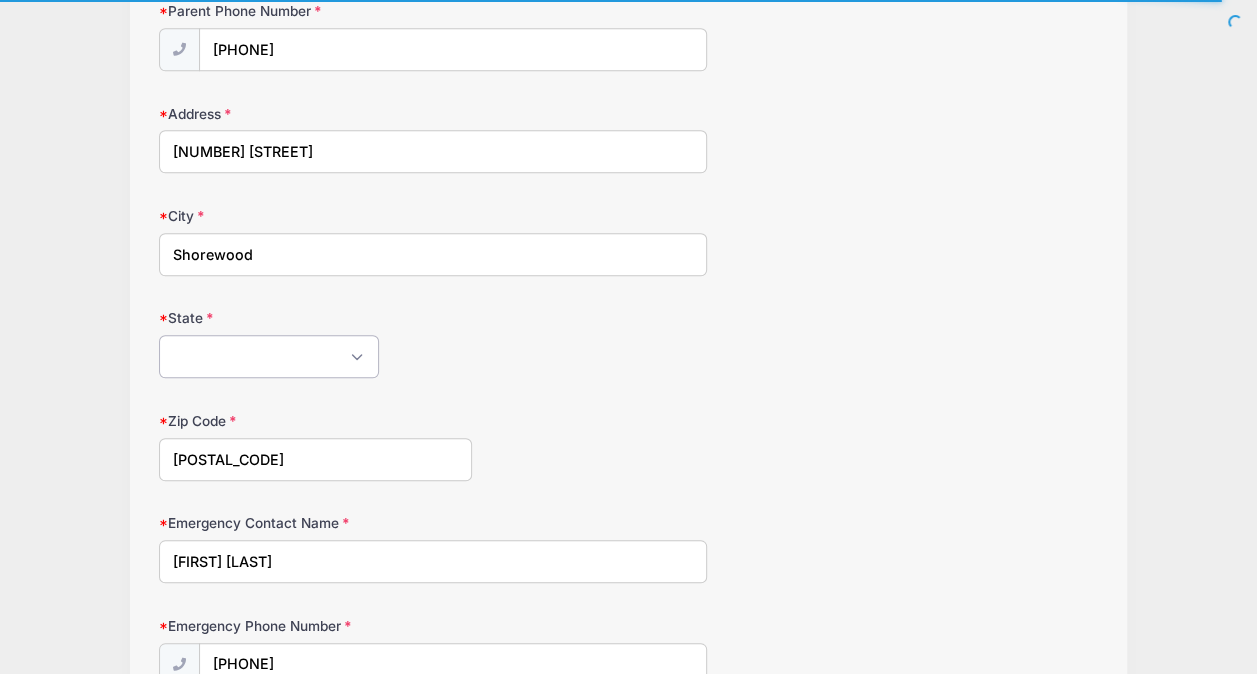 click on "State" at bounding box center (269, 356) 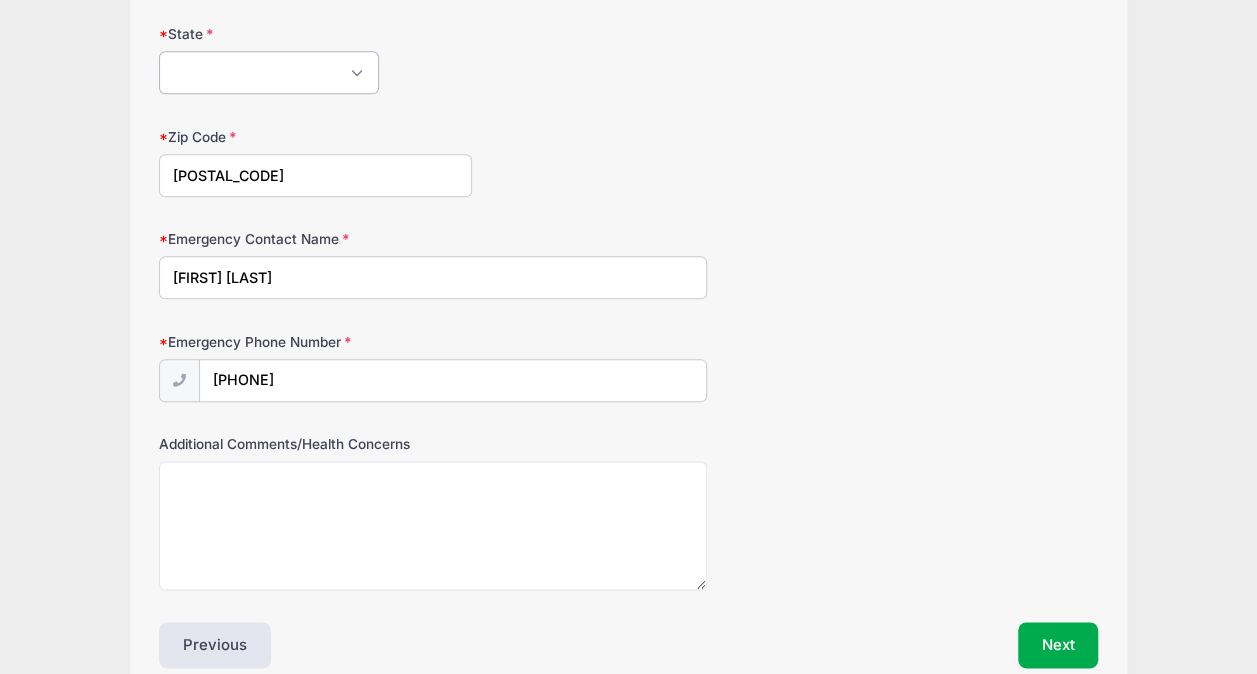 scroll, scrollTop: 1056, scrollLeft: 0, axis: vertical 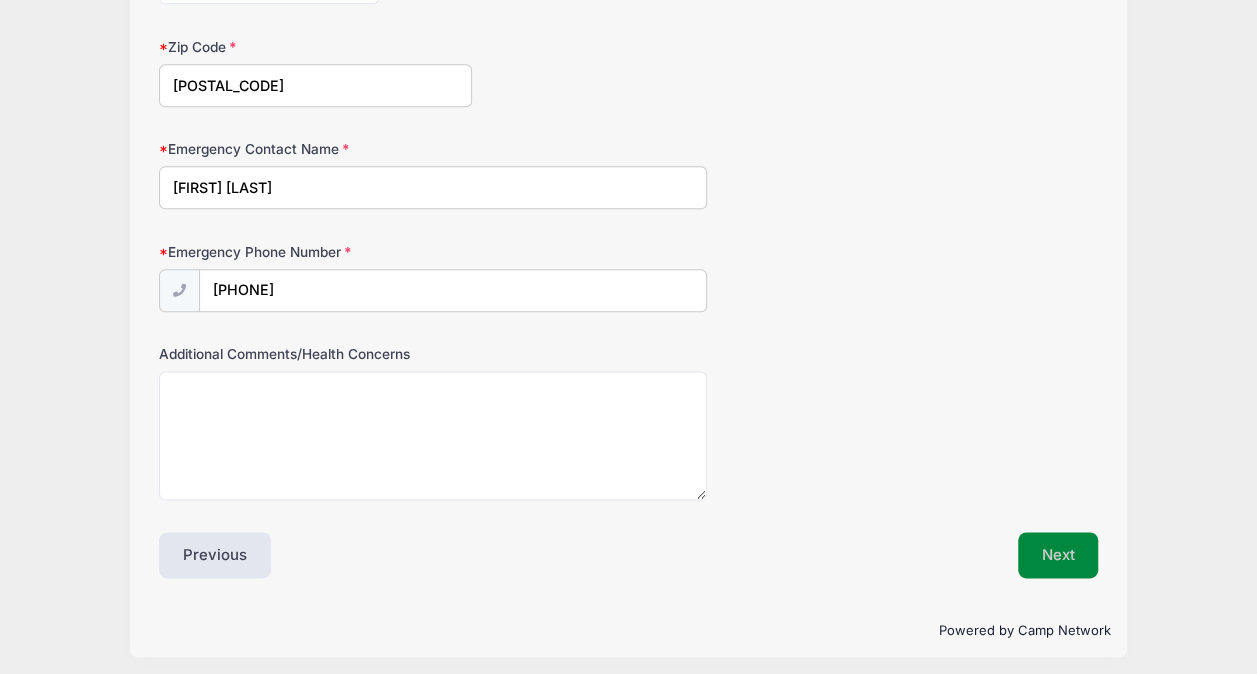 click on "Next" at bounding box center [1058, 555] 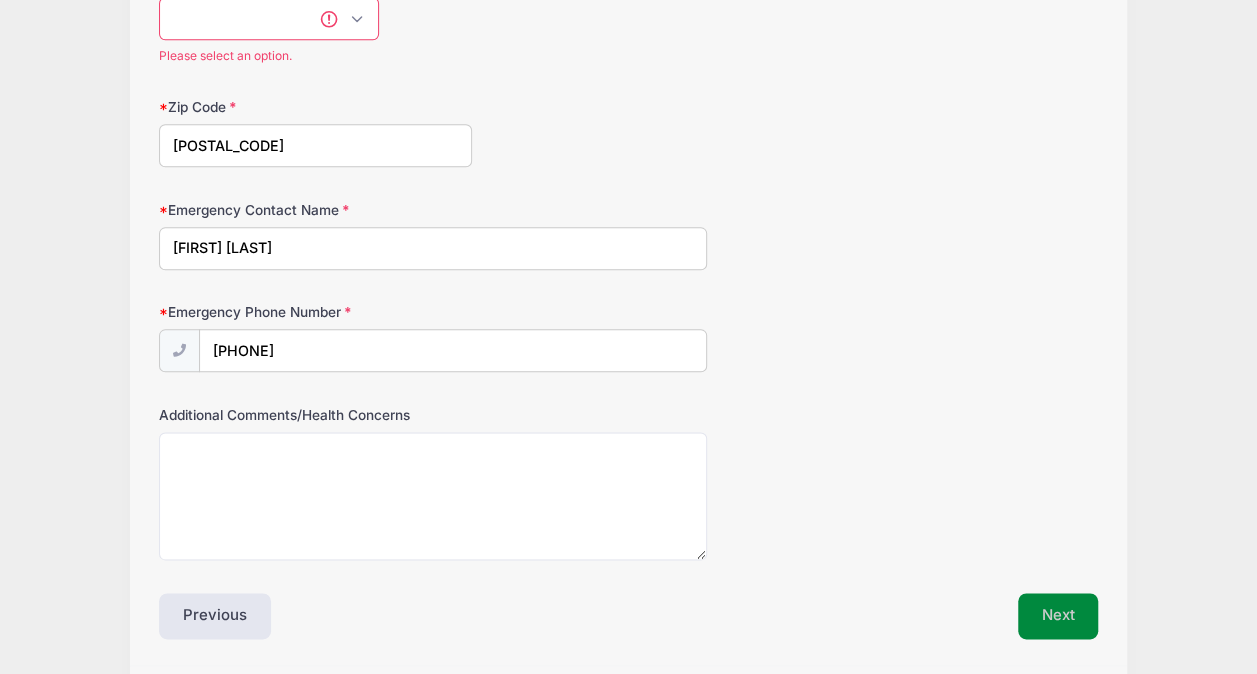 scroll, scrollTop: 0, scrollLeft: 0, axis: both 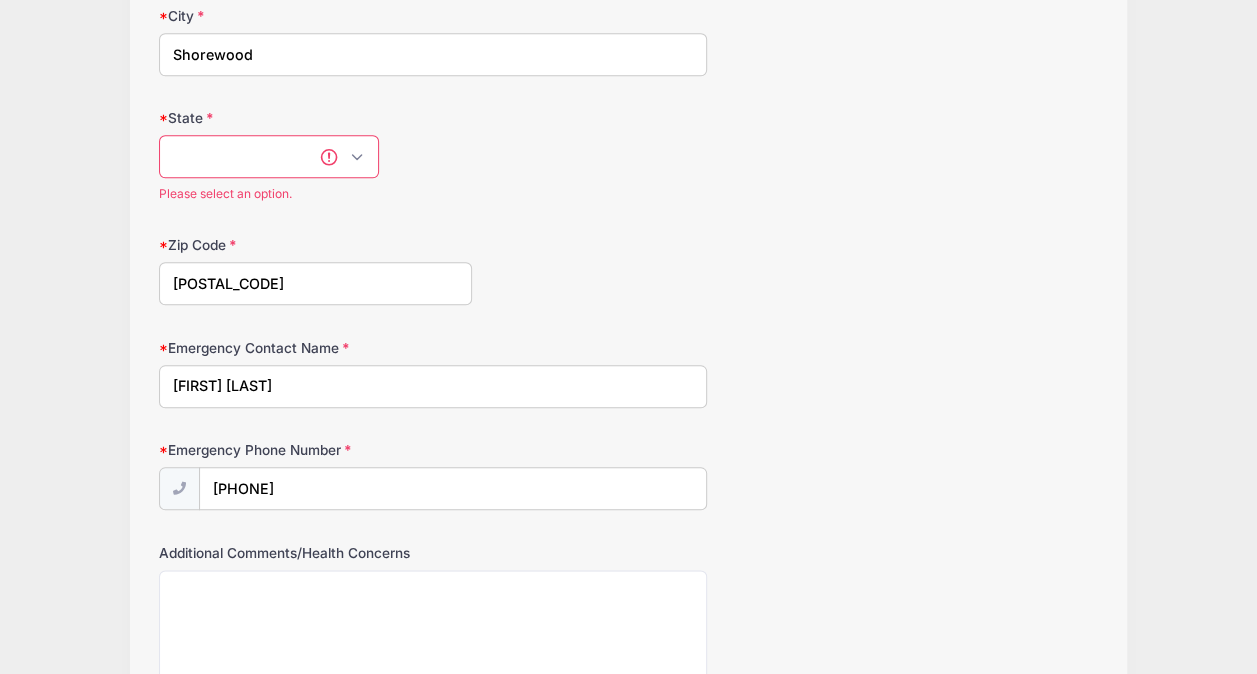click on "State" at bounding box center [269, 156] 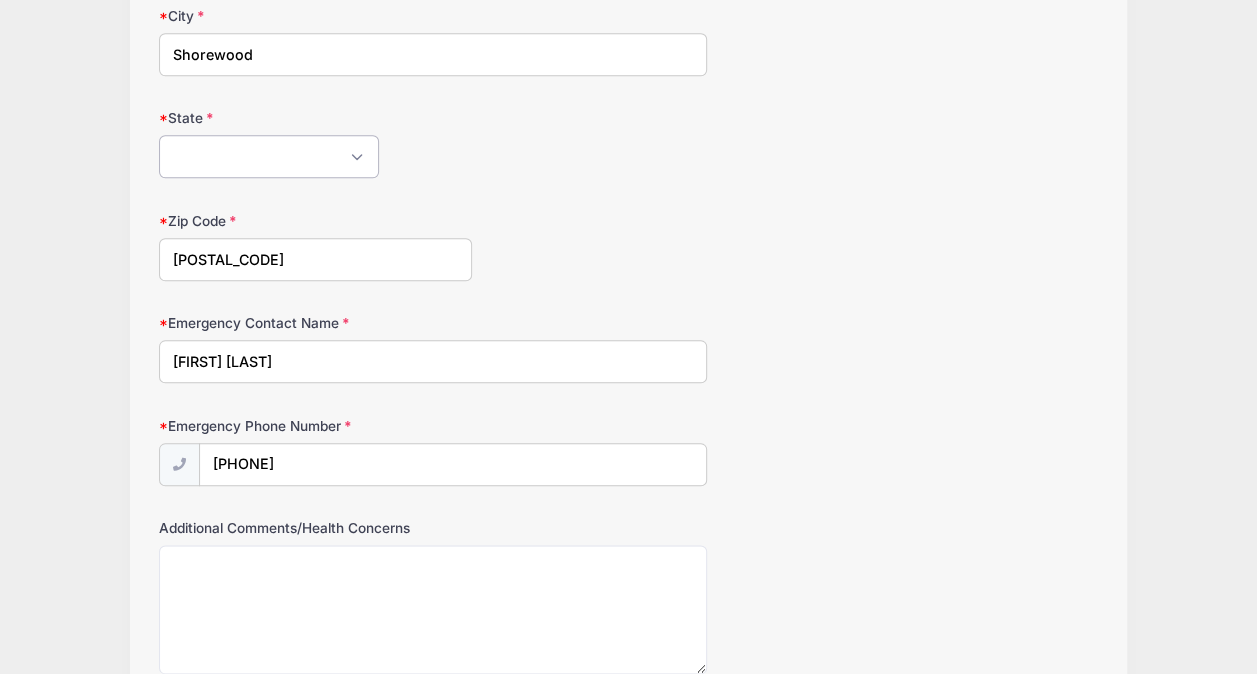 click on "State" at bounding box center (269, 156) 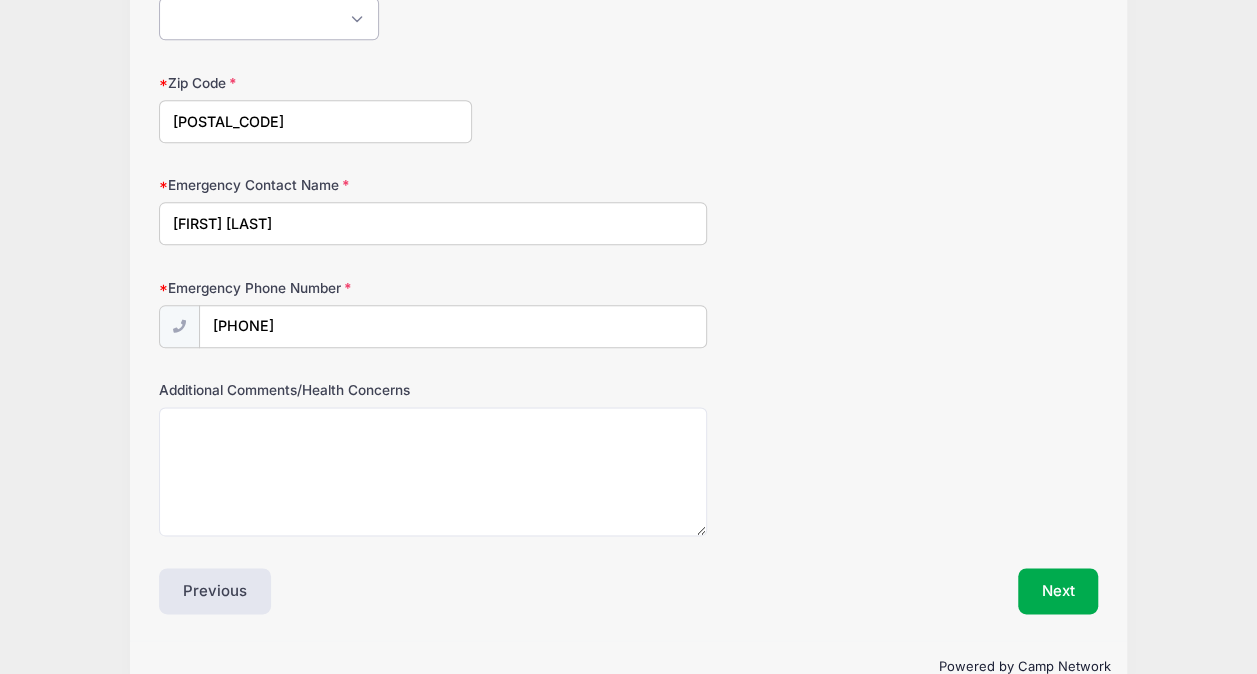scroll, scrollTop: 1056, scrollLeft: 0, axis: vertical 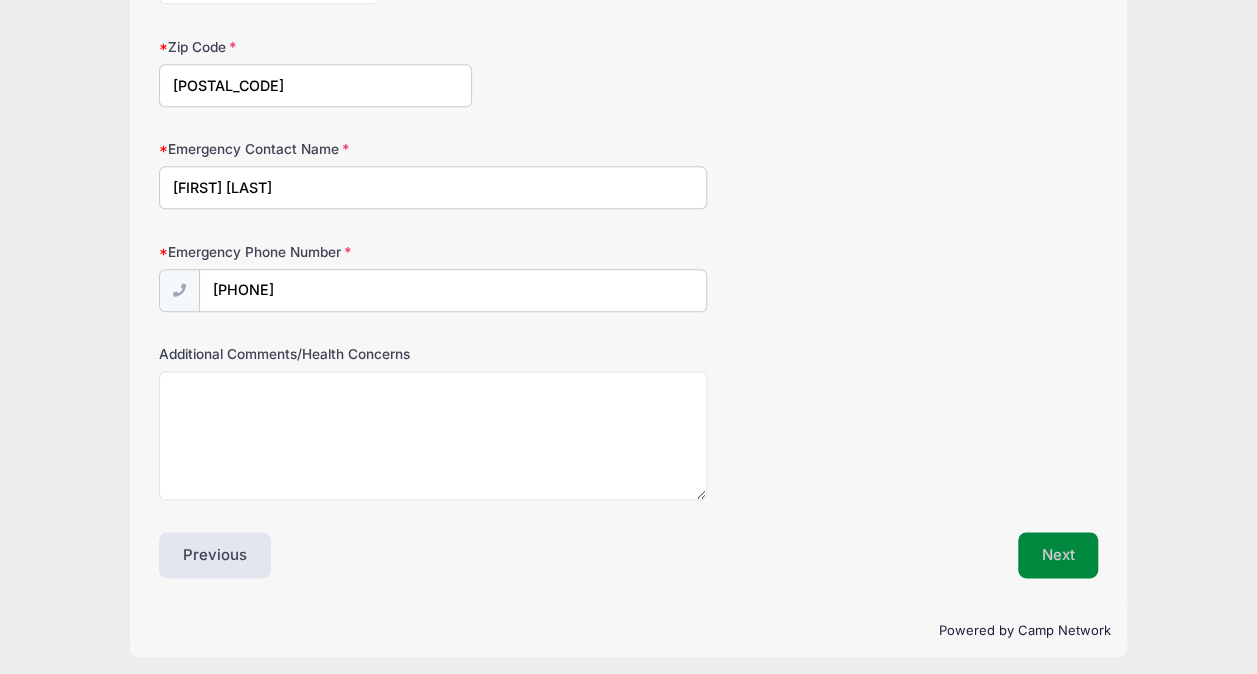 click on "Next" at bounding box center (1058, 555) 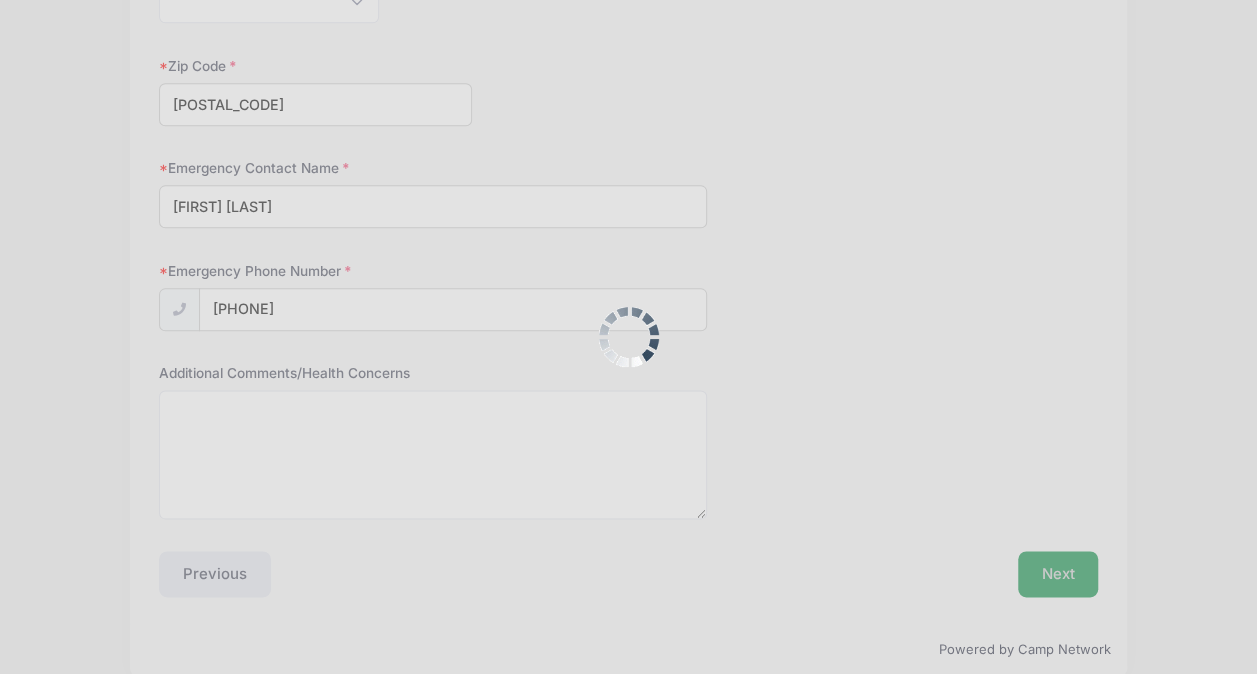 scroll, scrollTop: 0, scrollLeft: 0, axis: both 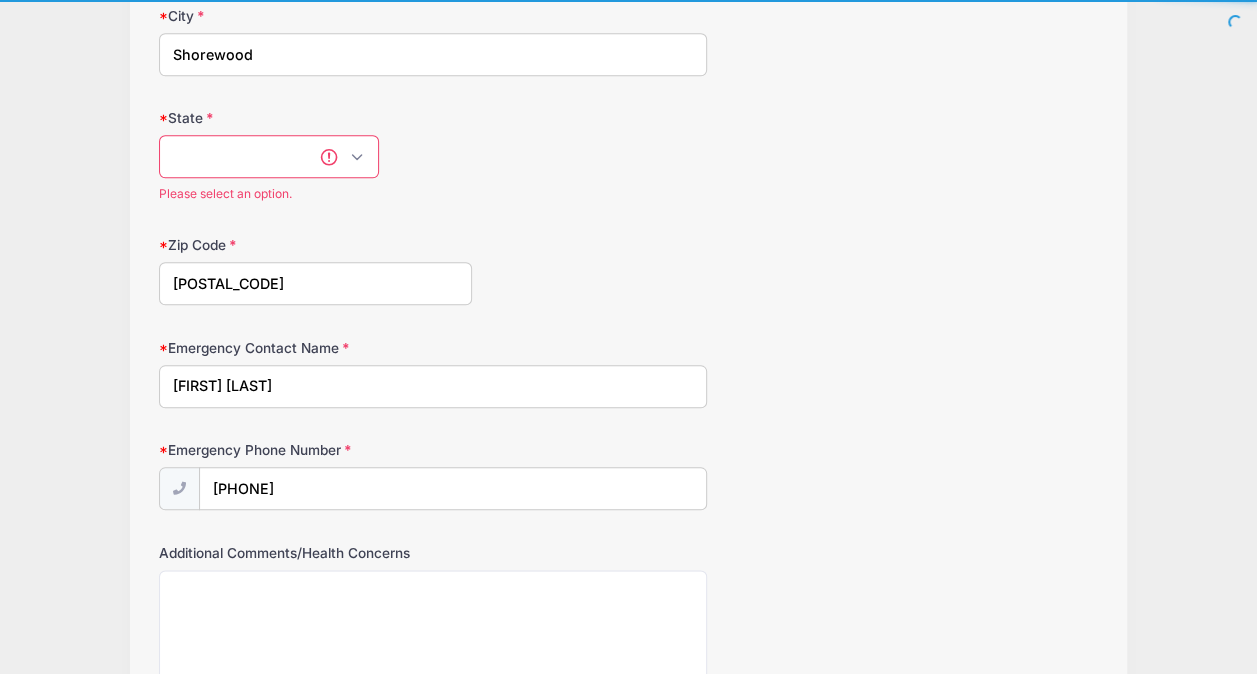 click on "State" at bounding box center [269, 156] 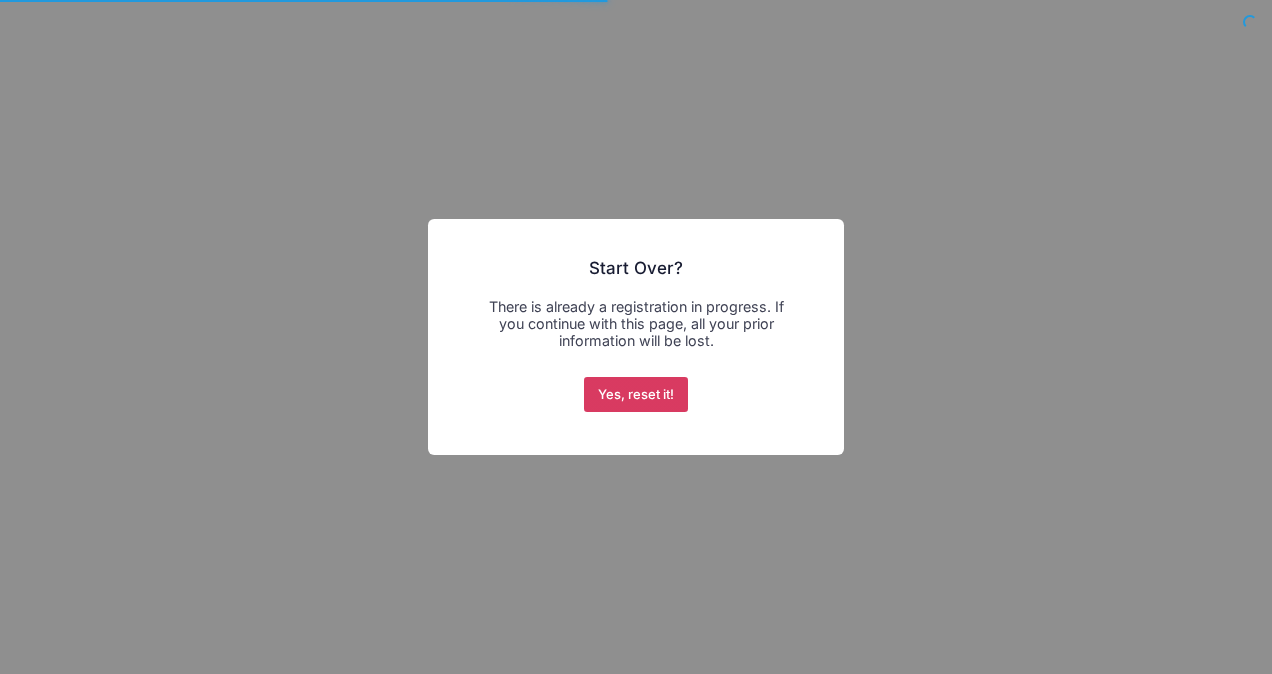 scroll, scrollTop: 0, scrollLeft: 0, axis: both 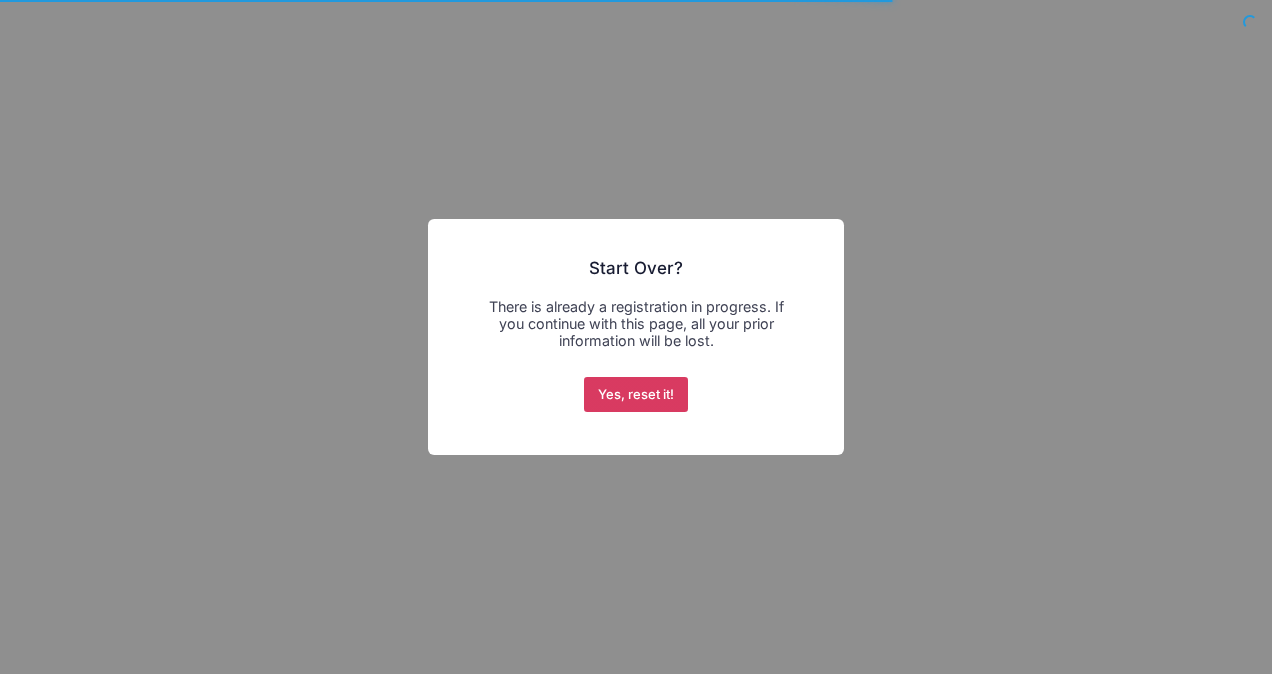 click on "Yes, reset it!" at bounding box center (636, 395) 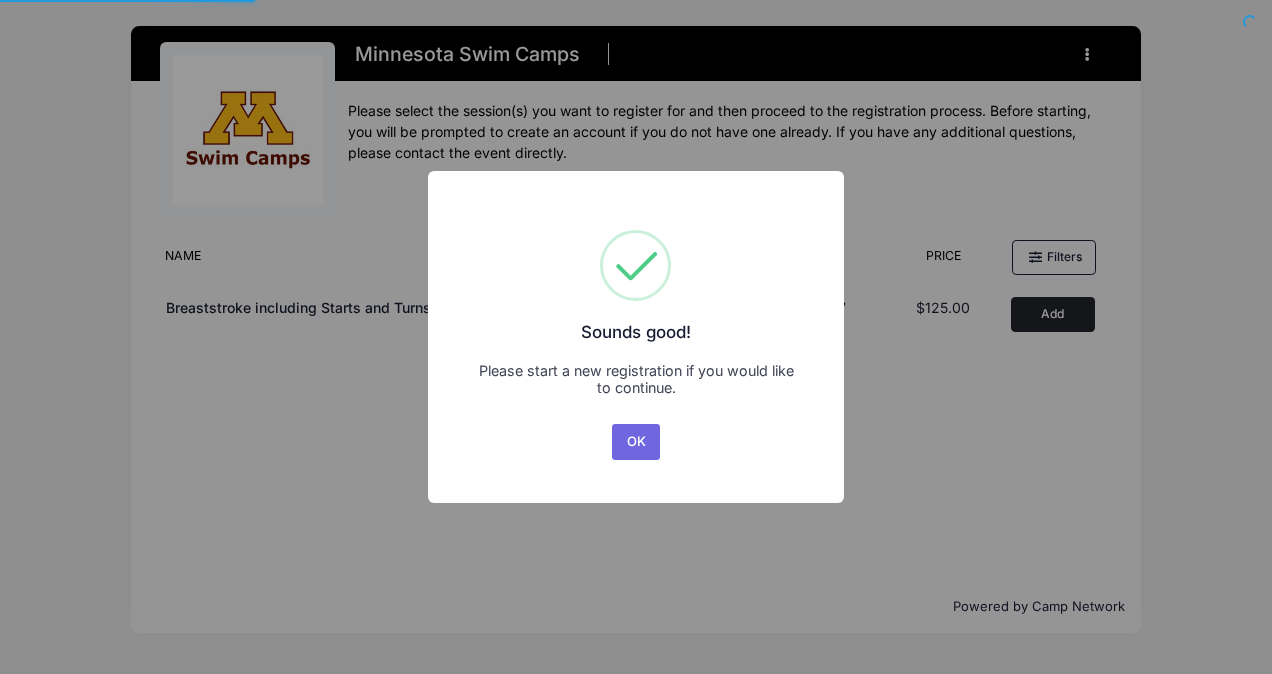 scroll, scrollTop: 0, scrollLeft: 0, axis: both 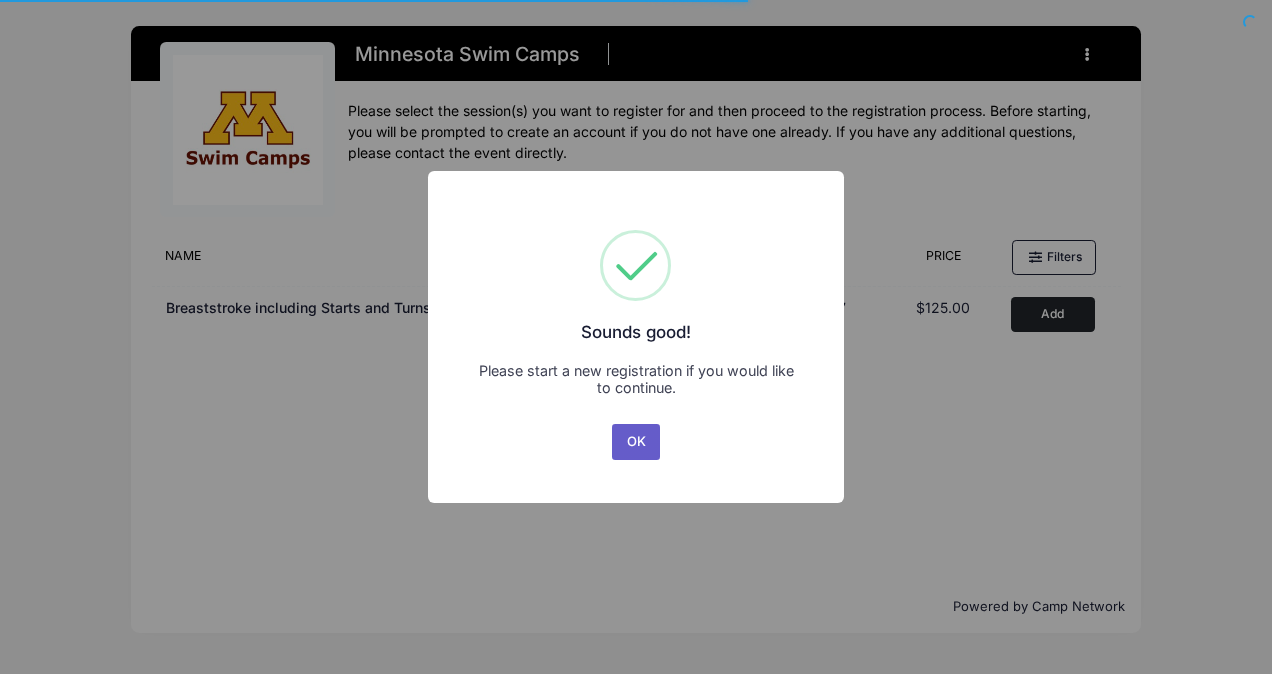 click on "OK" at bounding box center [636, 442] 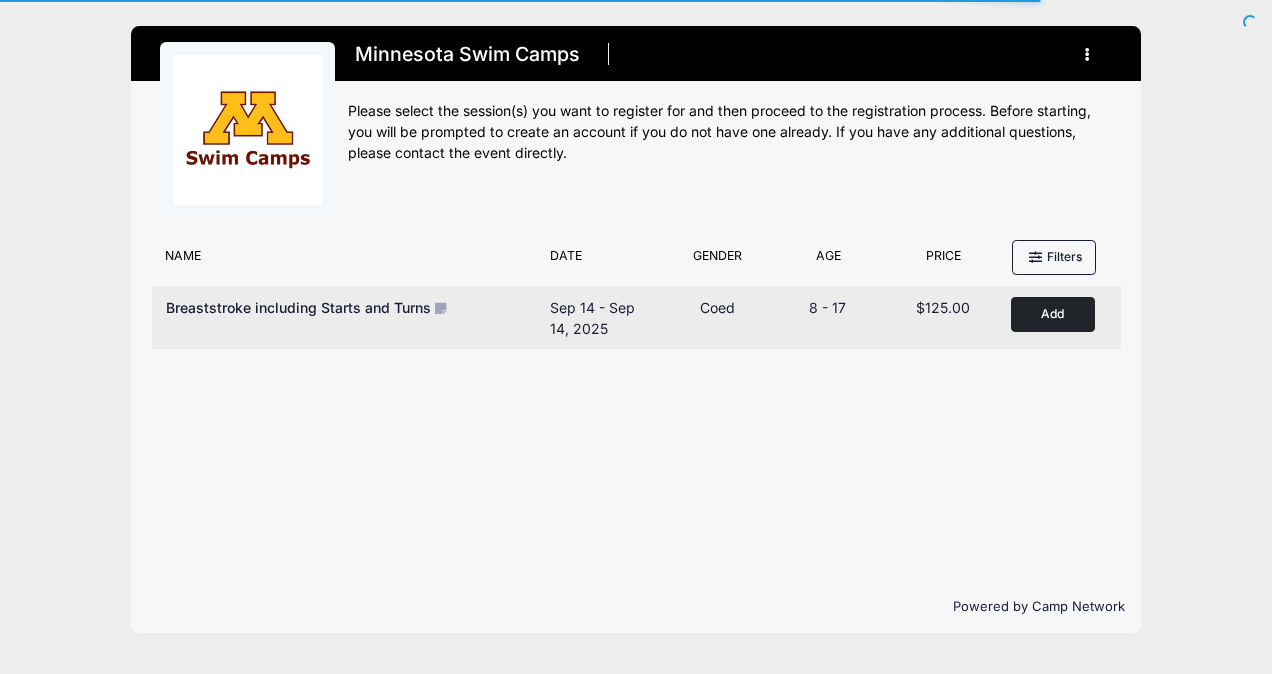 click on "Add  to Cart" at bounding box center (1053, 314) 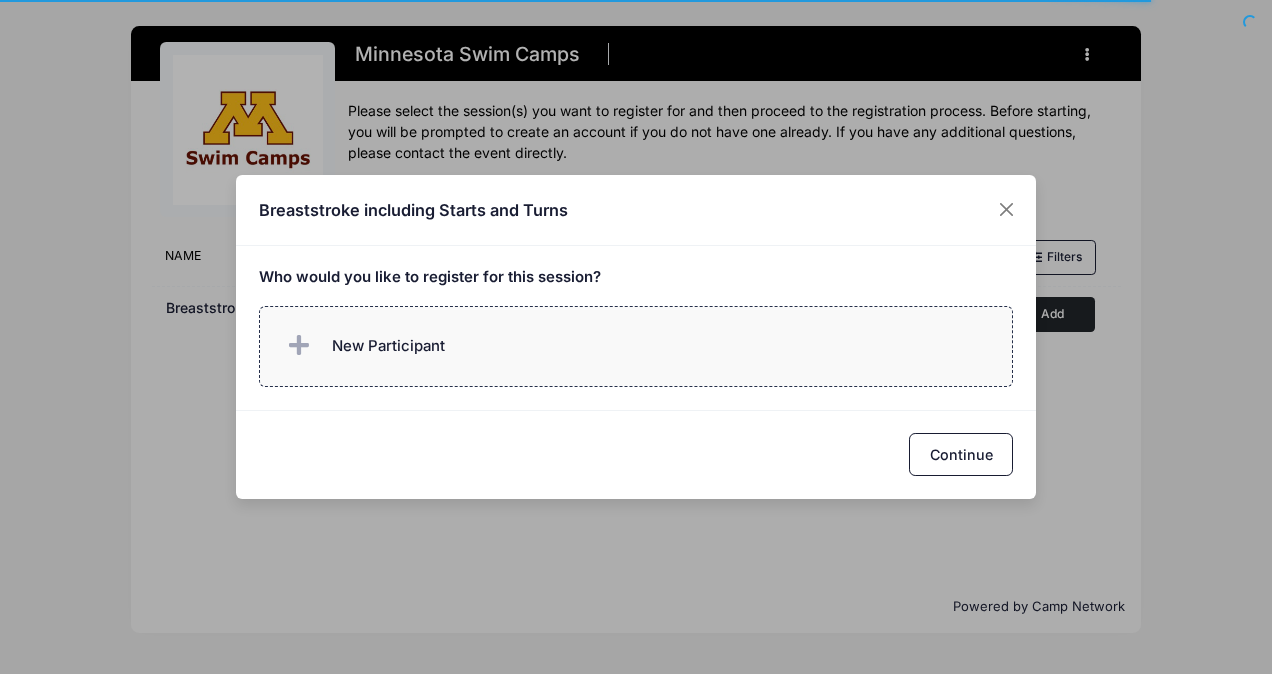 click on "New Participant" at bounding box center (362, 346) 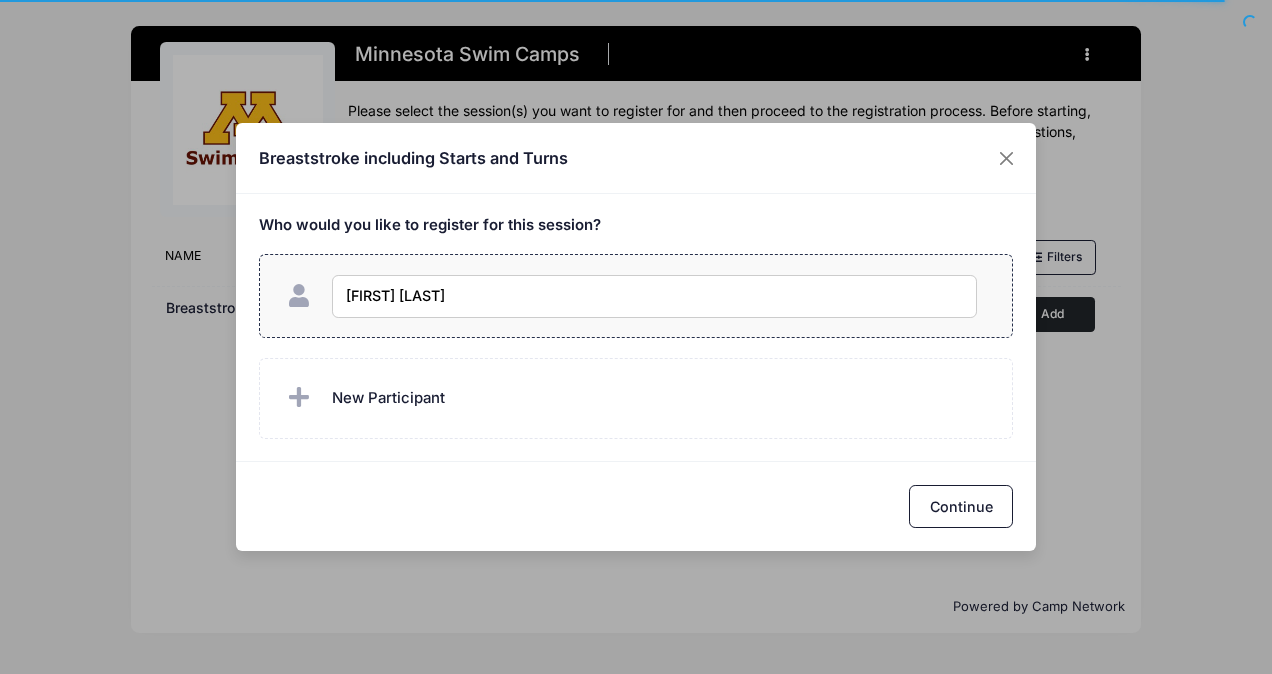 type on "Louisa Knodt" 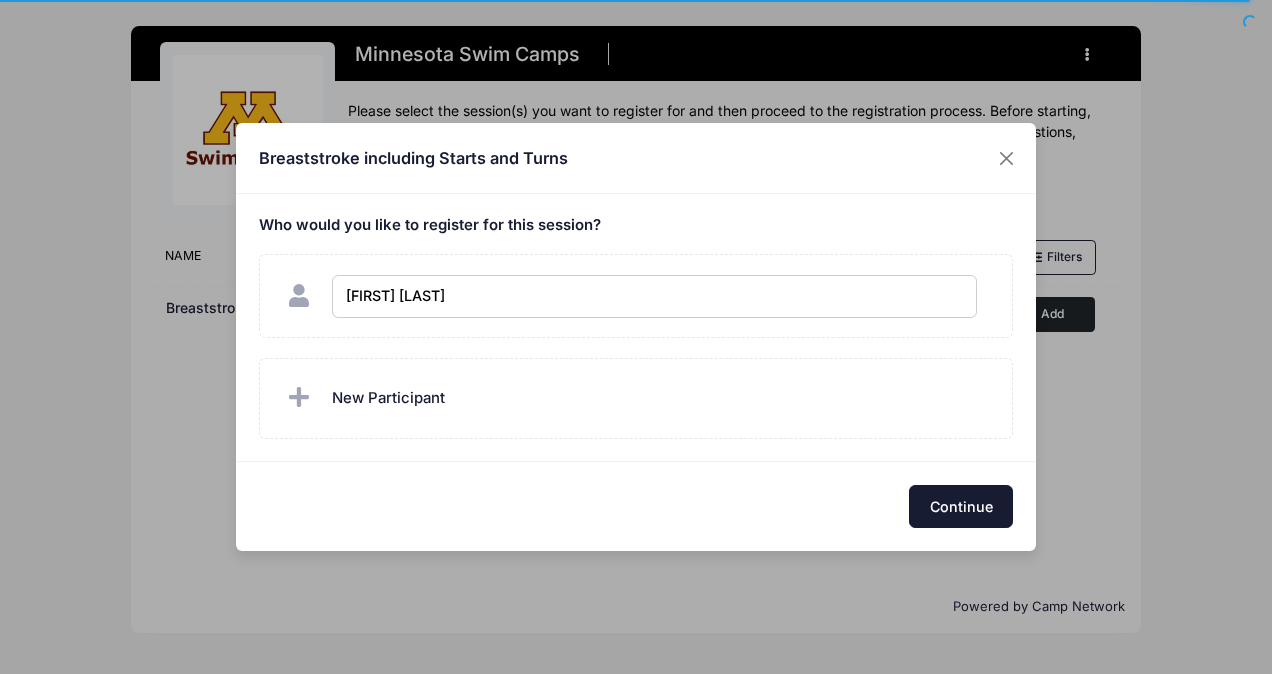 checkbox on "true" 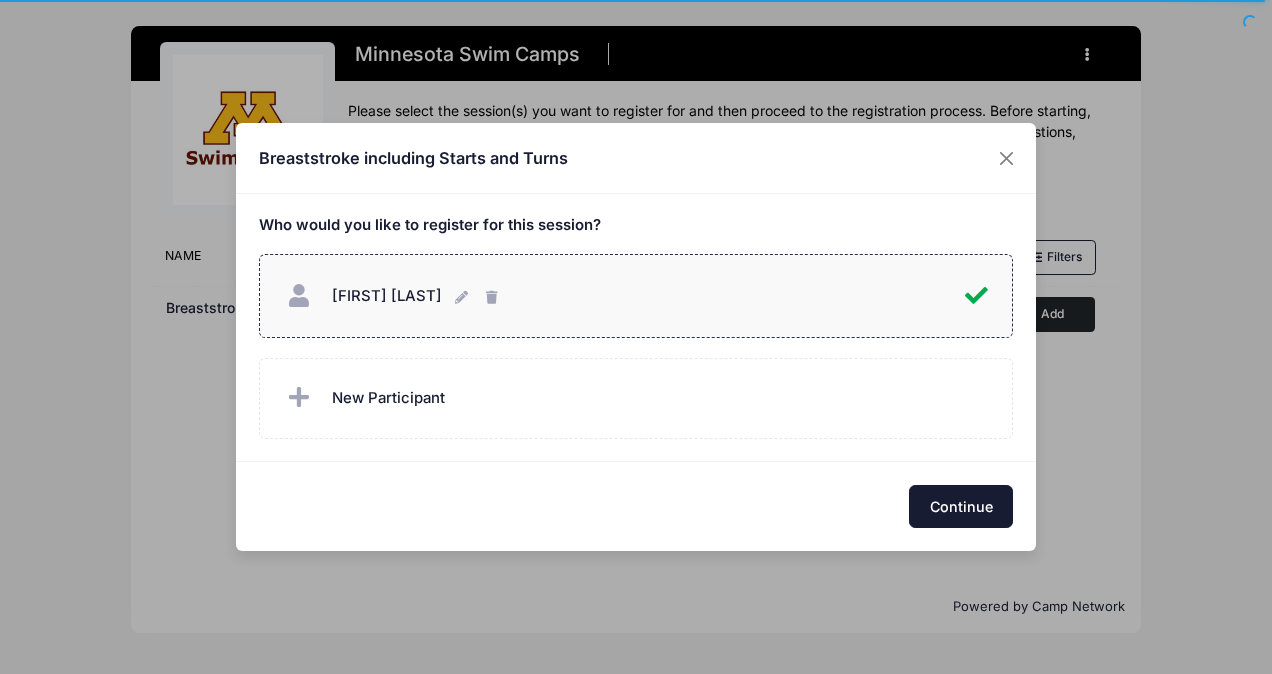 drag, startPoint x: 974, startPoint y: 496, endPoint x: 938, endPoint y: 511, distance: 39 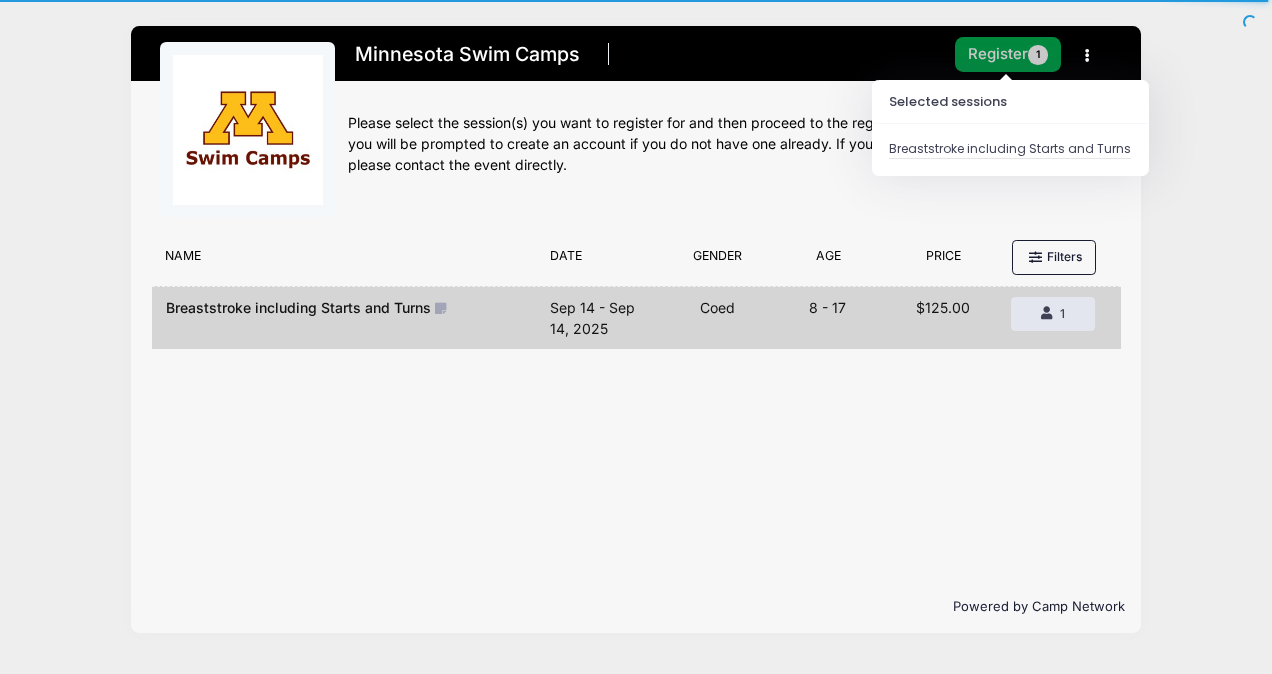 click on "Register  1" at bounding box center (1008, 54) 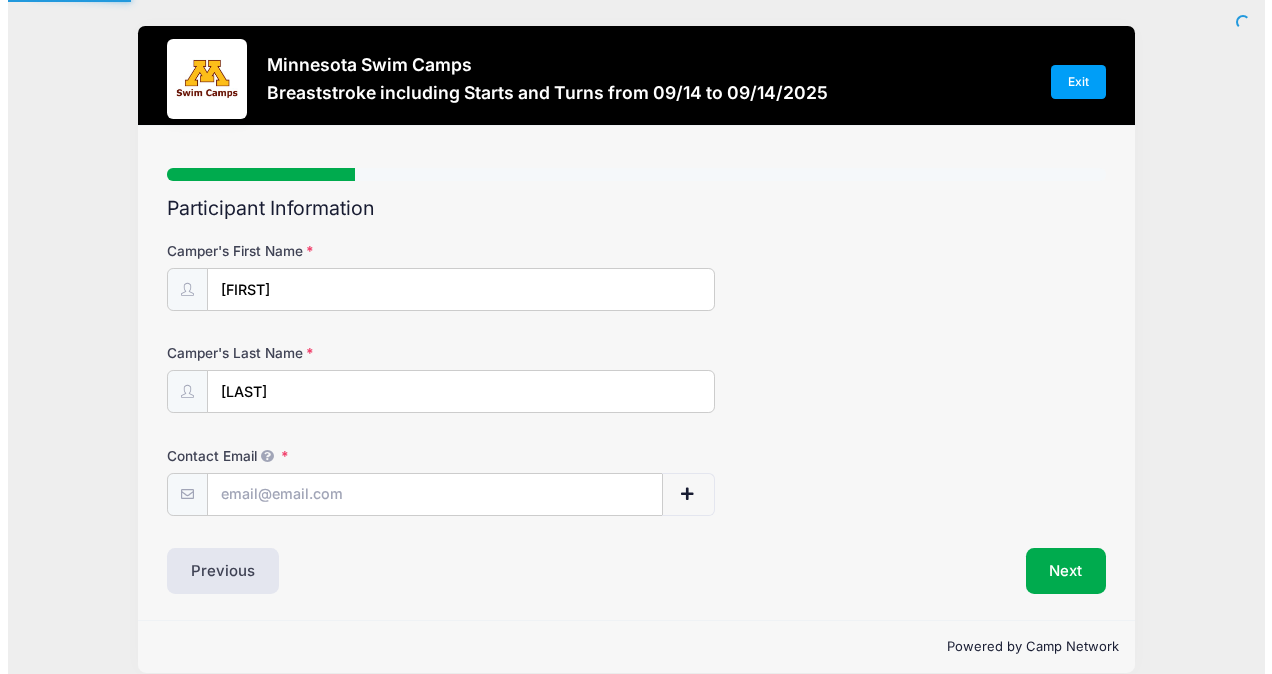 scroll, scrollTop: 0, scrollLeft: 0, axis: both 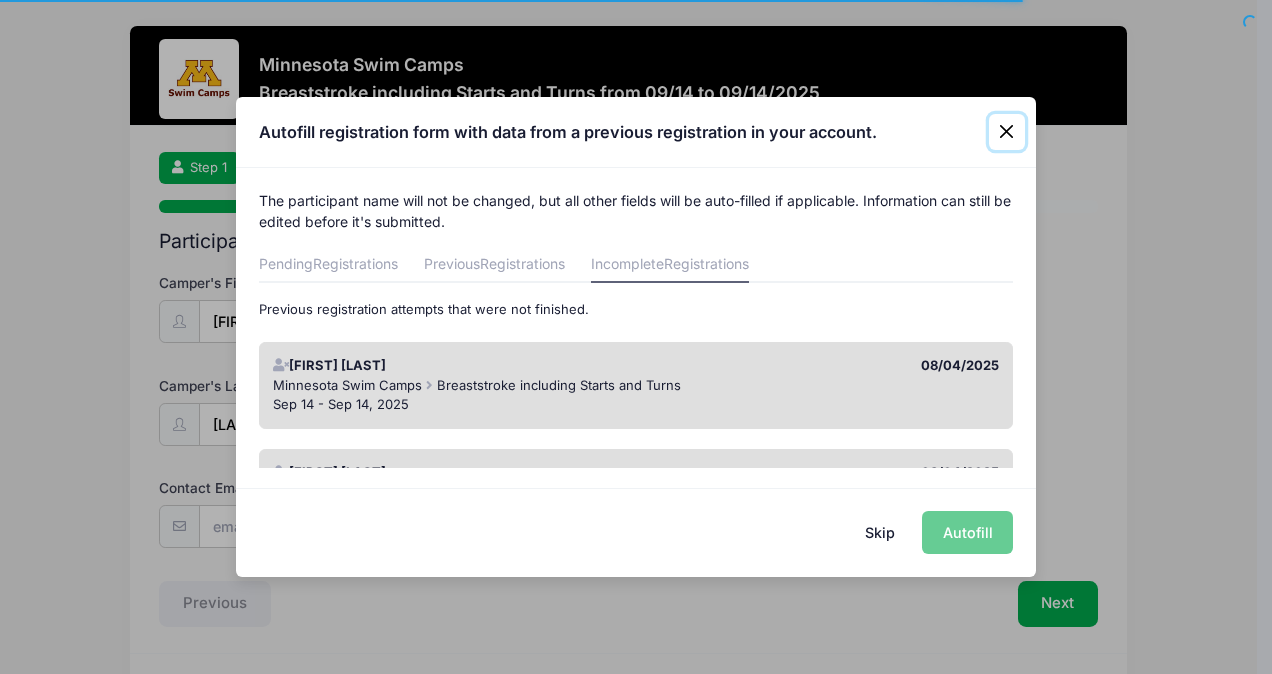 click at bounding box center [1007, 132] 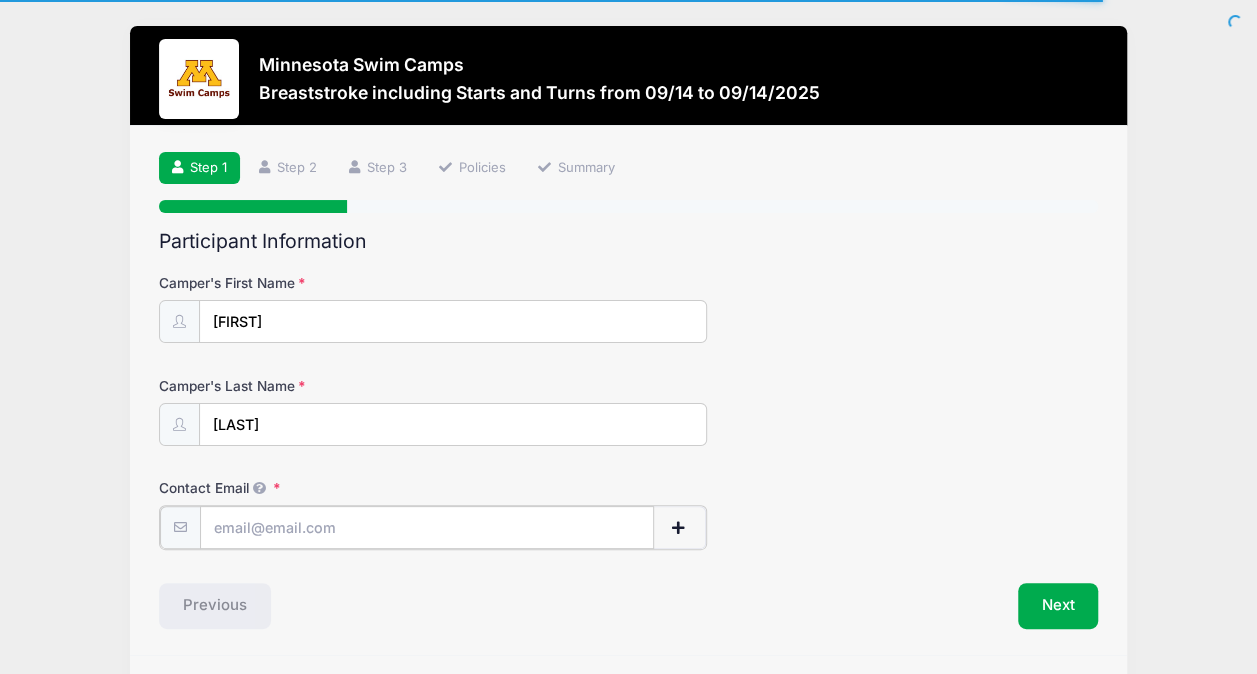 click on "Contact Email" at bounding box center [427, 527] 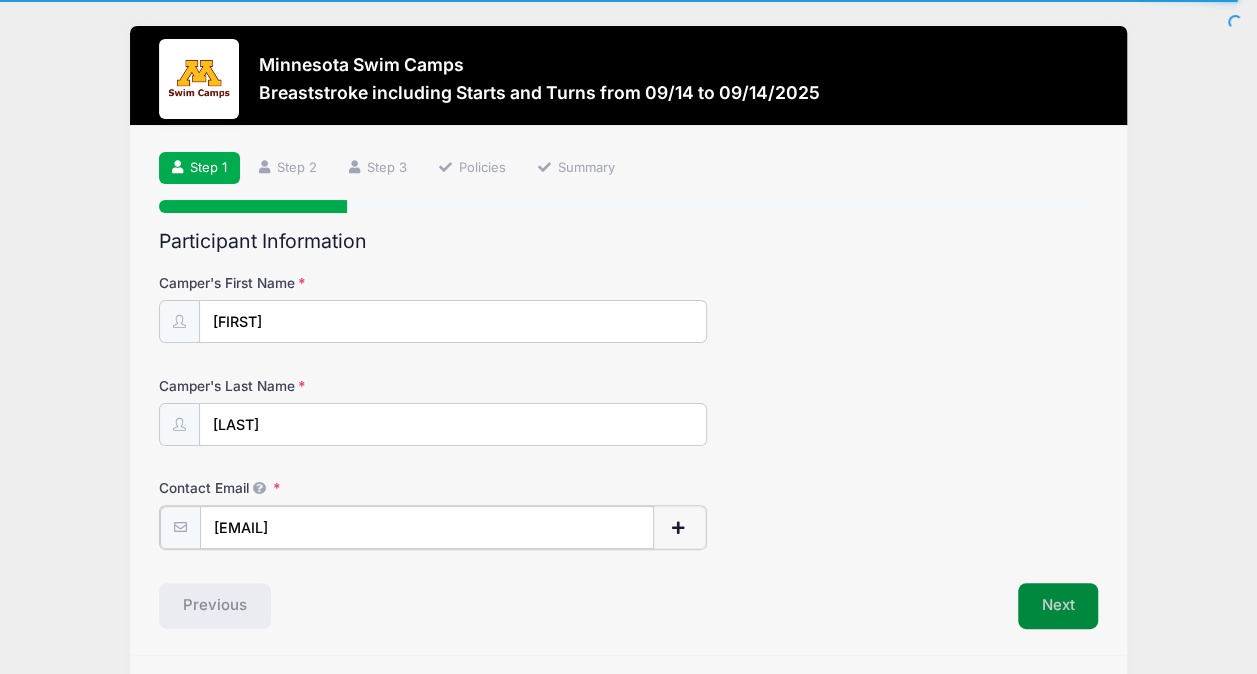 type on "[EMAIL]" 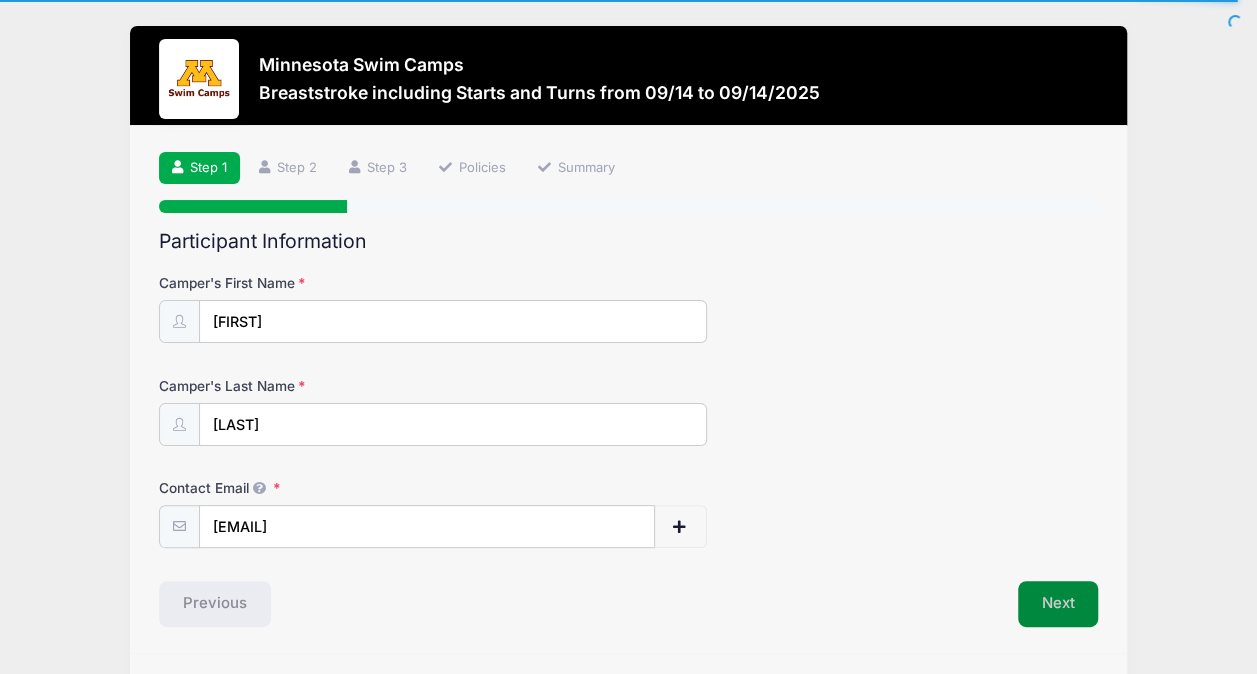 click on "Next" at bounding box center [1058, 604] 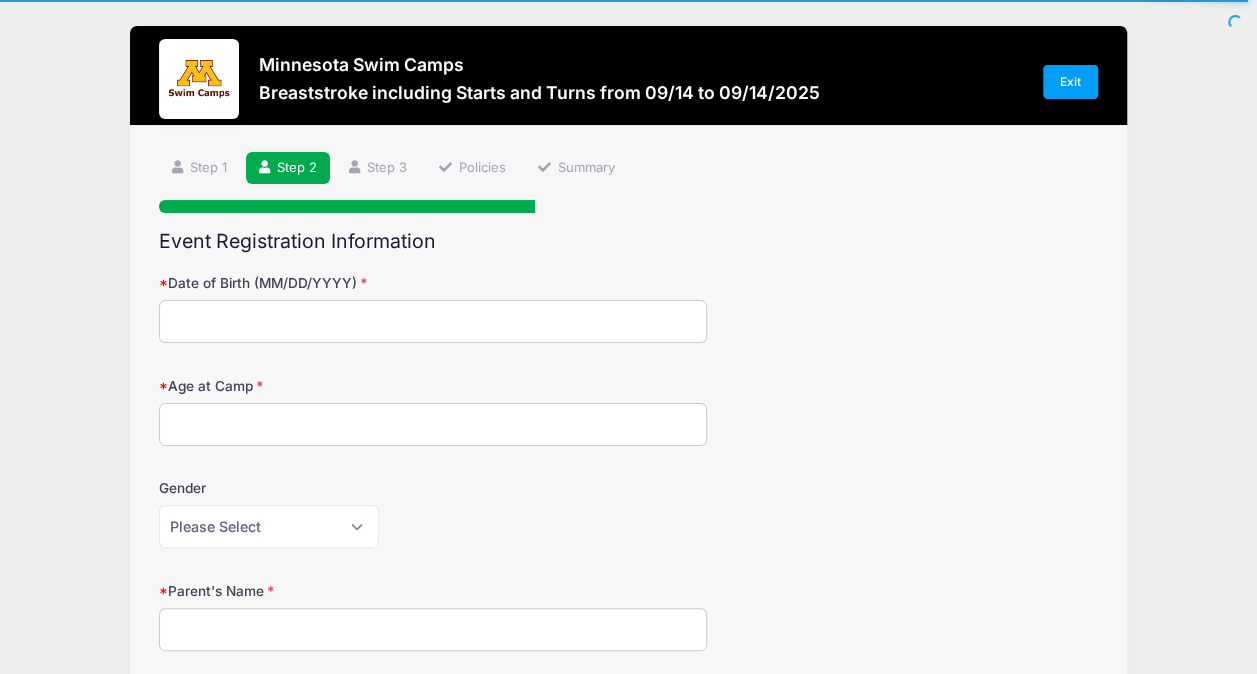 click on "Date of Birth (MM/DD/YYYY)" at bounding box center [433, 321] 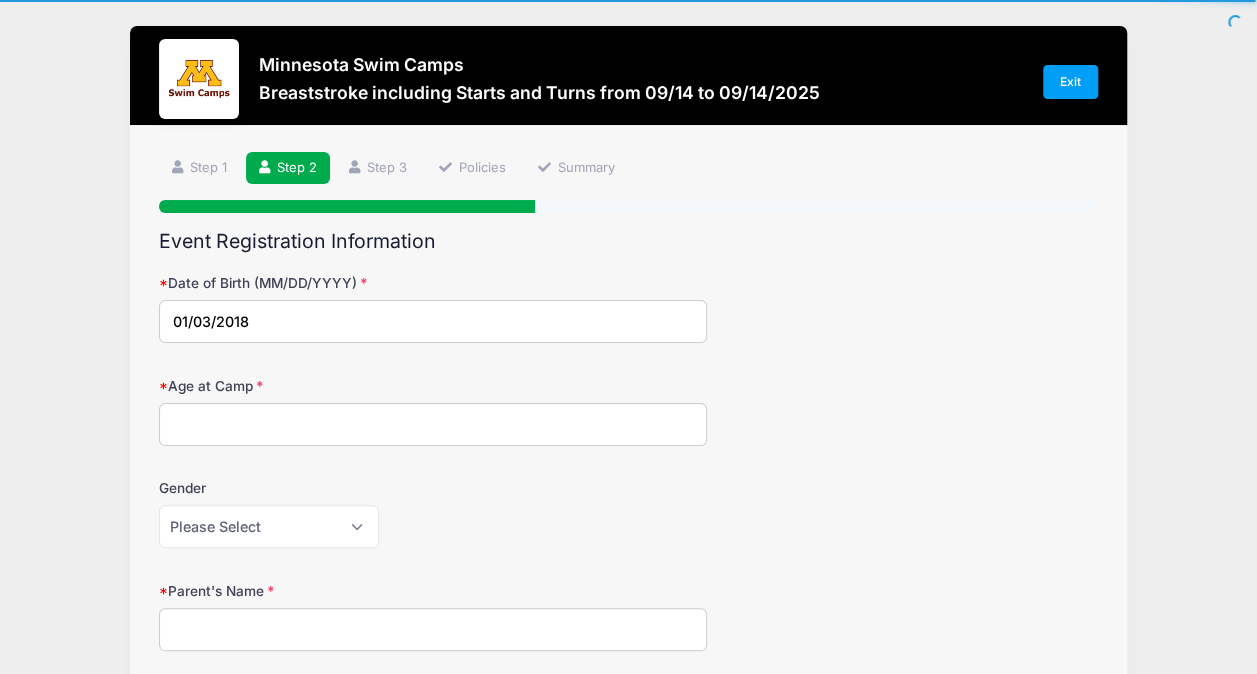 type on "01/03/2018" 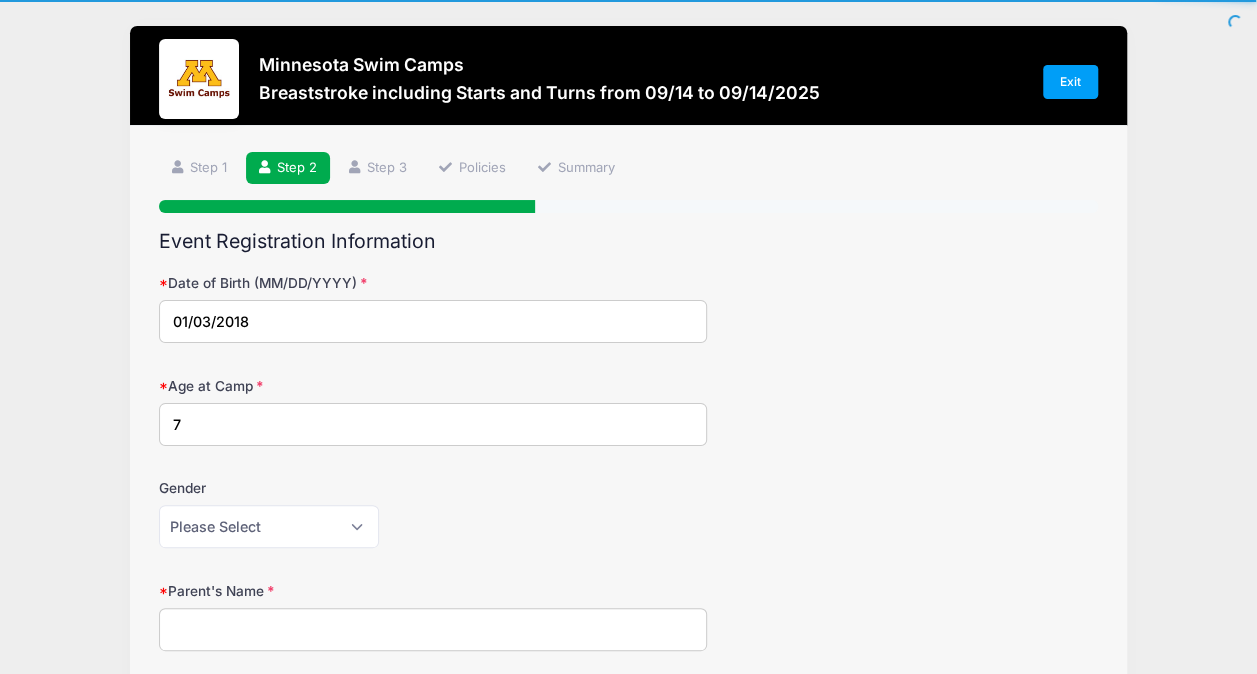 type on "7" 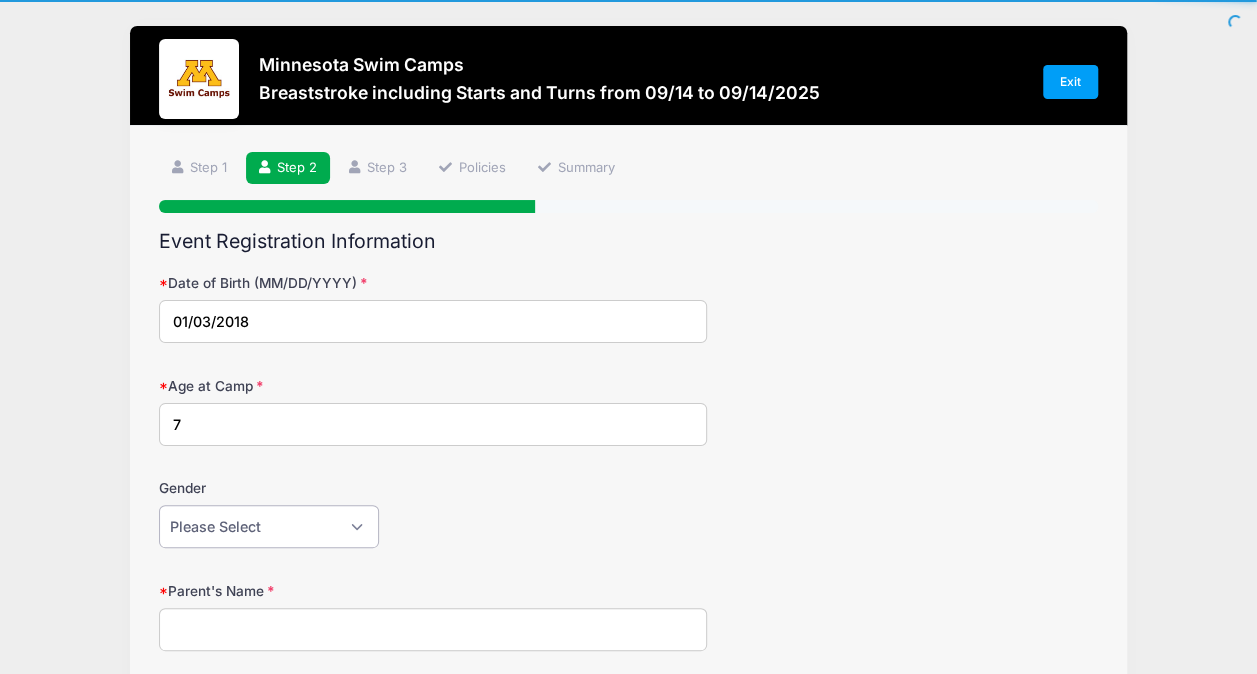 click on "Please Select Female
Male" at bounding box center (269, 526) 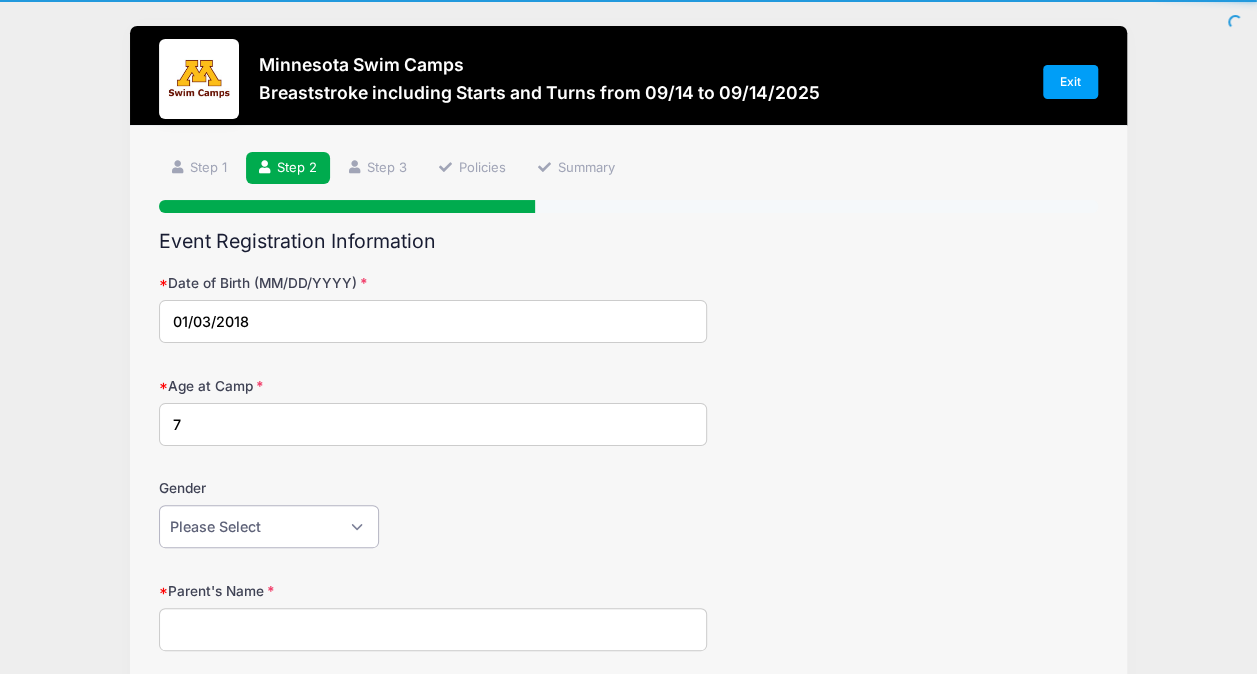 select on "Female" 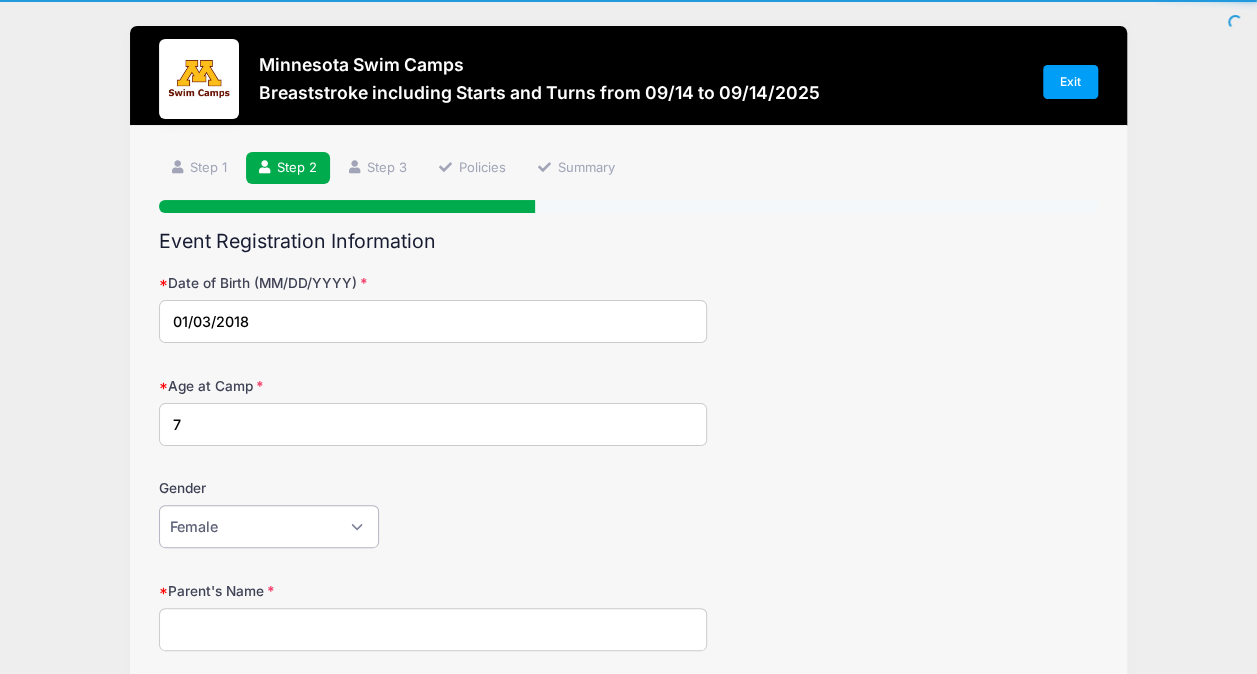 click on "Please Select Female
Male" at bounding box center [269, 526] 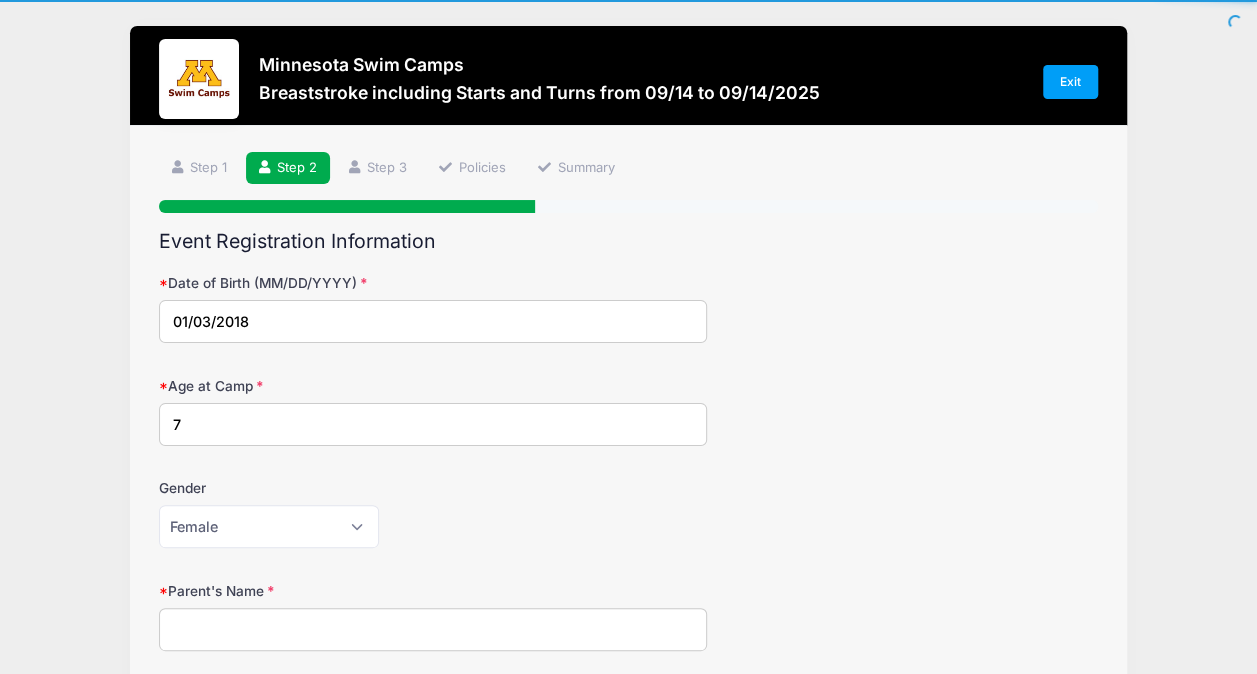 click on "Parent's Name" at bounding box center [433, 629] 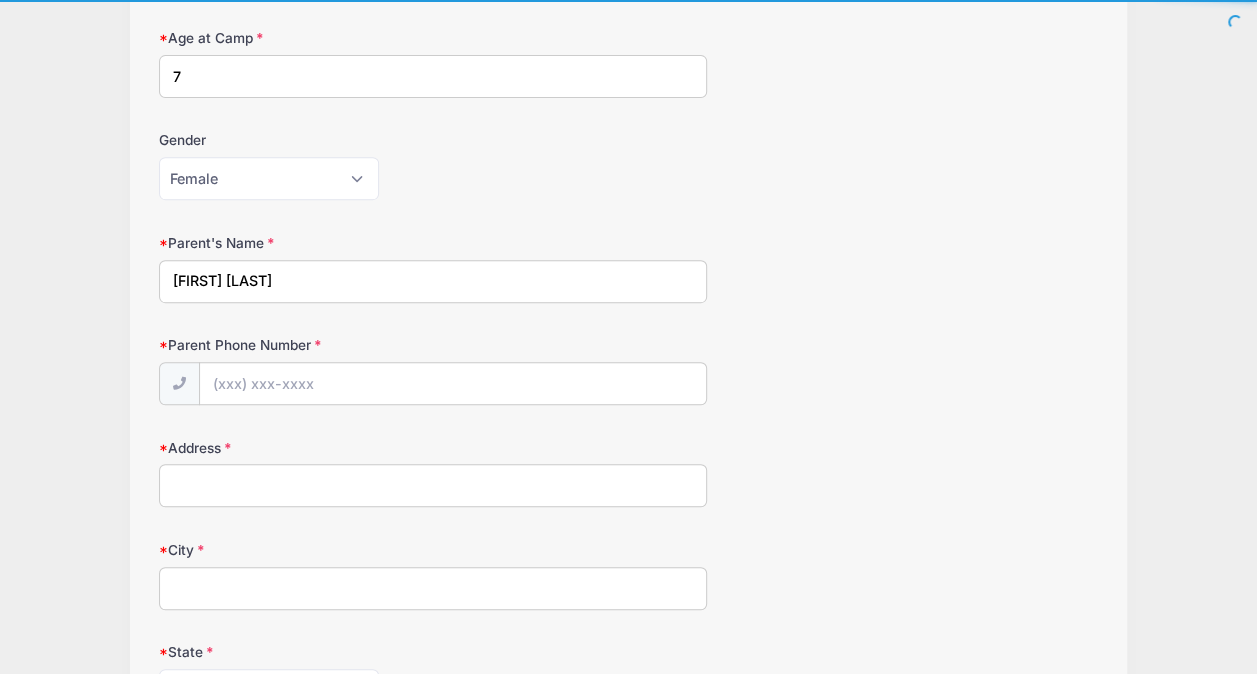 scroll, scrollTop: 382, scrollLeft: 0, axis: vertical 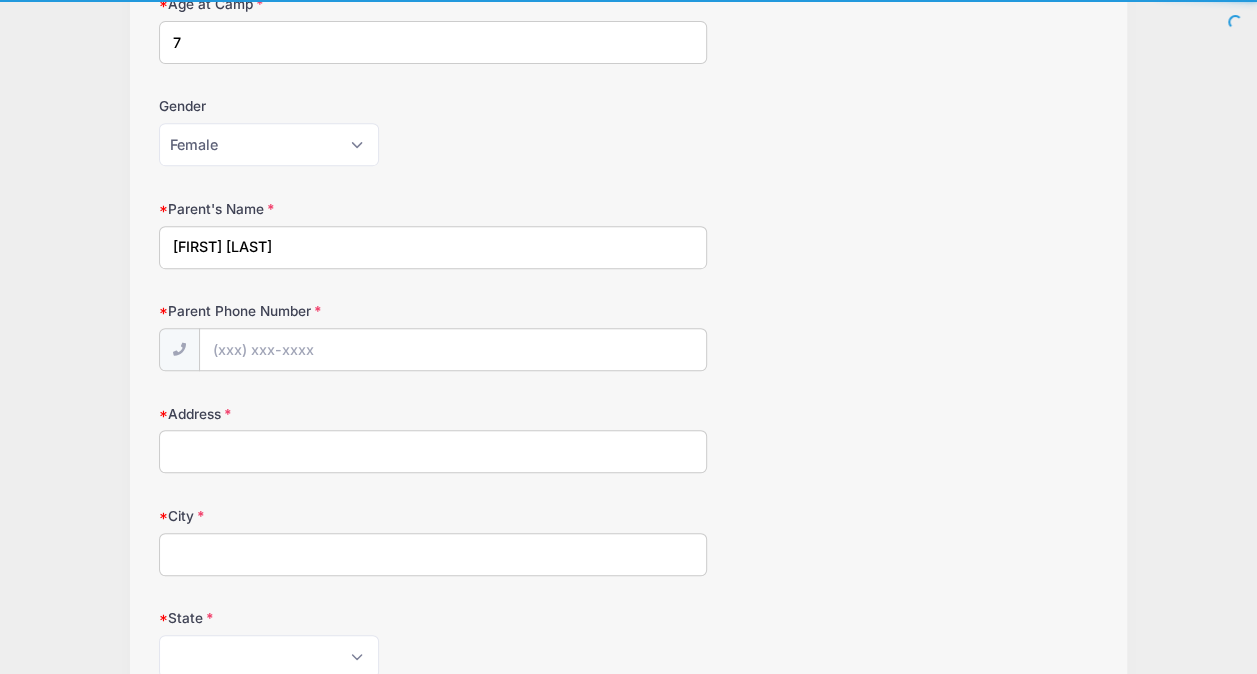 type on "[FIRST] [LAST]" 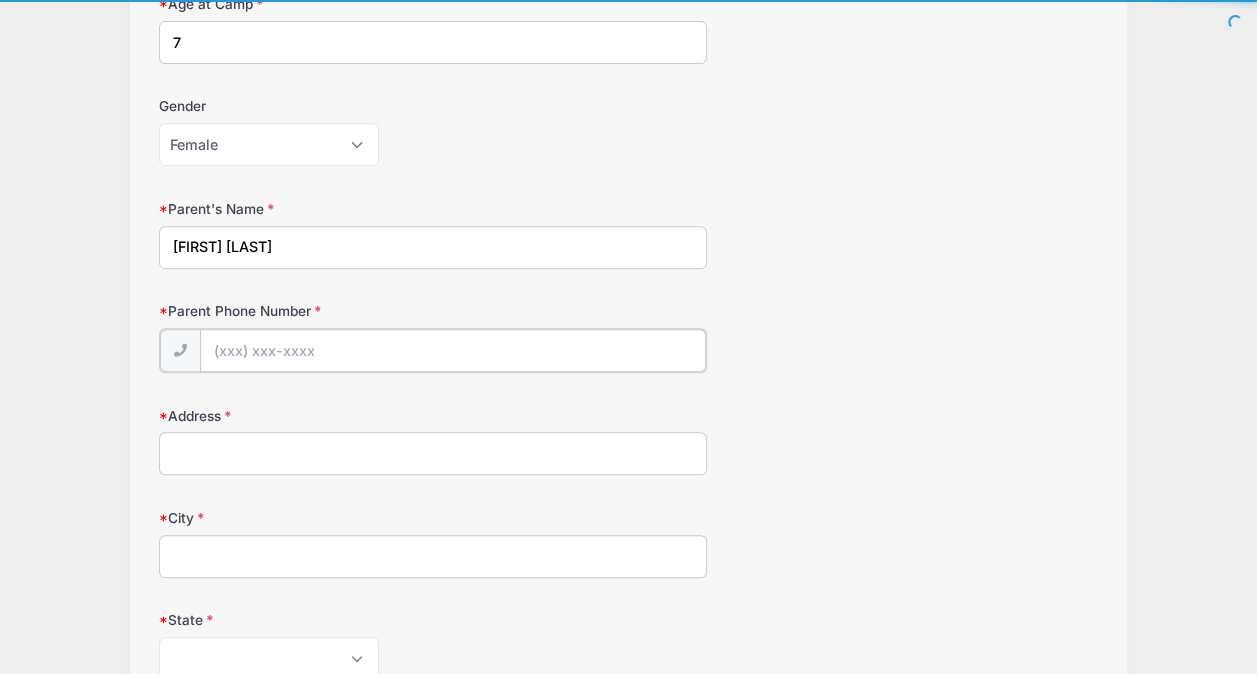 click on "Parent Phone Number" at bounding box center (453, 350) 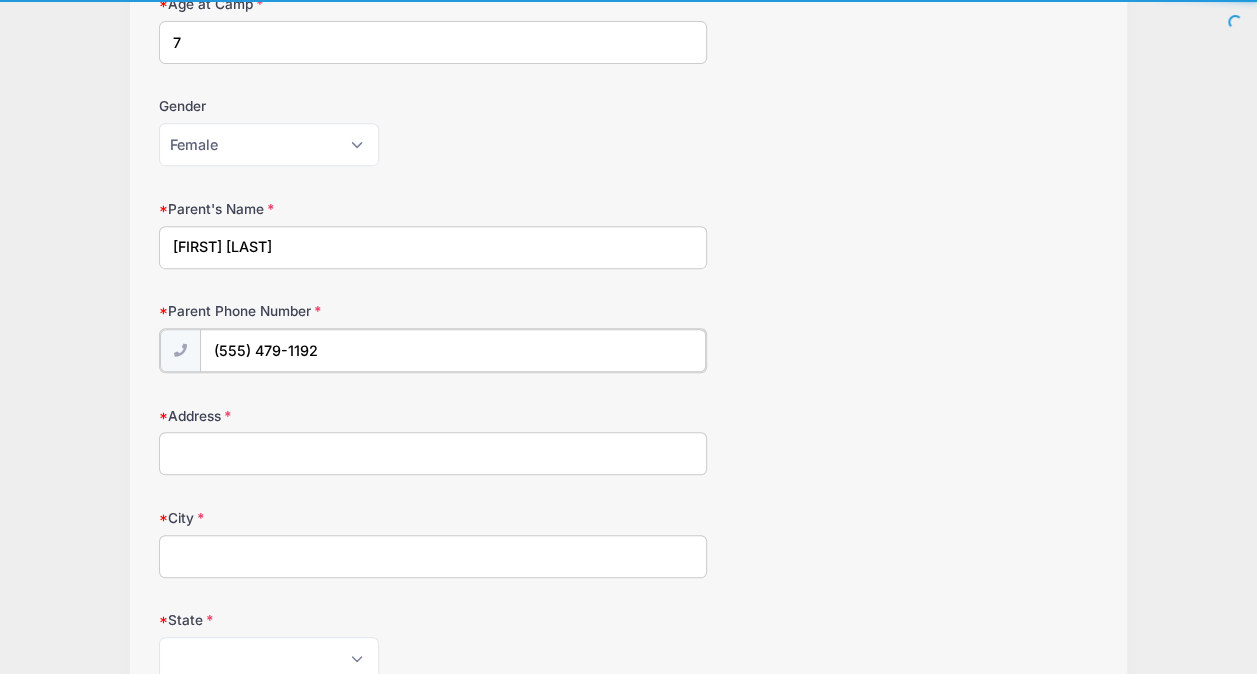 type on "(555) 479-1192" 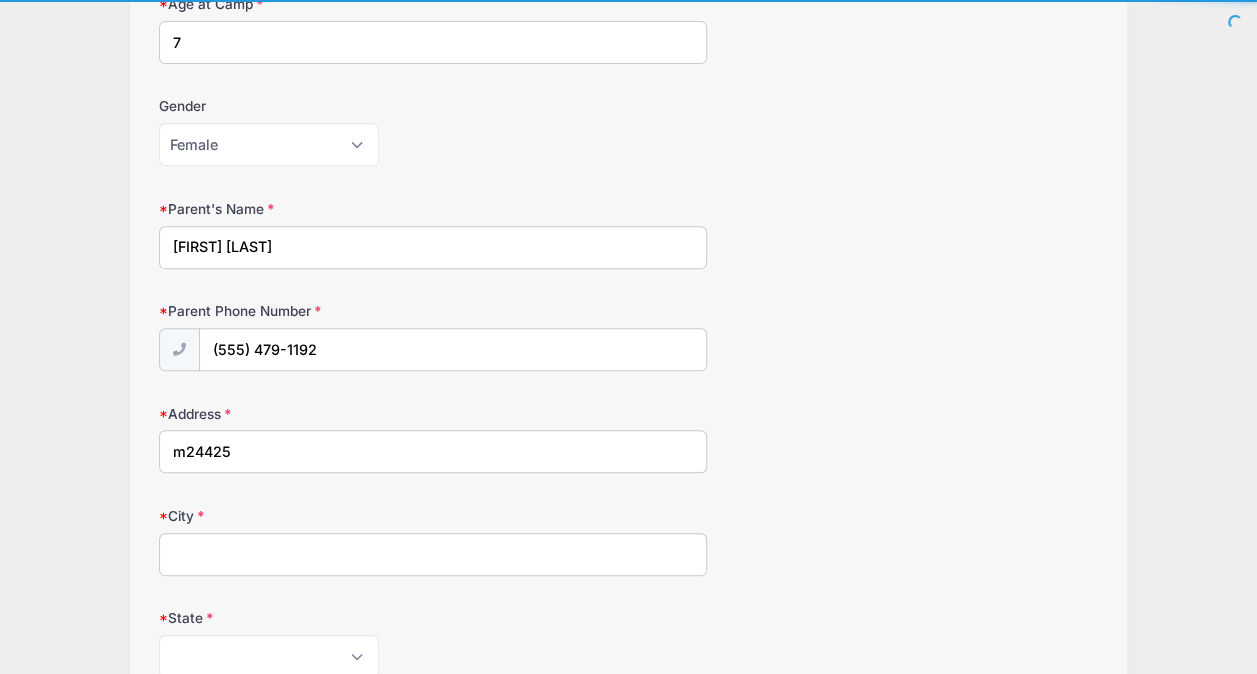 type on "m24425" 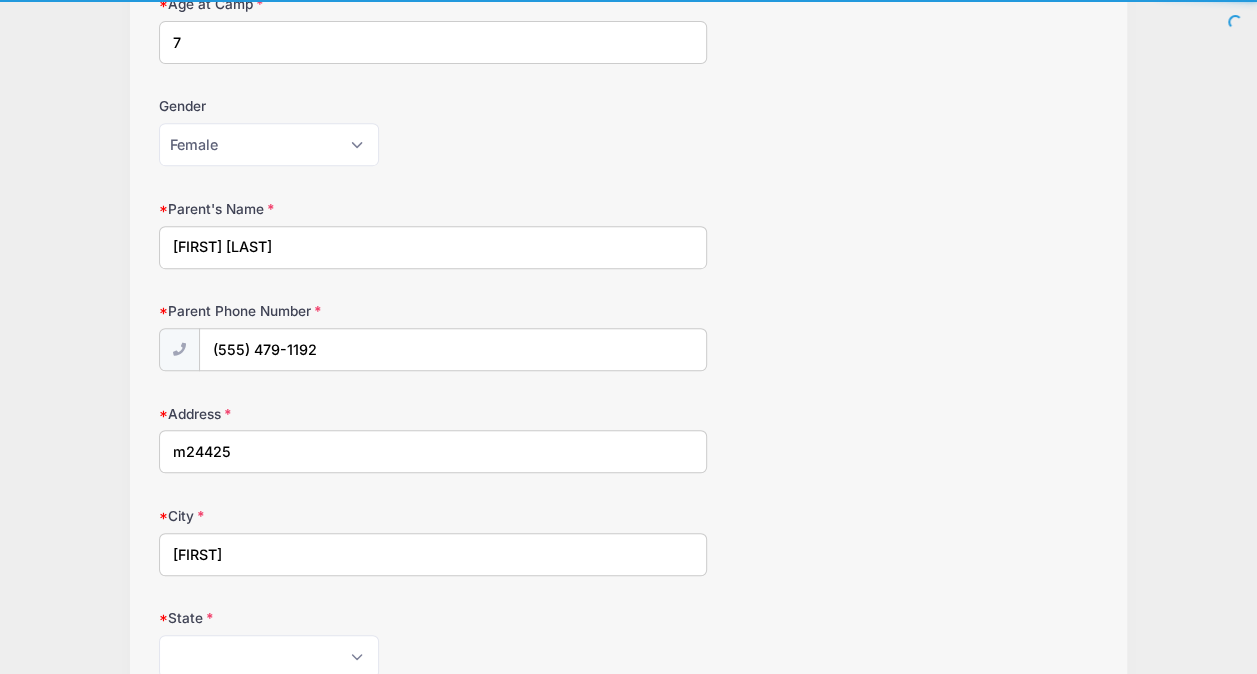 type on "[FIRST]" 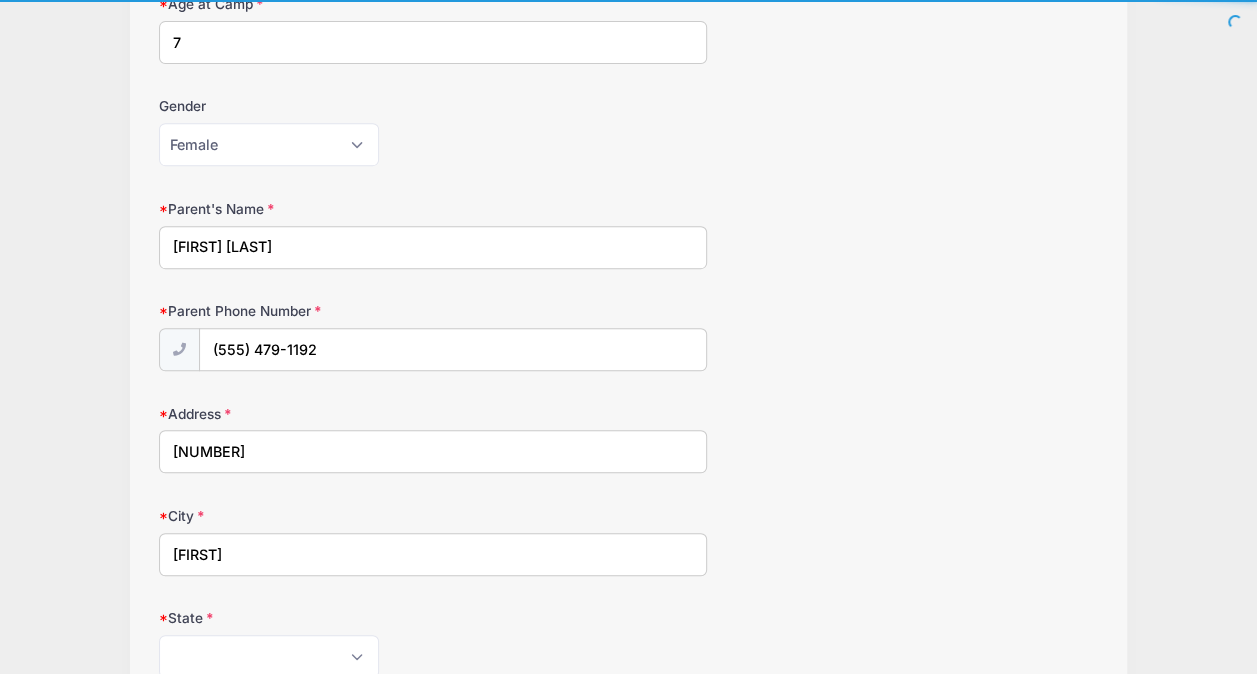 type on "[NUMBER]" 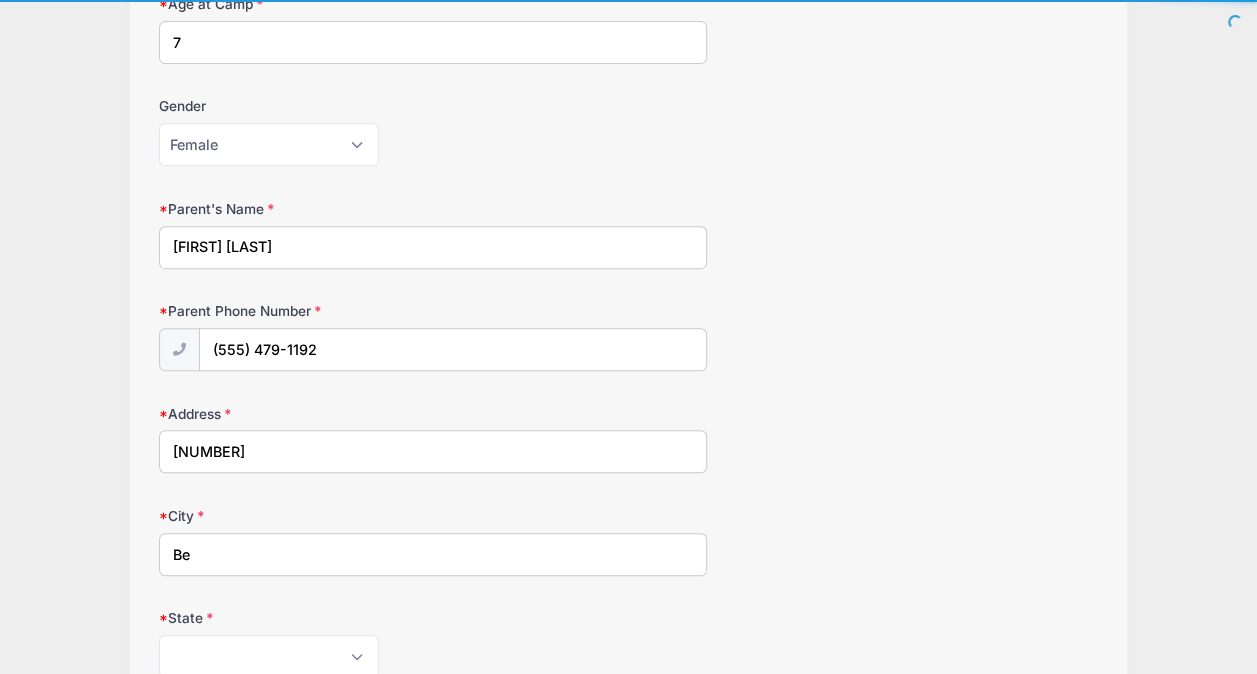 type on "B" 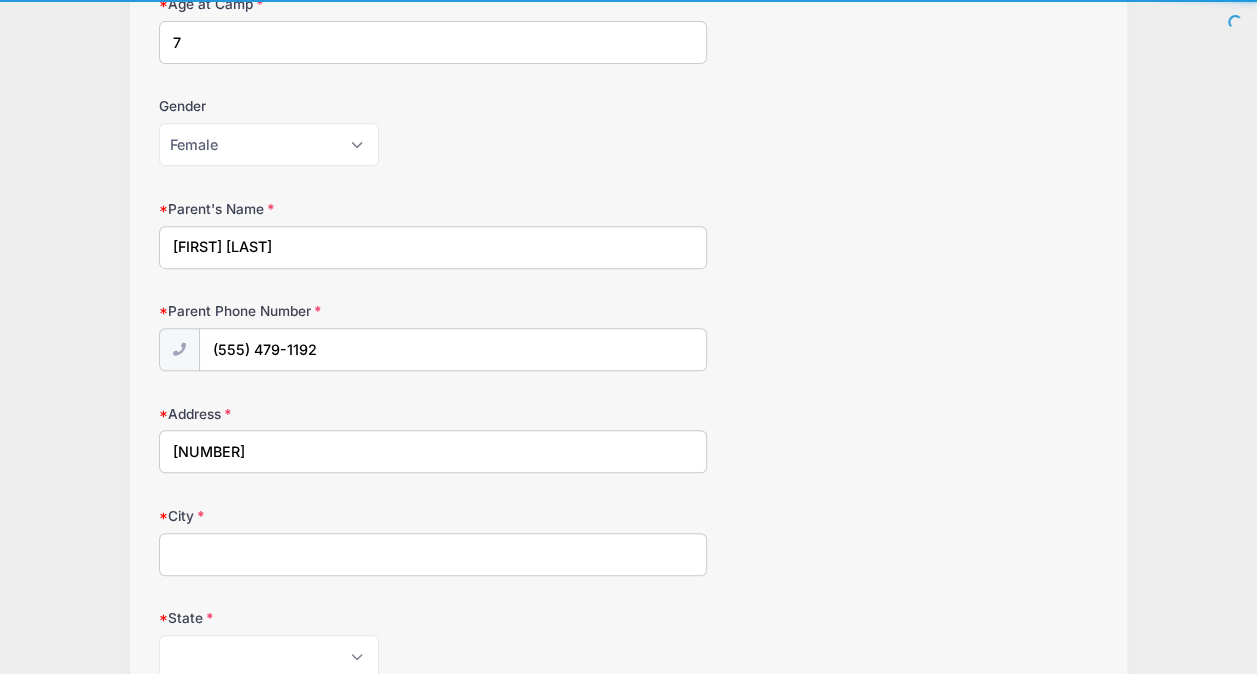 type 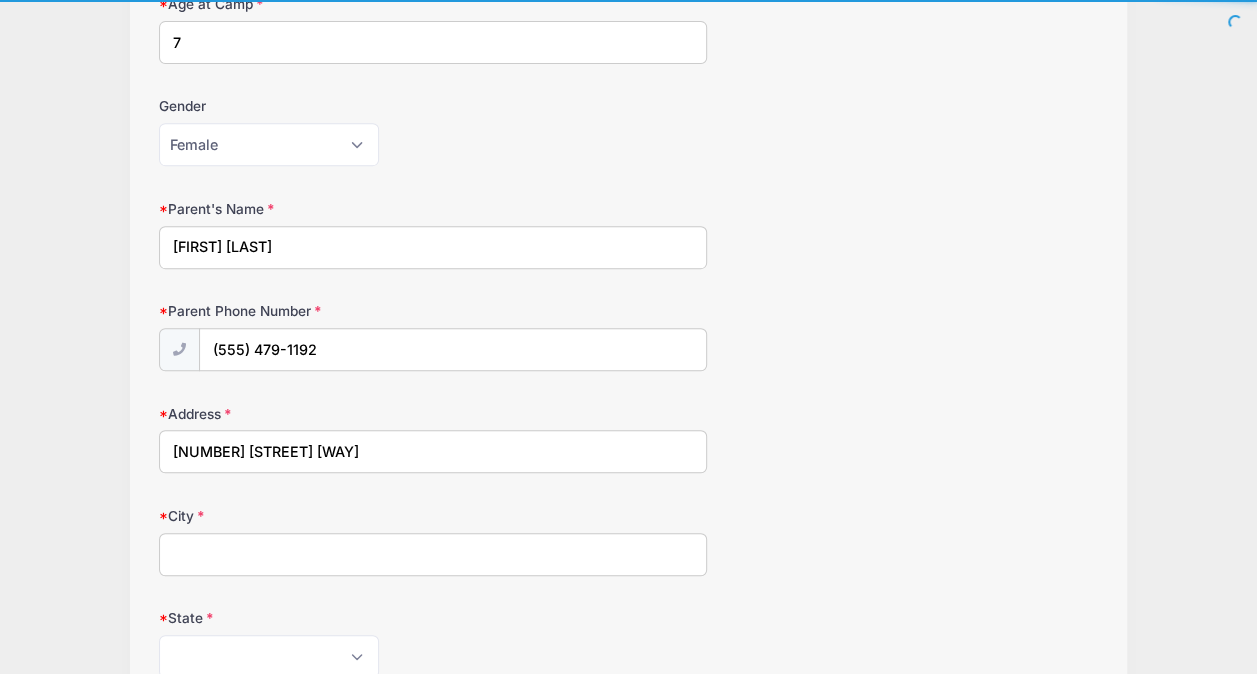 type on "[NUMBER] [STREET] [WAY]" 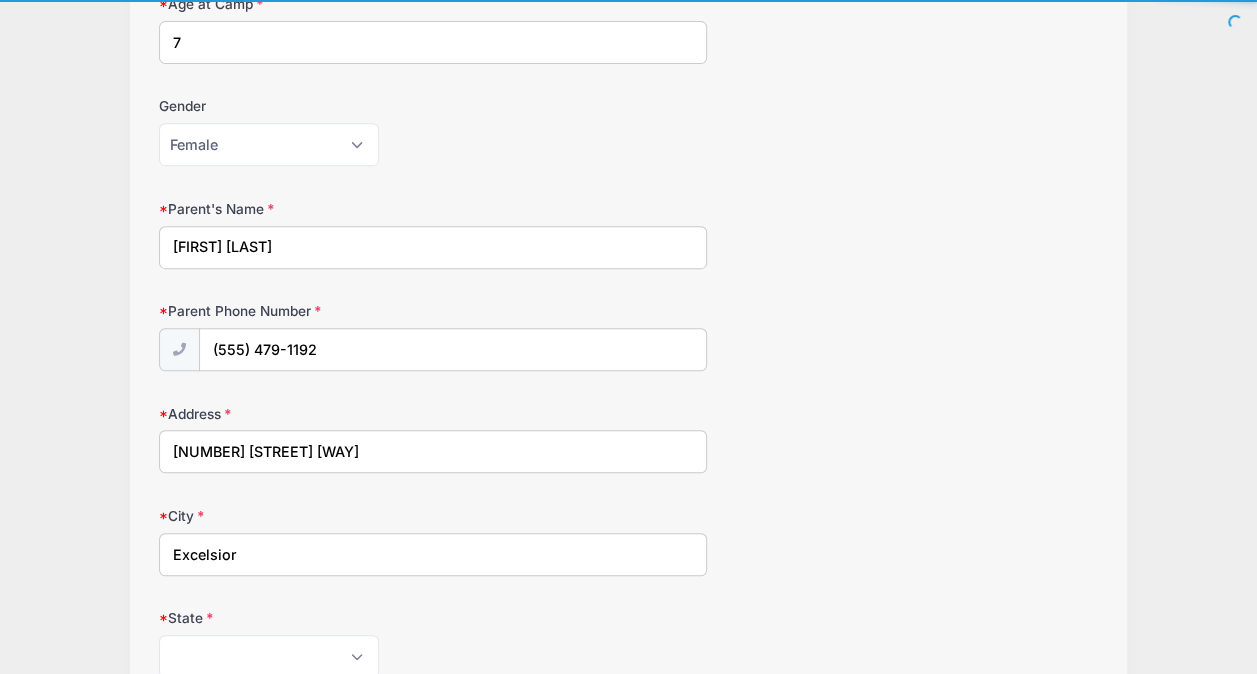 type on "Excelsior" 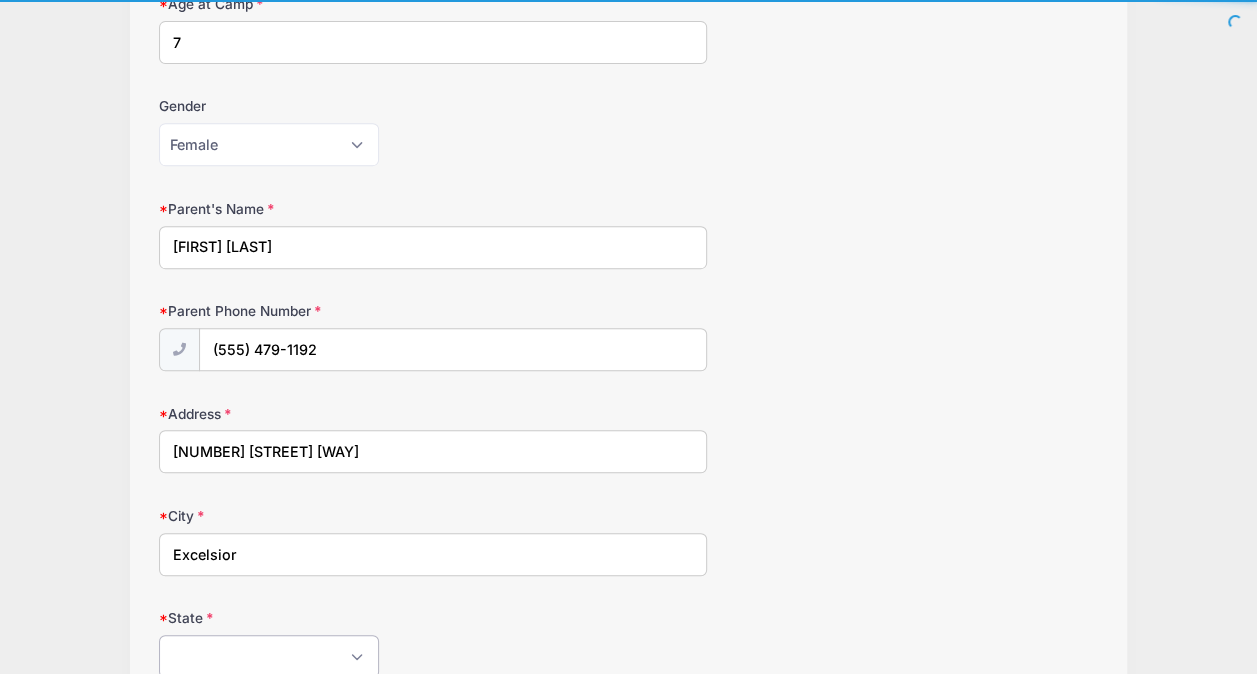click on "State" at bounding box center [269, 656] 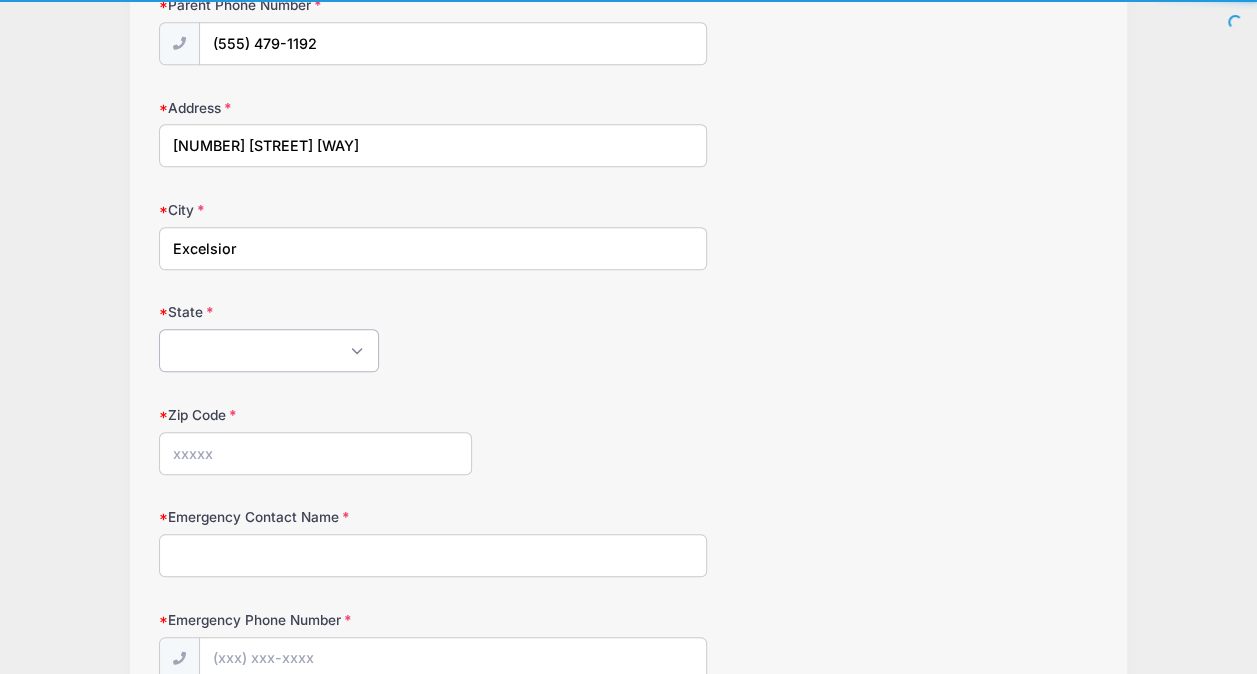 scroll, scrollTop: 693, scrollLeft: 0, axis: vertical 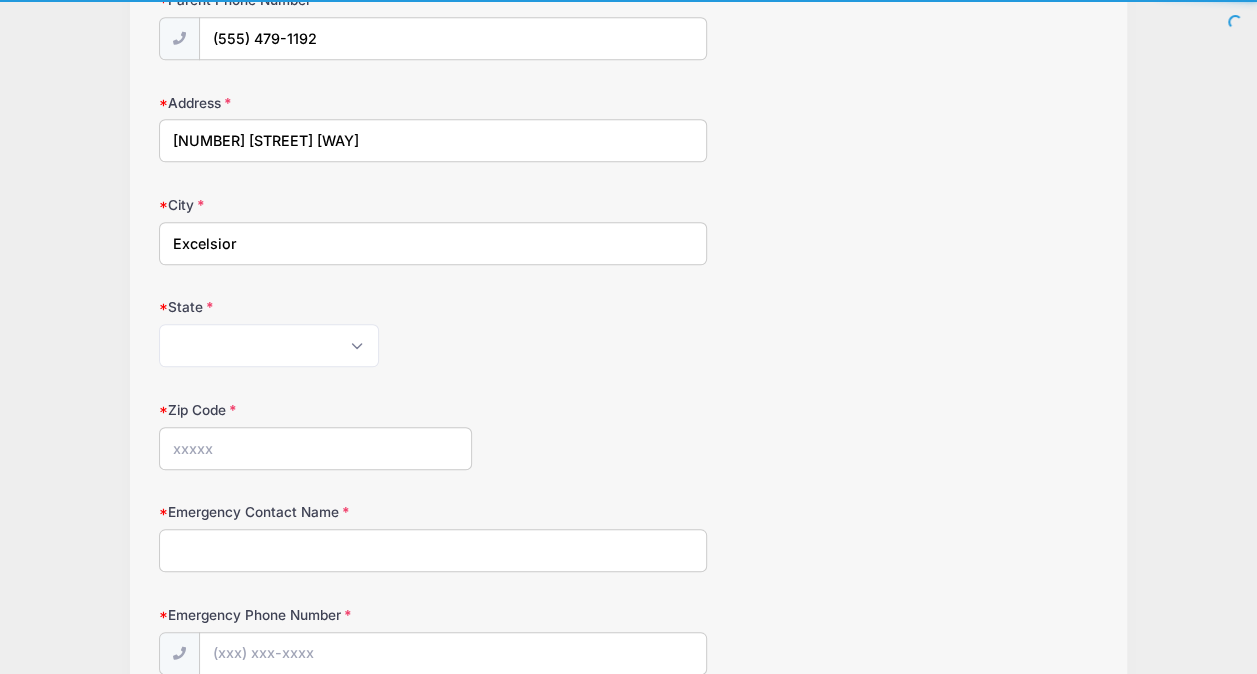 click on "Zip Code" at bounding box center [315, 448] 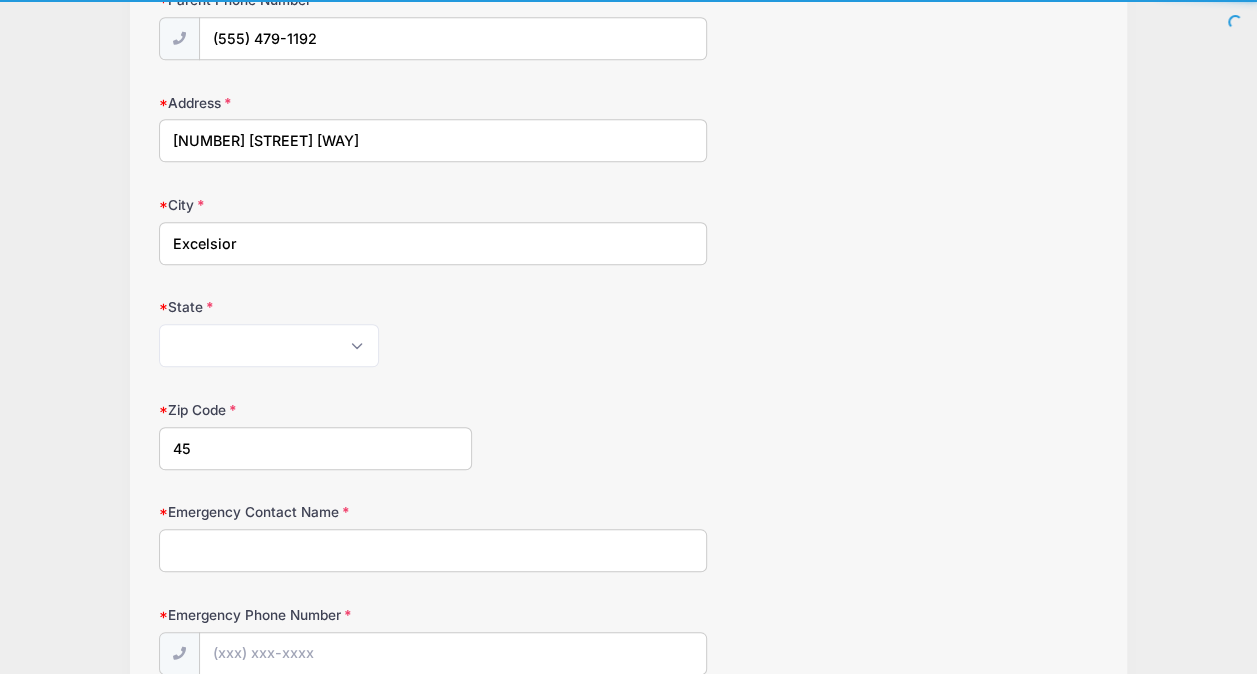 type on "4" 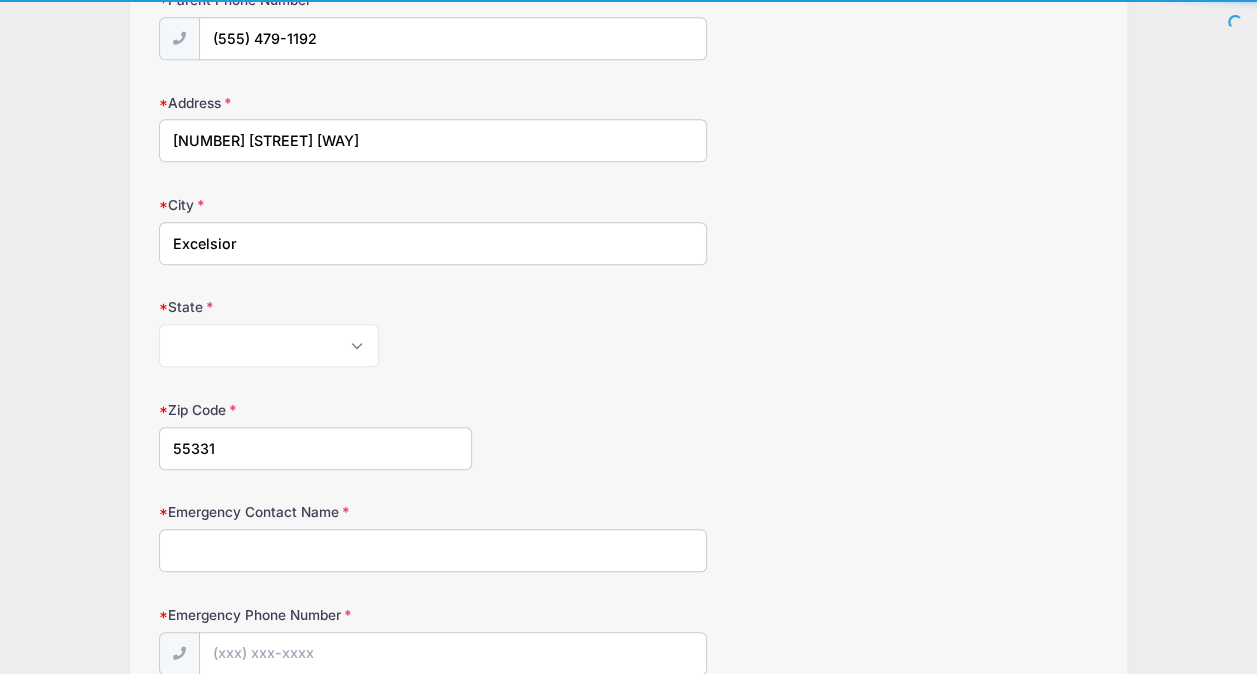 type on "55331" 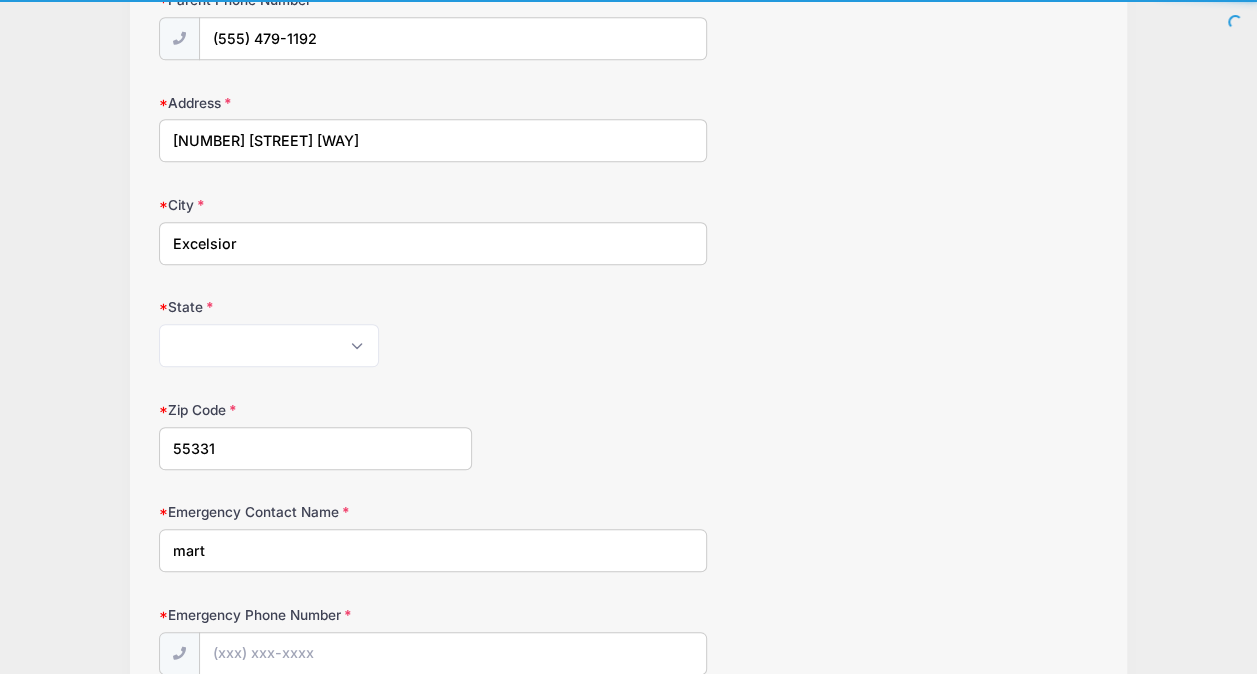 type on "[EMAIL_USER]" 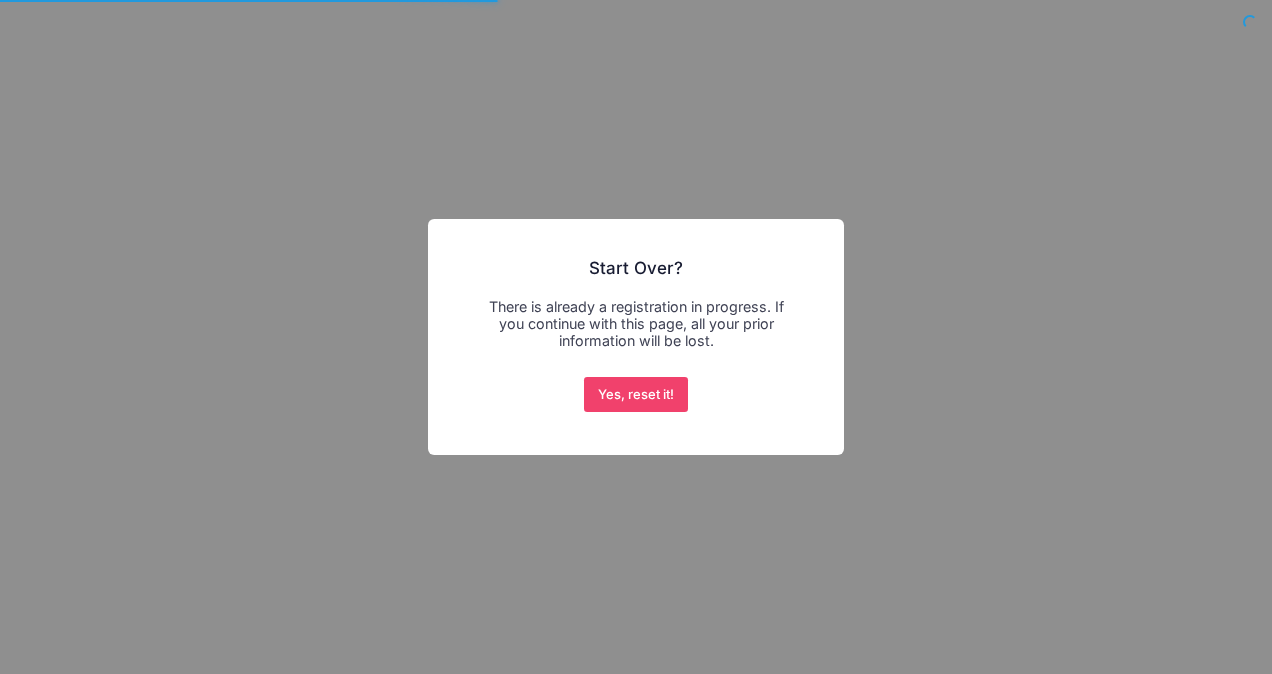 scroll, scrollTop: 0, scrollLeft: 0, axis: both 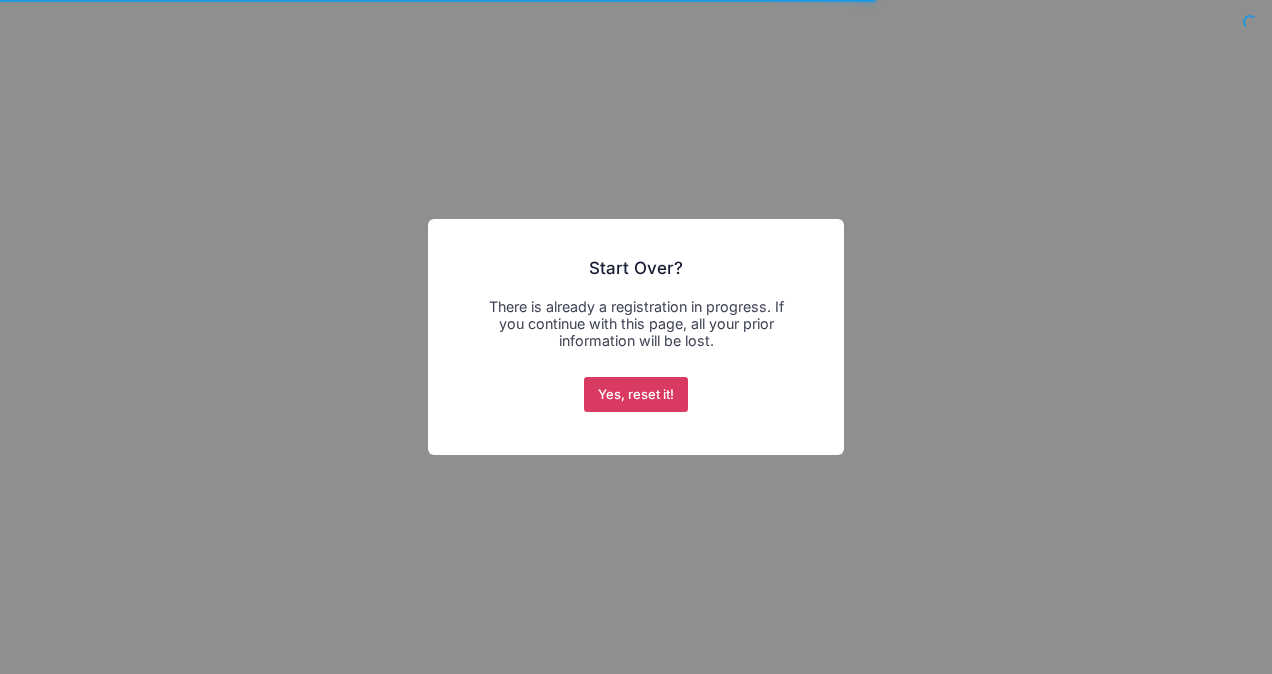 click on "Yes, reset it!" at bounding box center (636, 395) 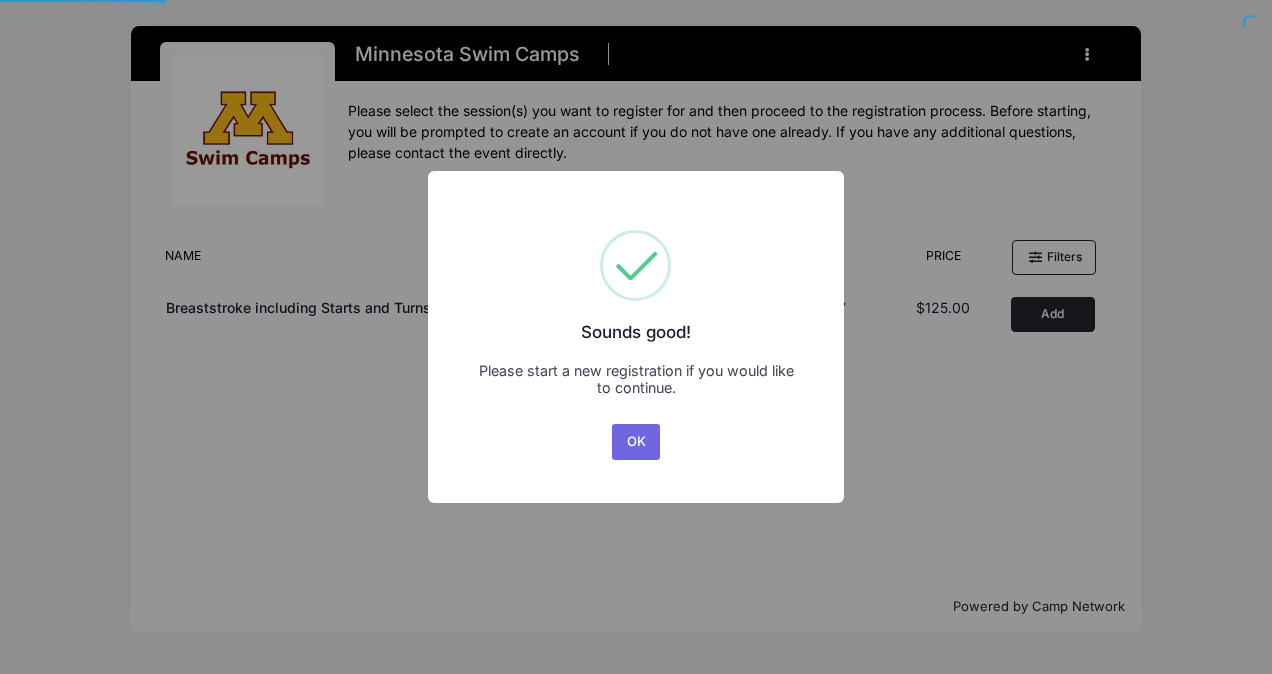 scroll, scrollTop: 0, scrollLeft: 0, axis: both 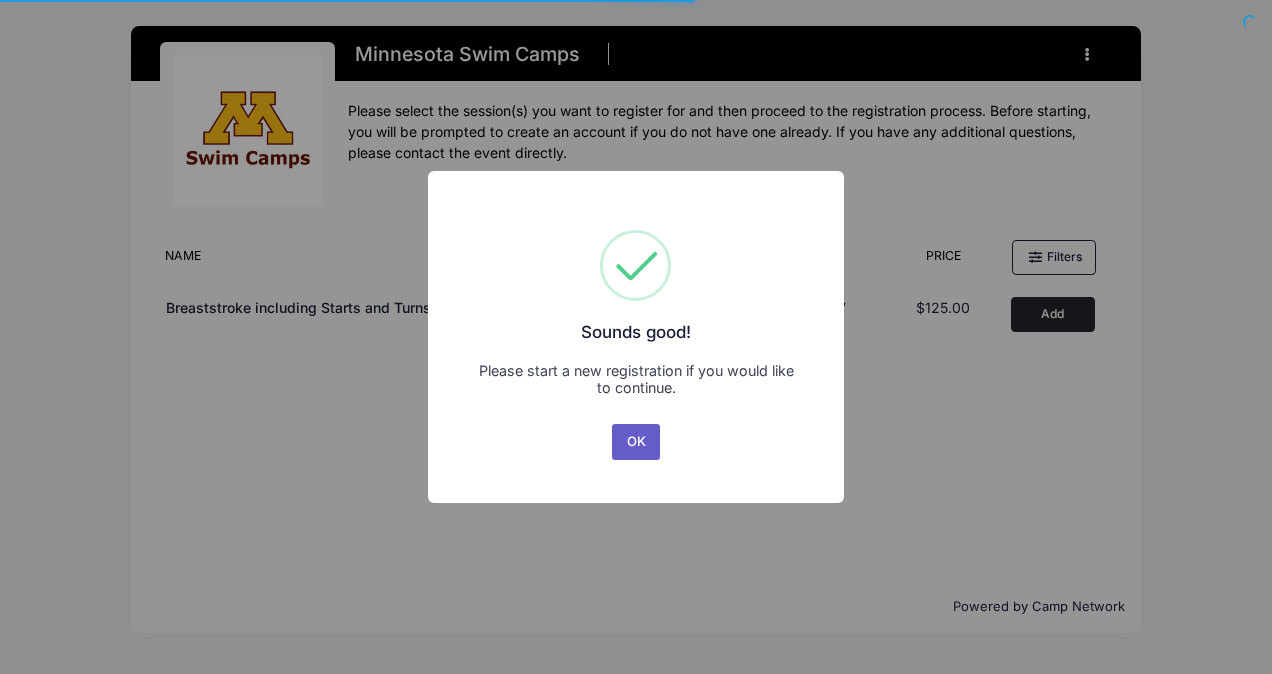 click on "OK" at bounding box center (636, 442) 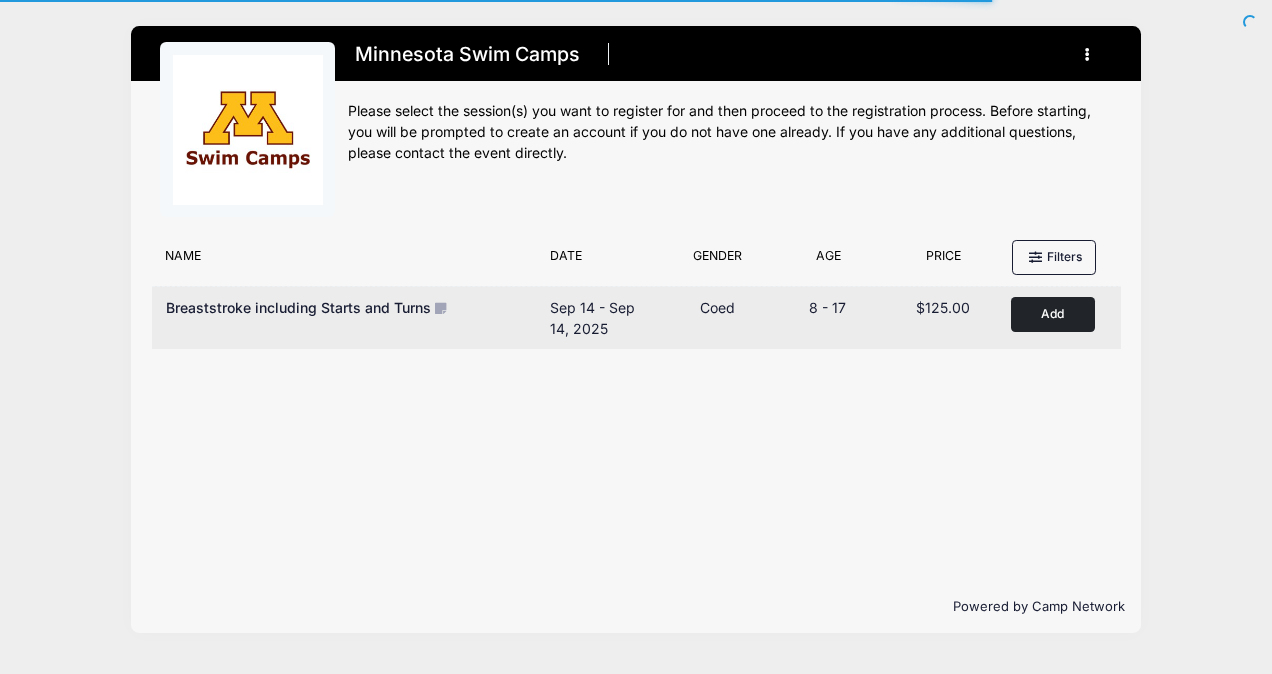click on "🗓️ Breaststroke including Starts and Turns" at bounding box center [349, 318] 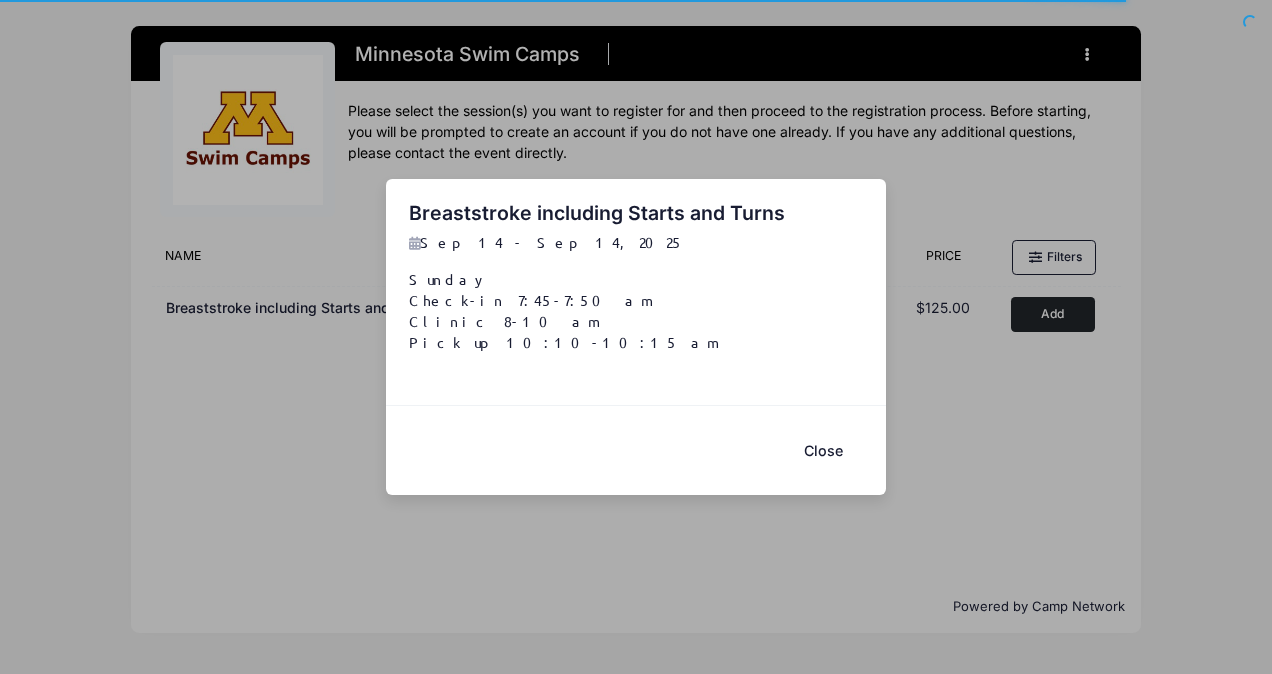 click on "Close" at bounding box center (823, 450) 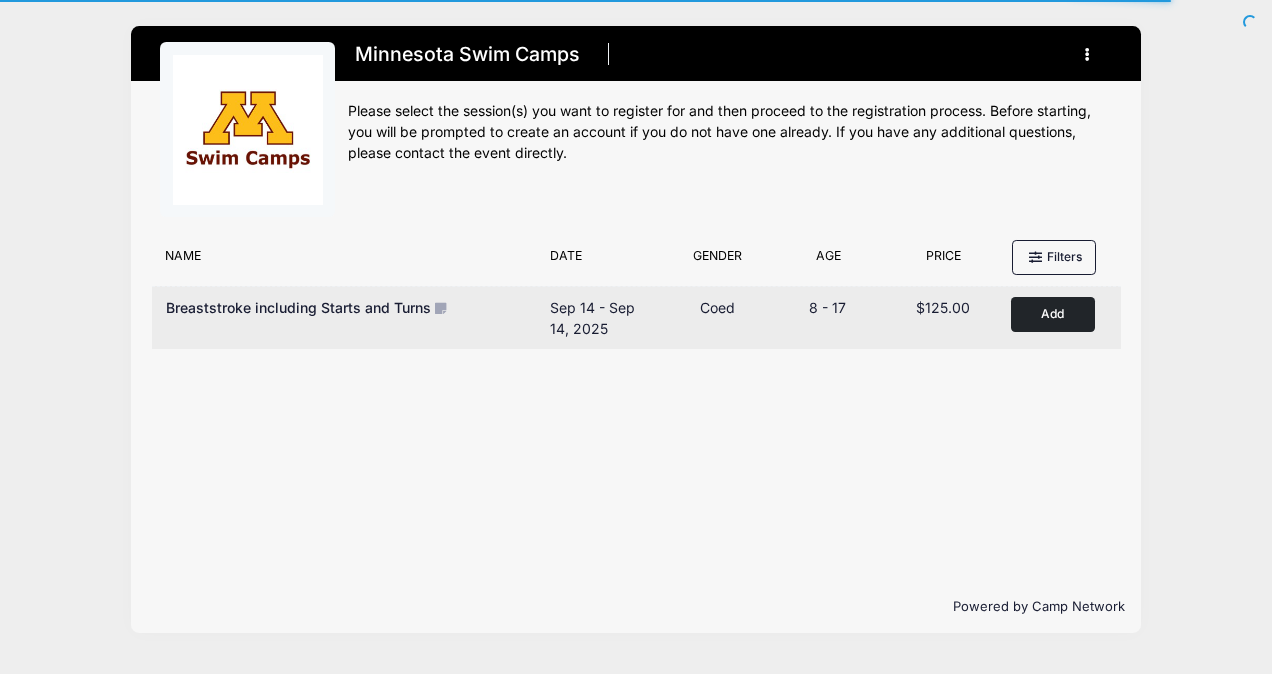 click on "Add  to Cart" at bounding box center [1053, 314] 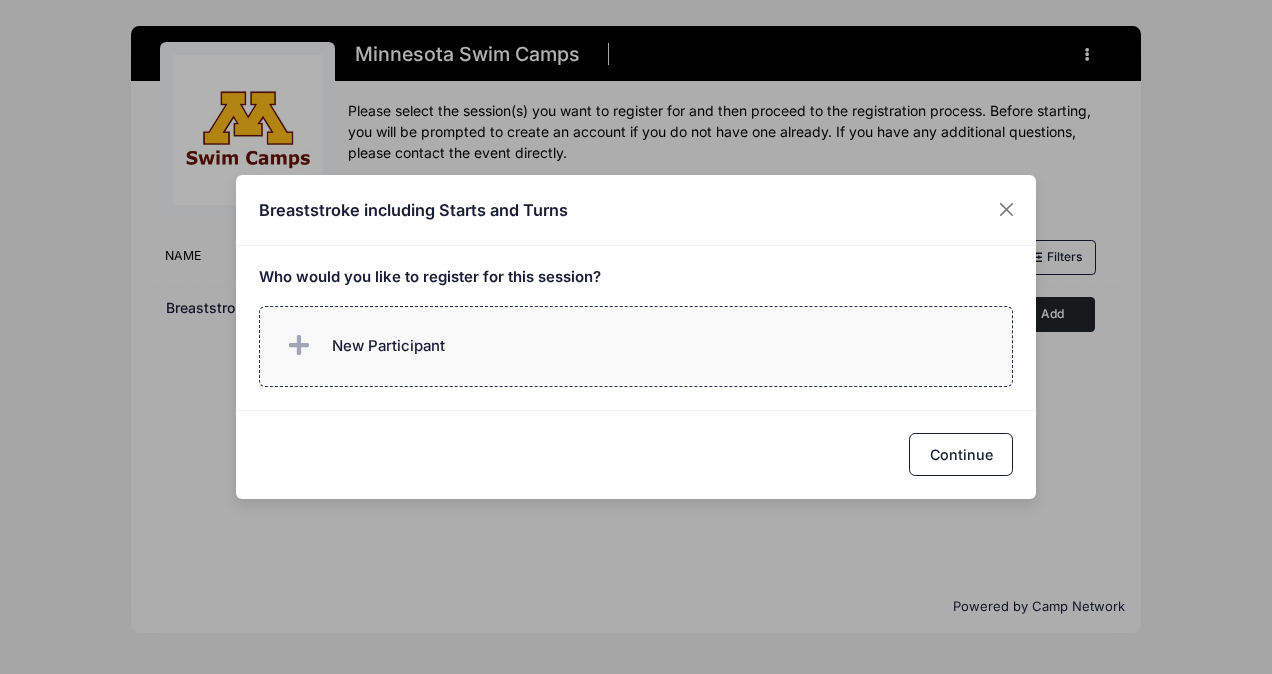 click on "New Participant" at bounding box center (388, 346) 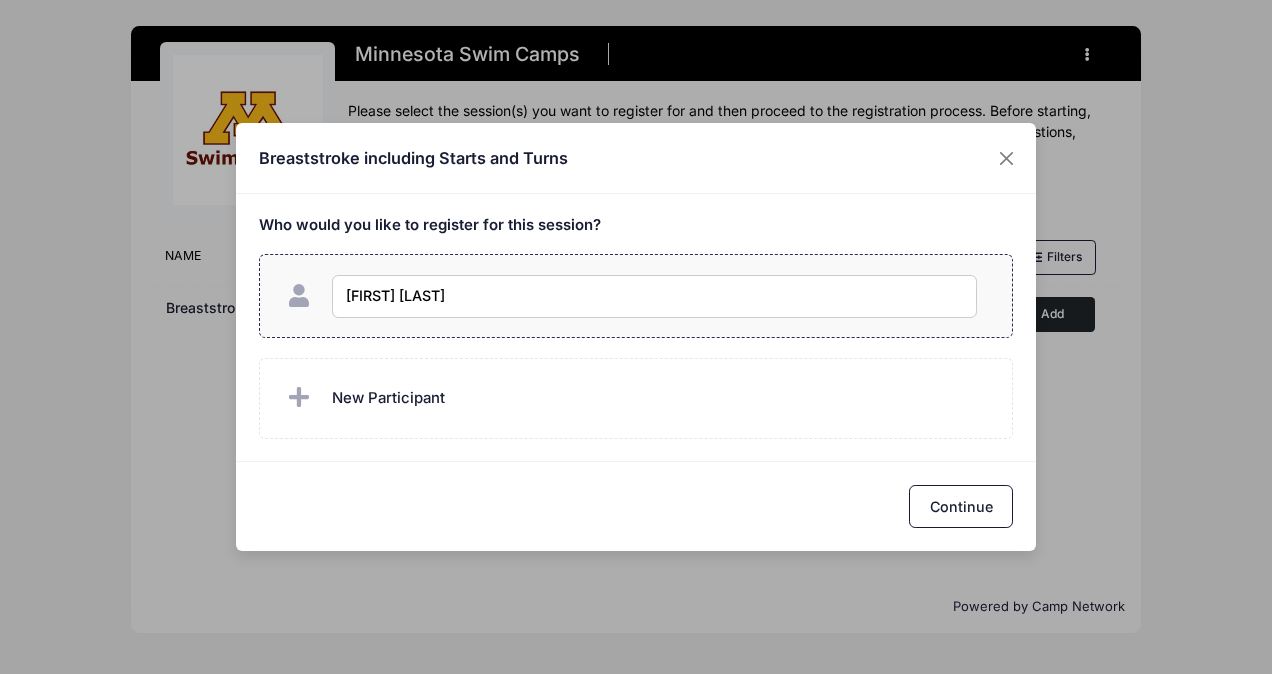 type on "[FIRST] [LAST]" 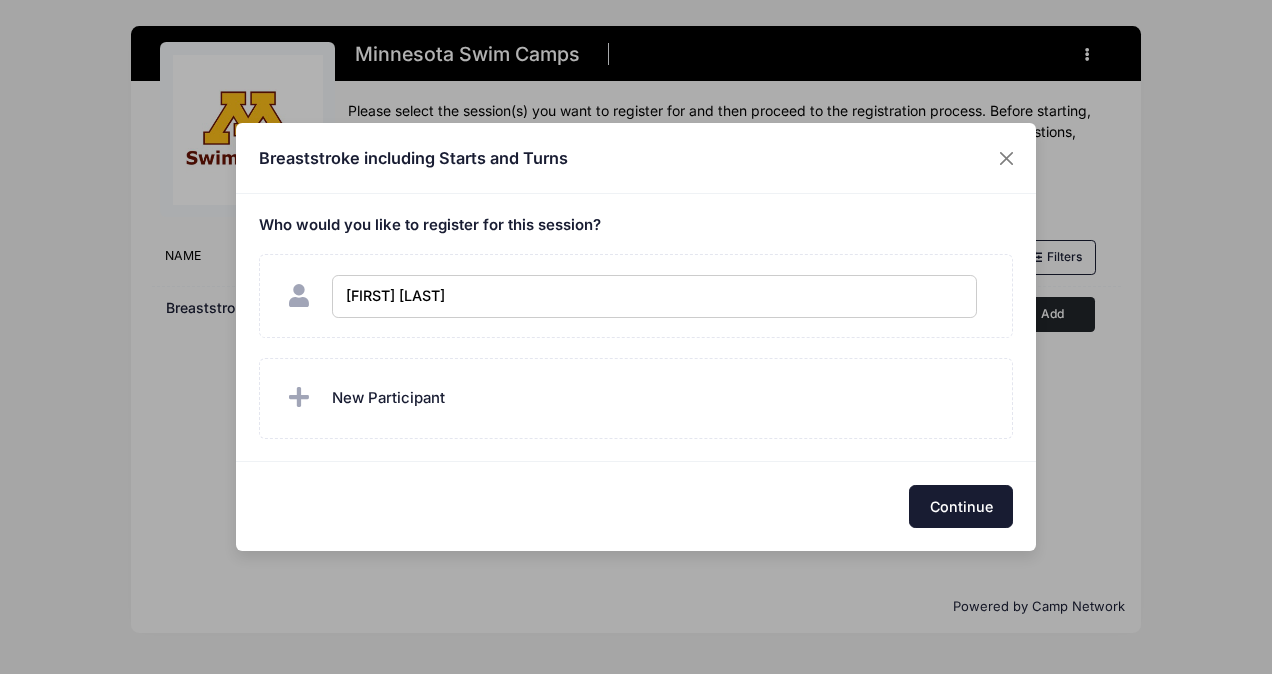 checkbox on "true" 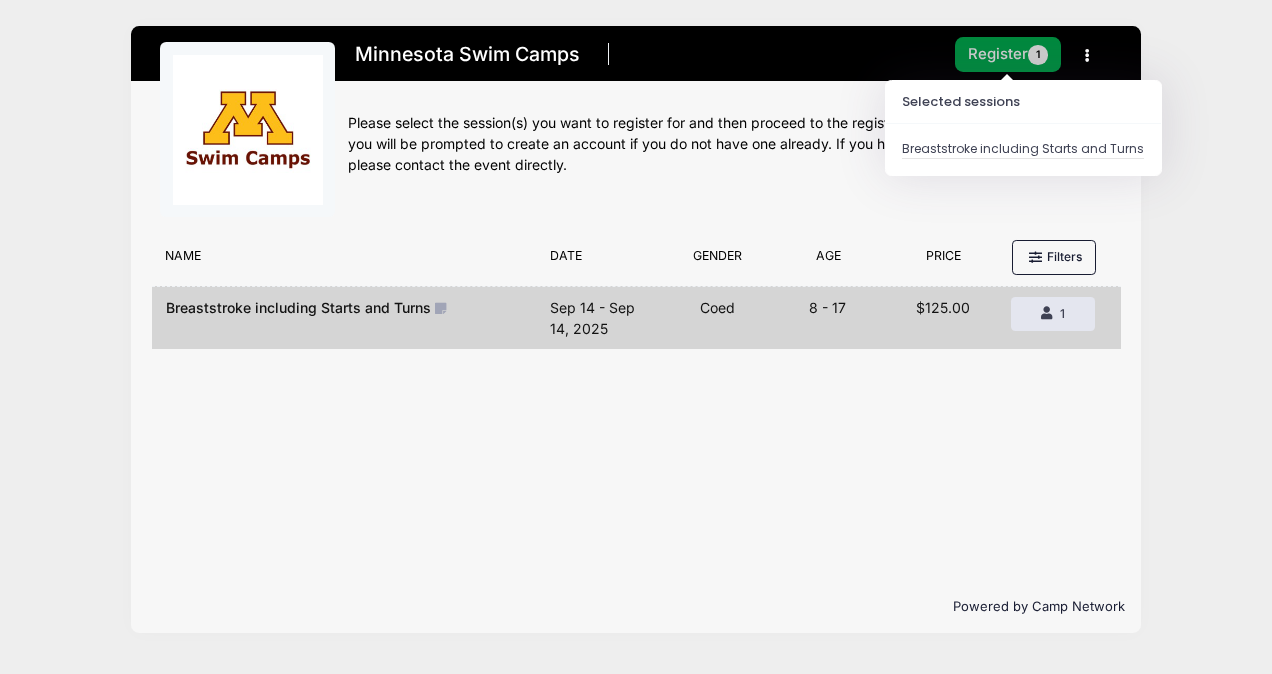 drag, startPoint x: 1010, startPoint y: 60, endPoint x: 991, endPoint y: 56, distance: 19.416489 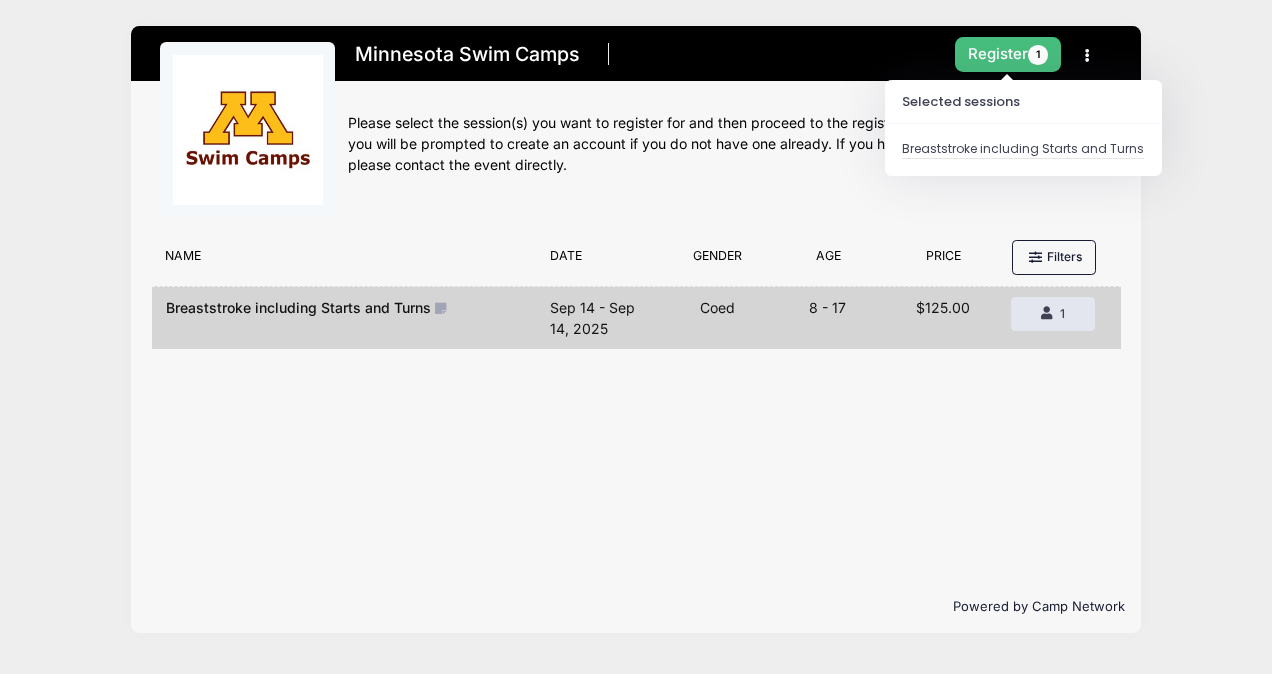 click on "Register  1" at bounding box center (1008, 54) 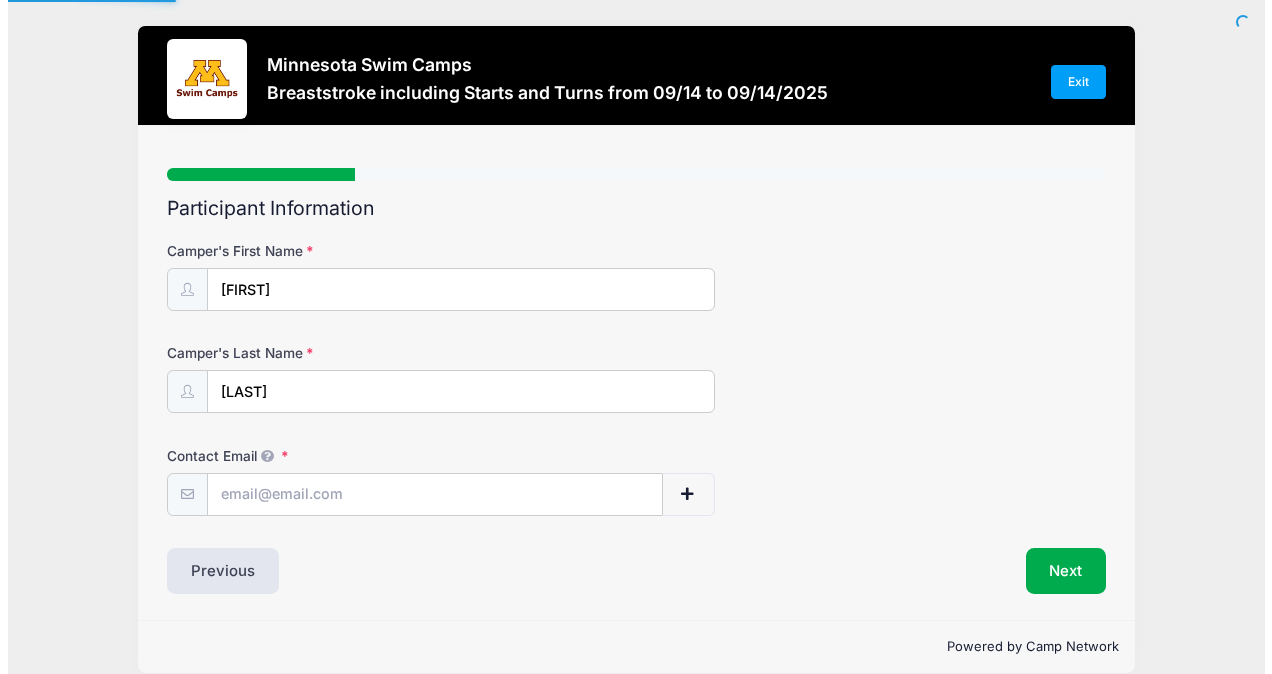scroll, scrollTop: 0, scrollLeft: 0, axis: both 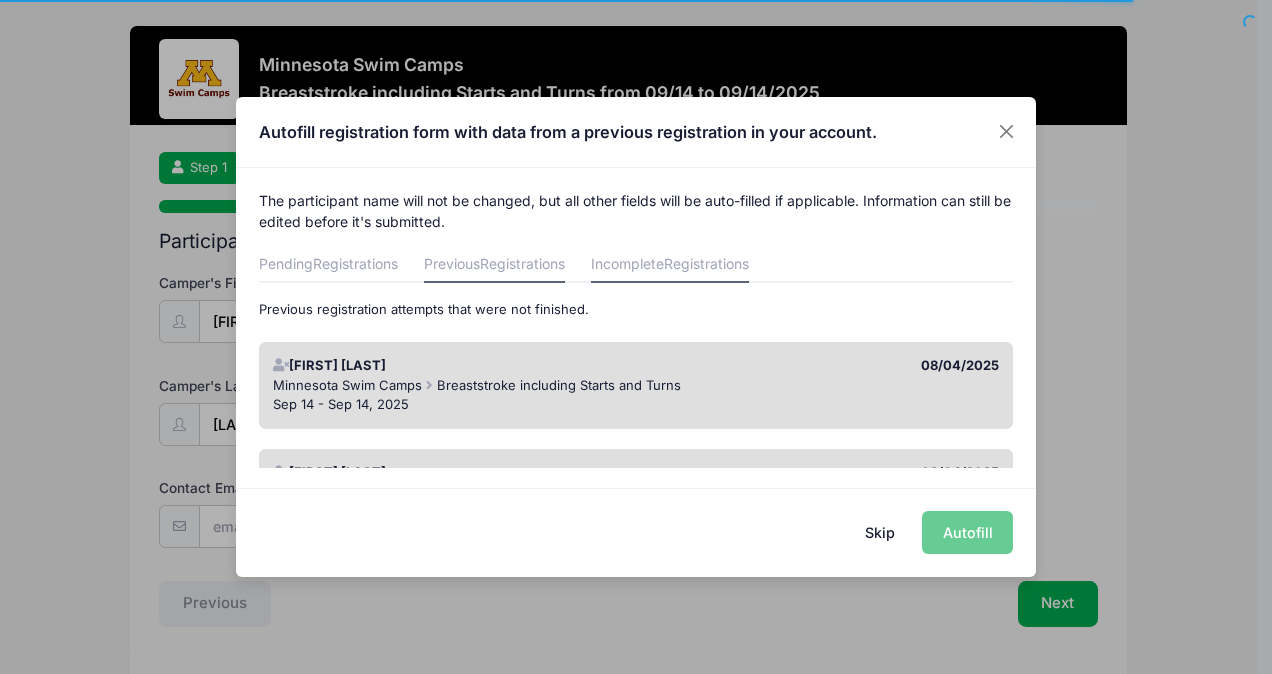 click on "Registrations" at bounding box center (522, 263) 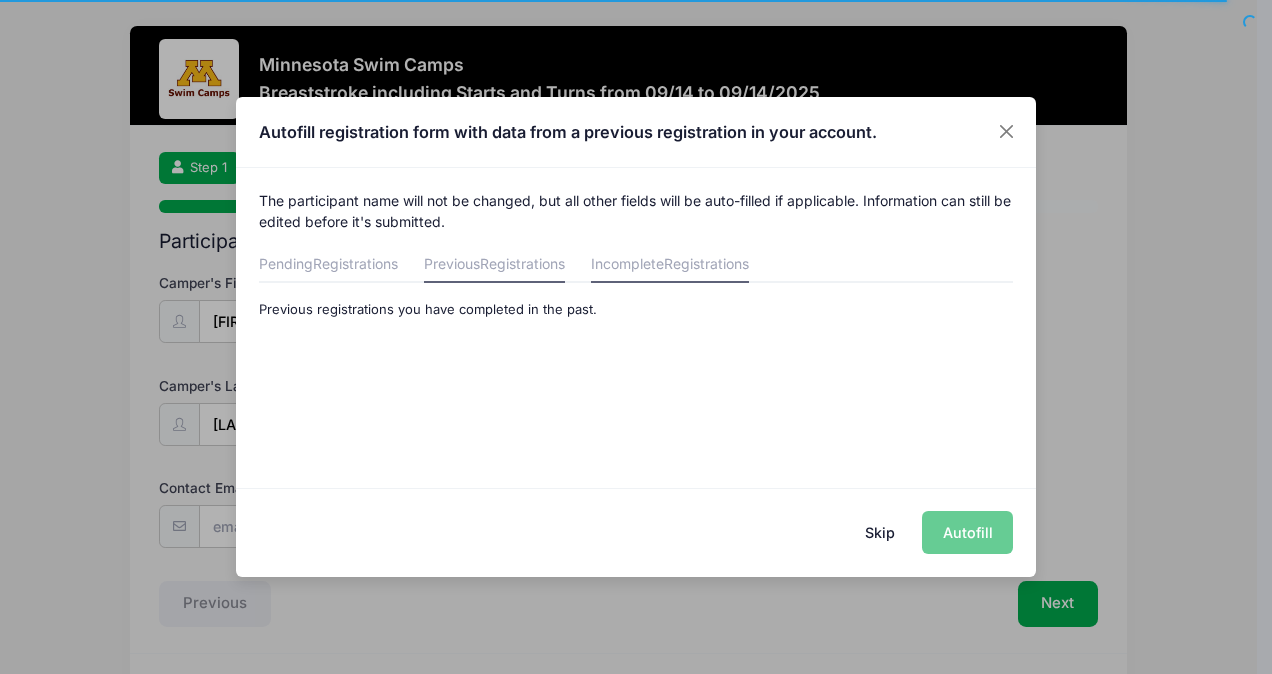 drag, startPoint x: 634, startPoint y: 266, endPoint x: 621, endPoint y: 266, distance: 13 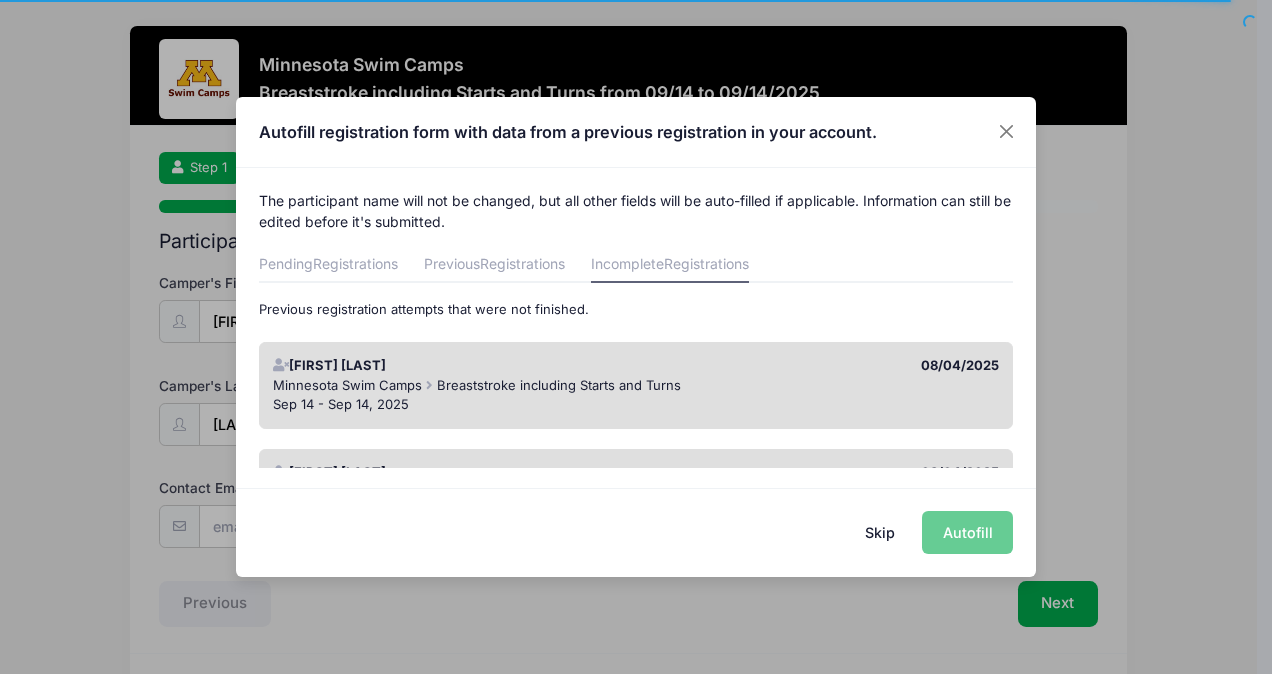 click on "Incomplete  Registrations" at bounding box center (670, 265) 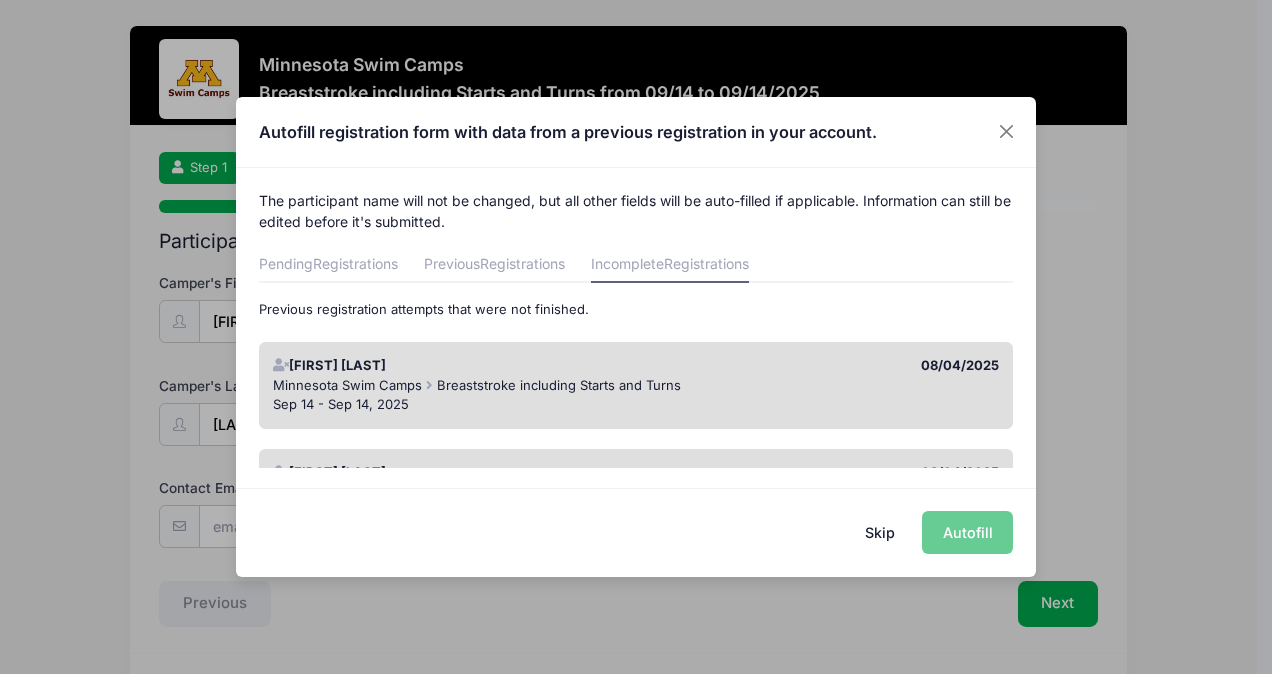 click on "[FIRST] [LAST]" at bounding box center (449, 366) 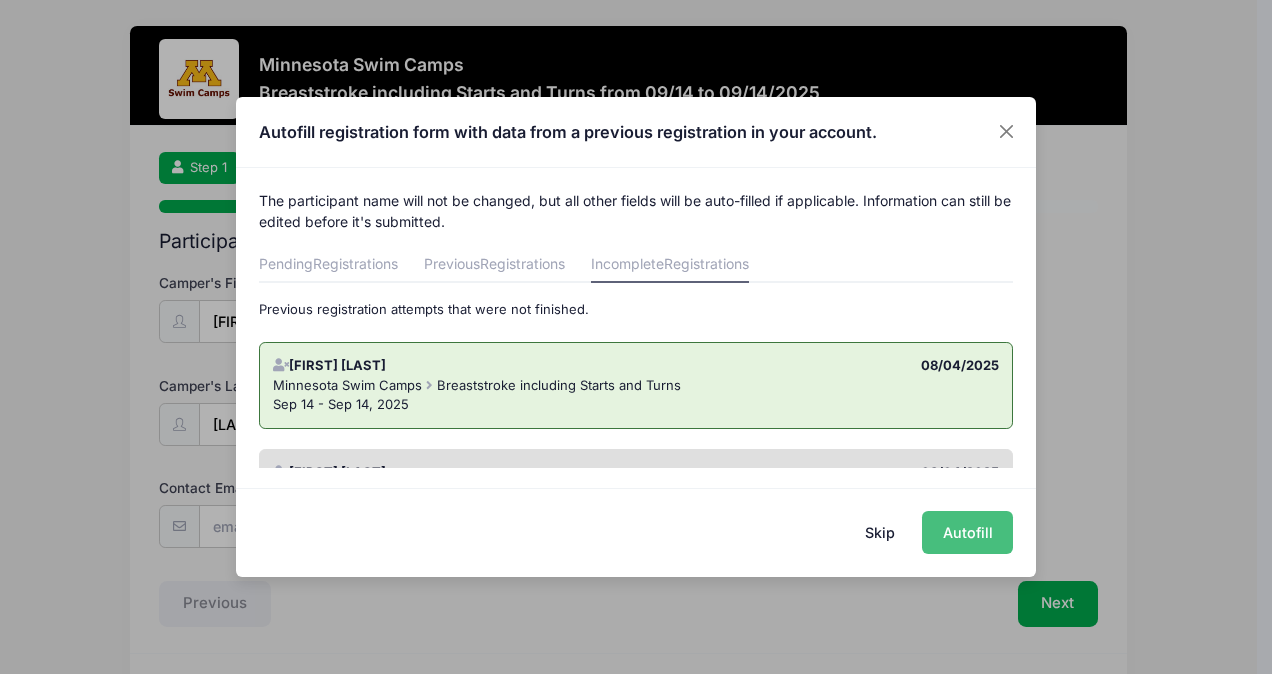 drag, startPoint x: 966, startPoint y: 538, endPoint x: 950, endPoint y: 540, distance: 16.124516 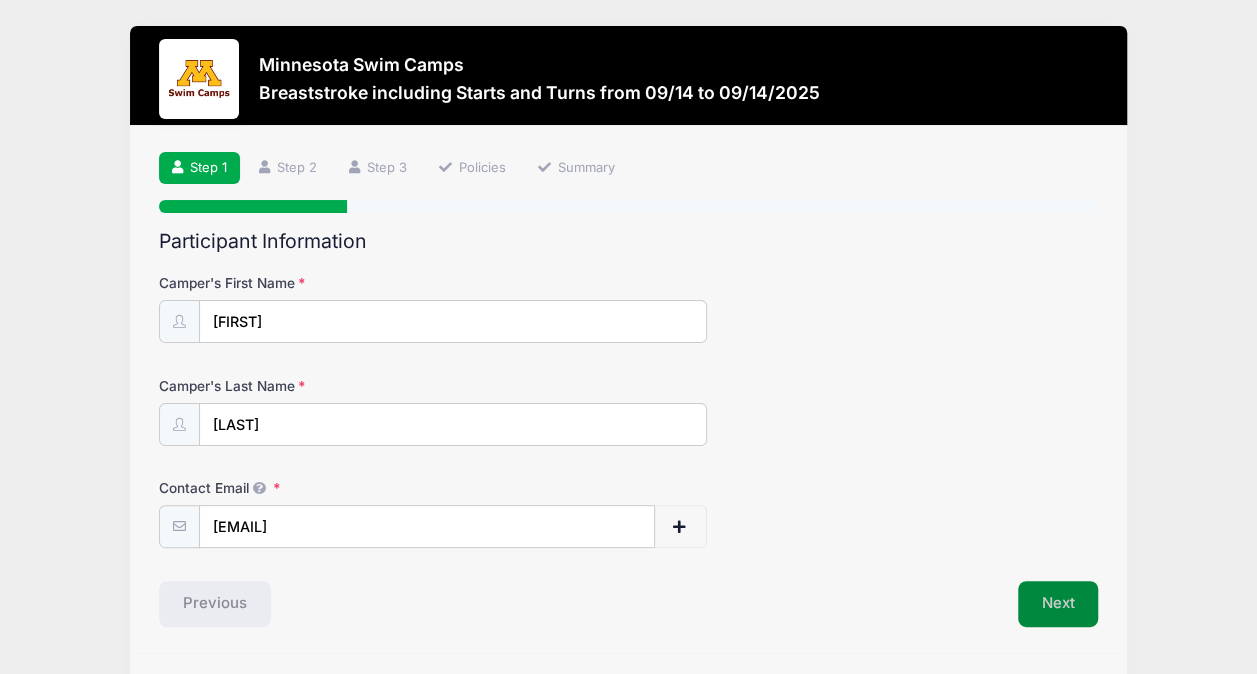 drag, startPoint x: 1052, startPoint y: 589, endPoint x: 1050, endPoint y: 608, distance: 19.104973 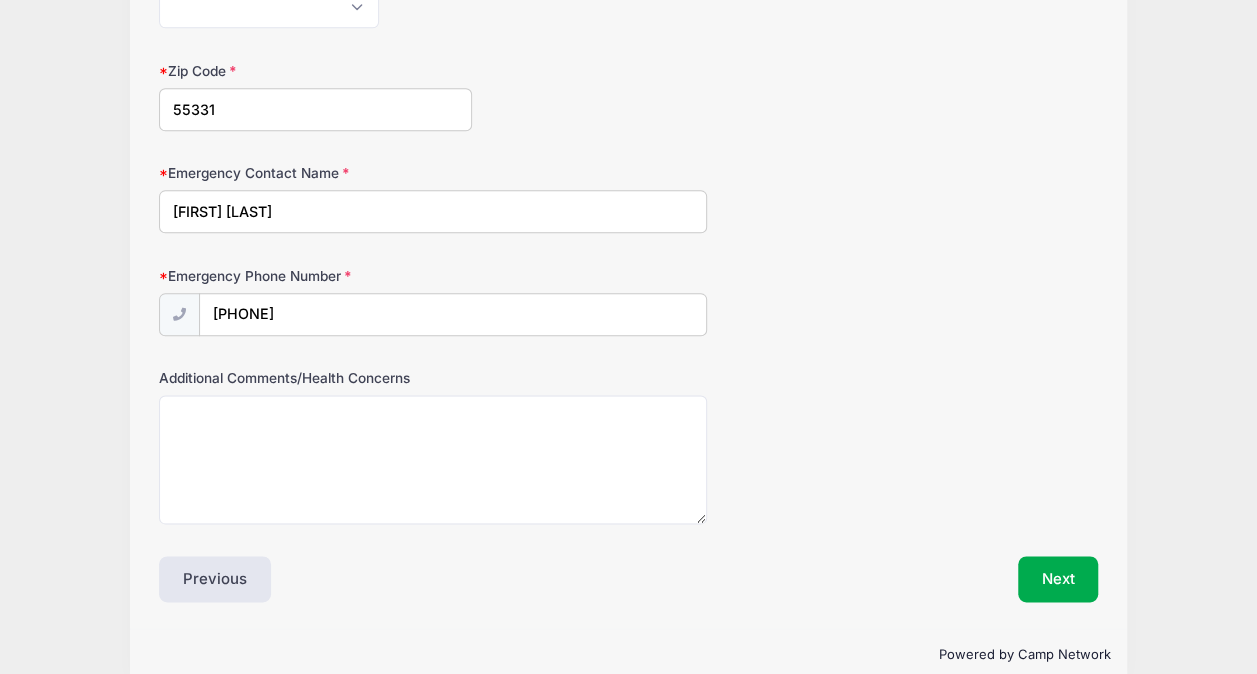 scroll, scrollTop: 1056, scrollLeft: 0, axis: vertical 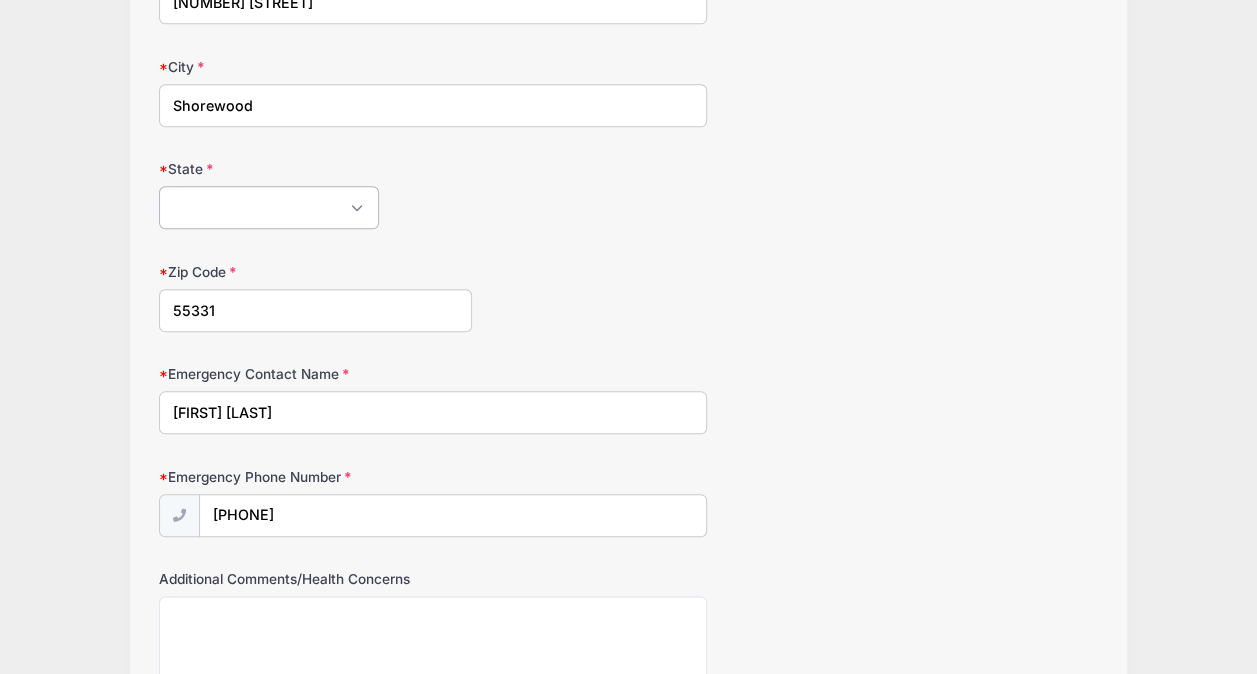 click on "State" at bounding box center [269, 207] 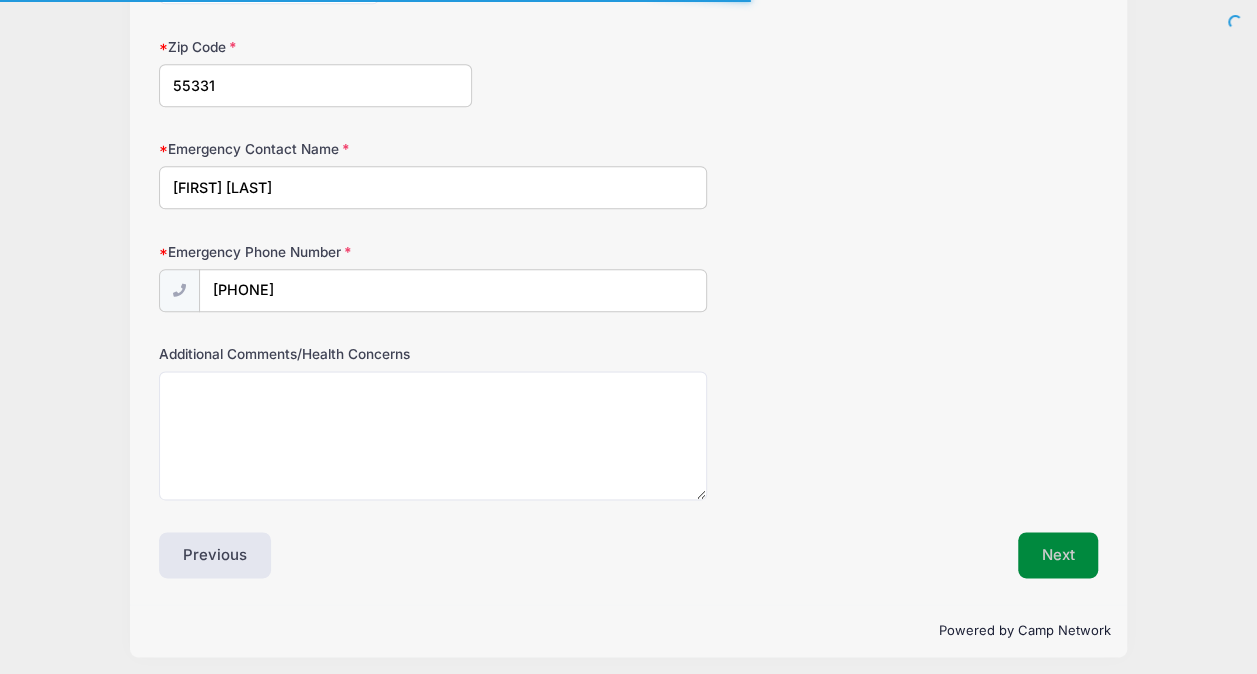 click on "Next" at bounding box center (1058, 555) 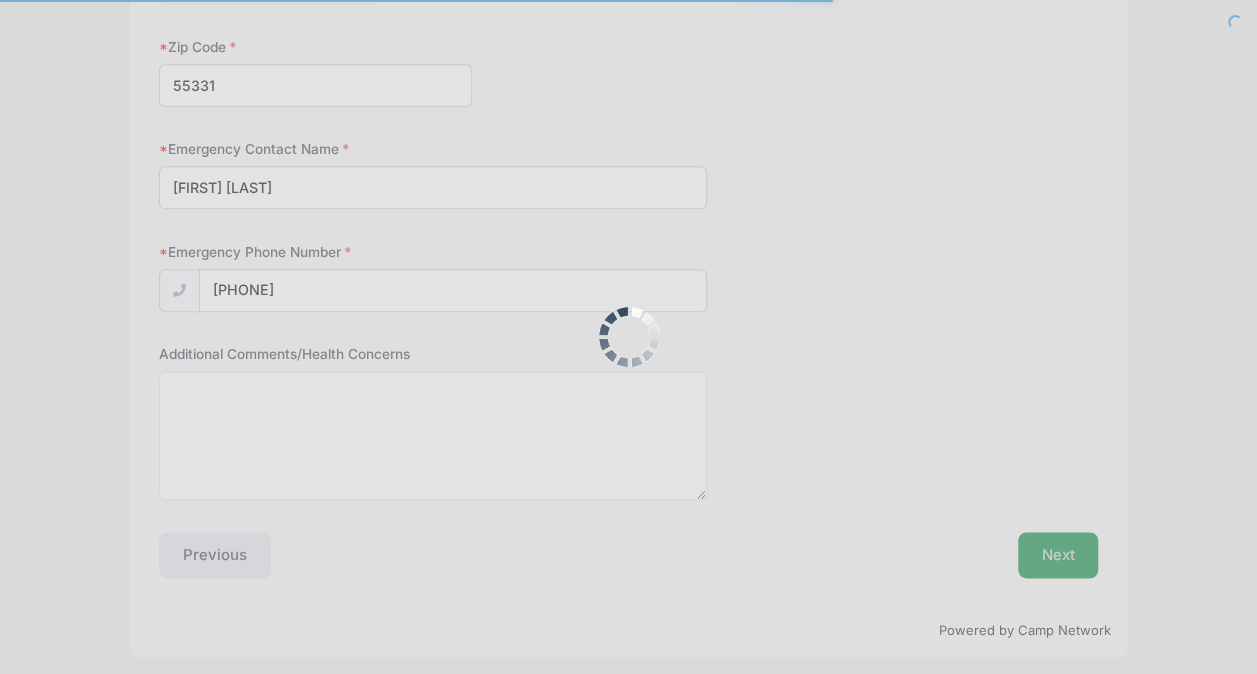 scroll, scrollTop: 1034, scrollLeft: 0, axis: vertical 